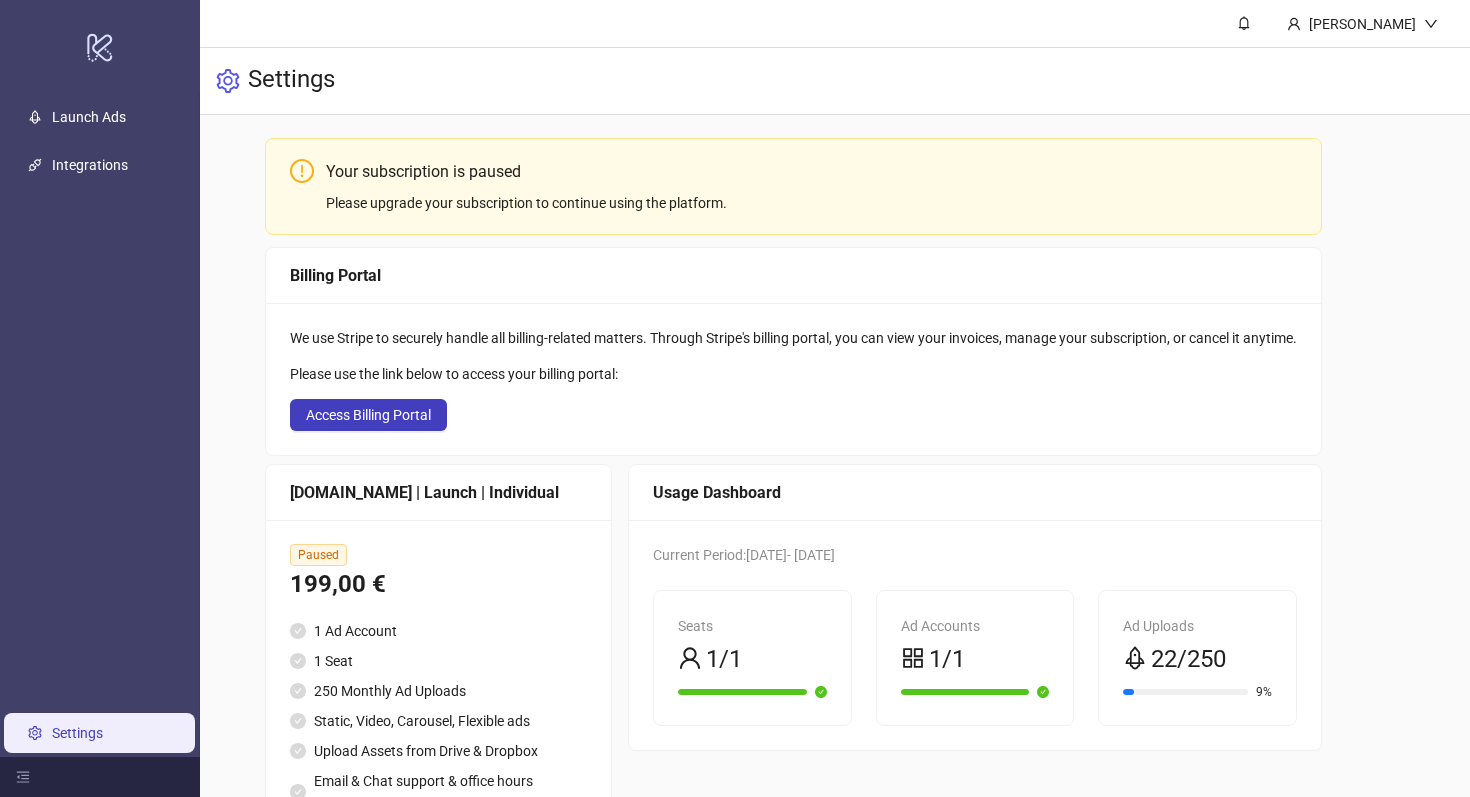 scroll, scrollTop: 0, scrollLeft: 0, axis: both 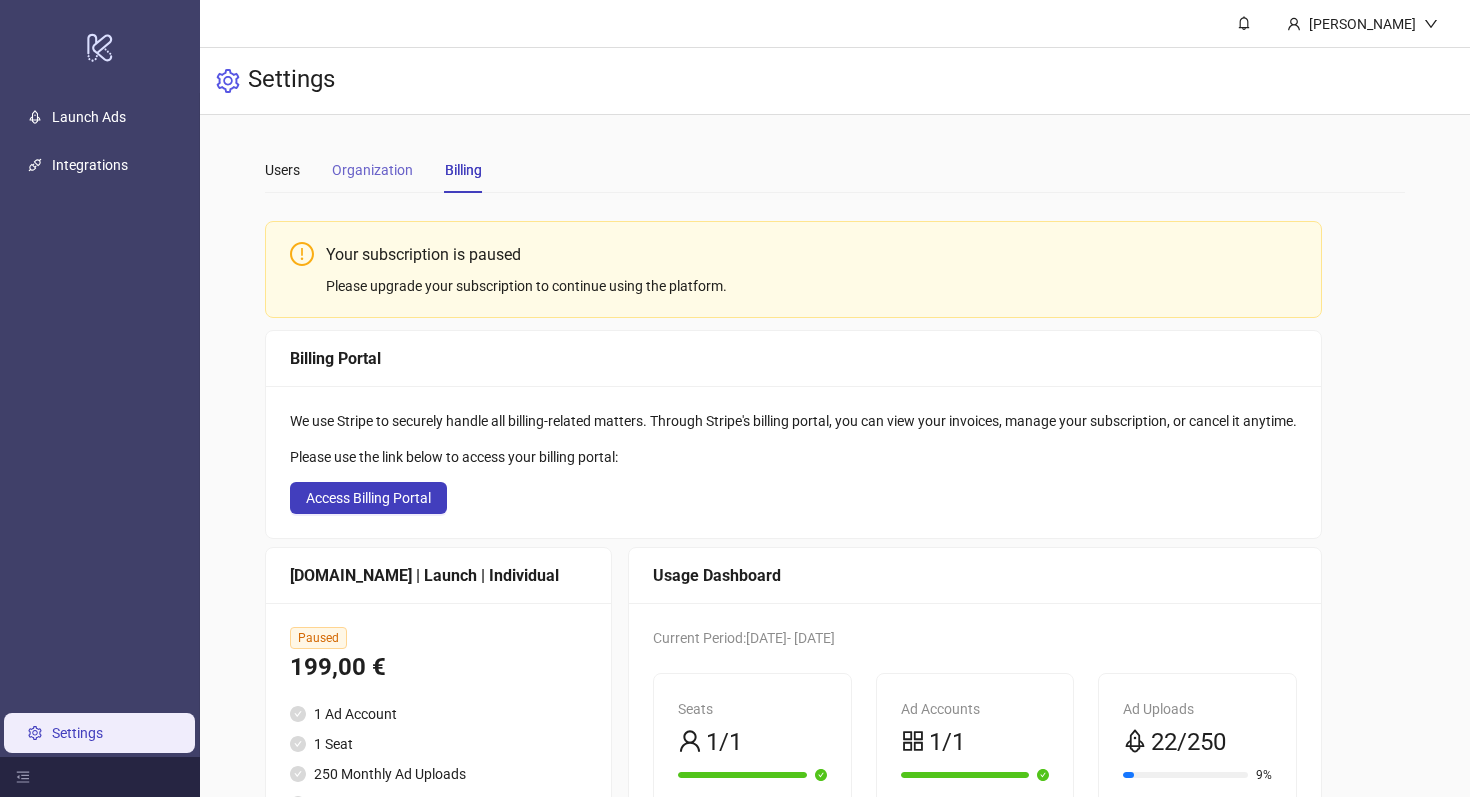 click on "Organization" at bounding box center (372, 170) 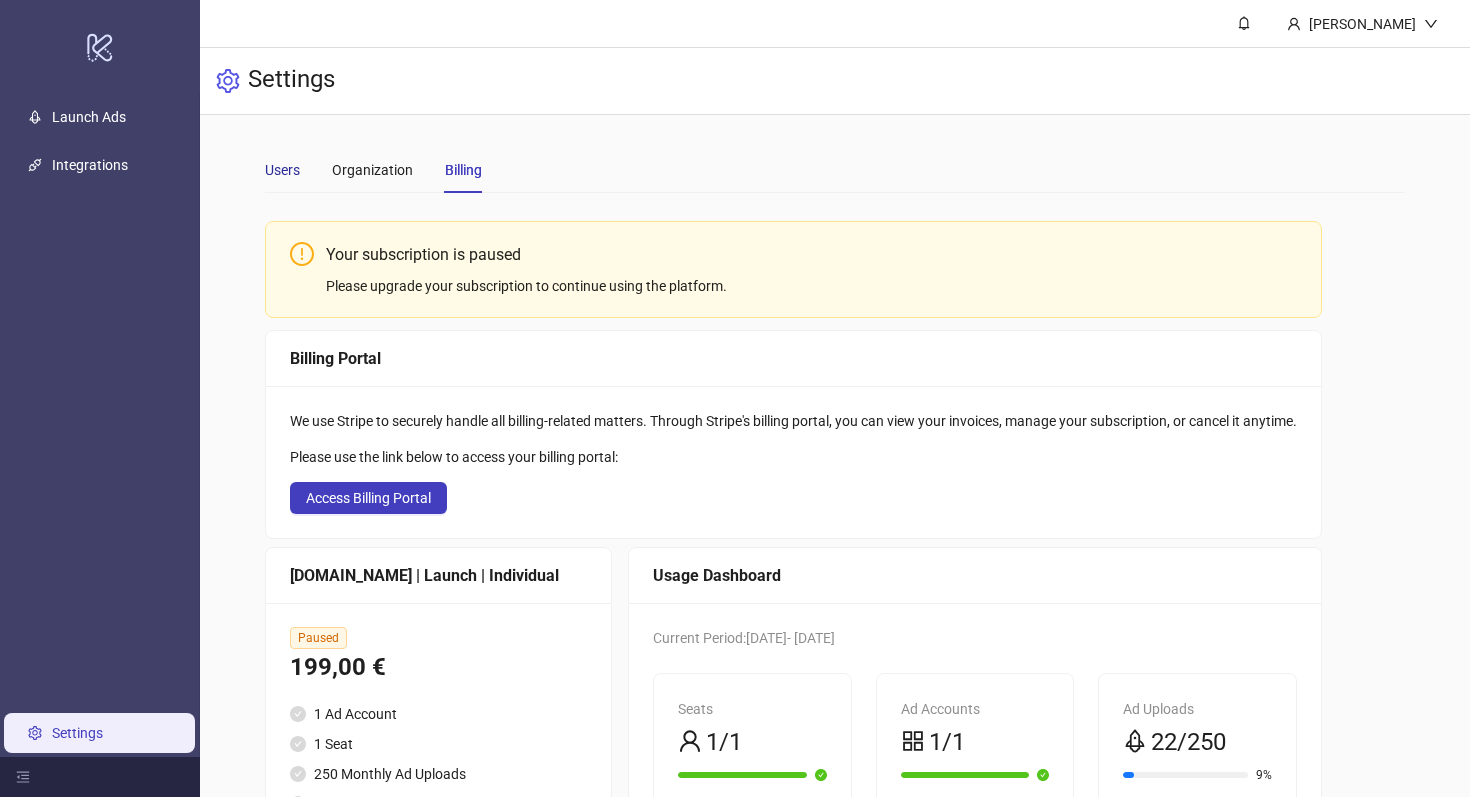 click on "Users" at bounding box center (282, 170) 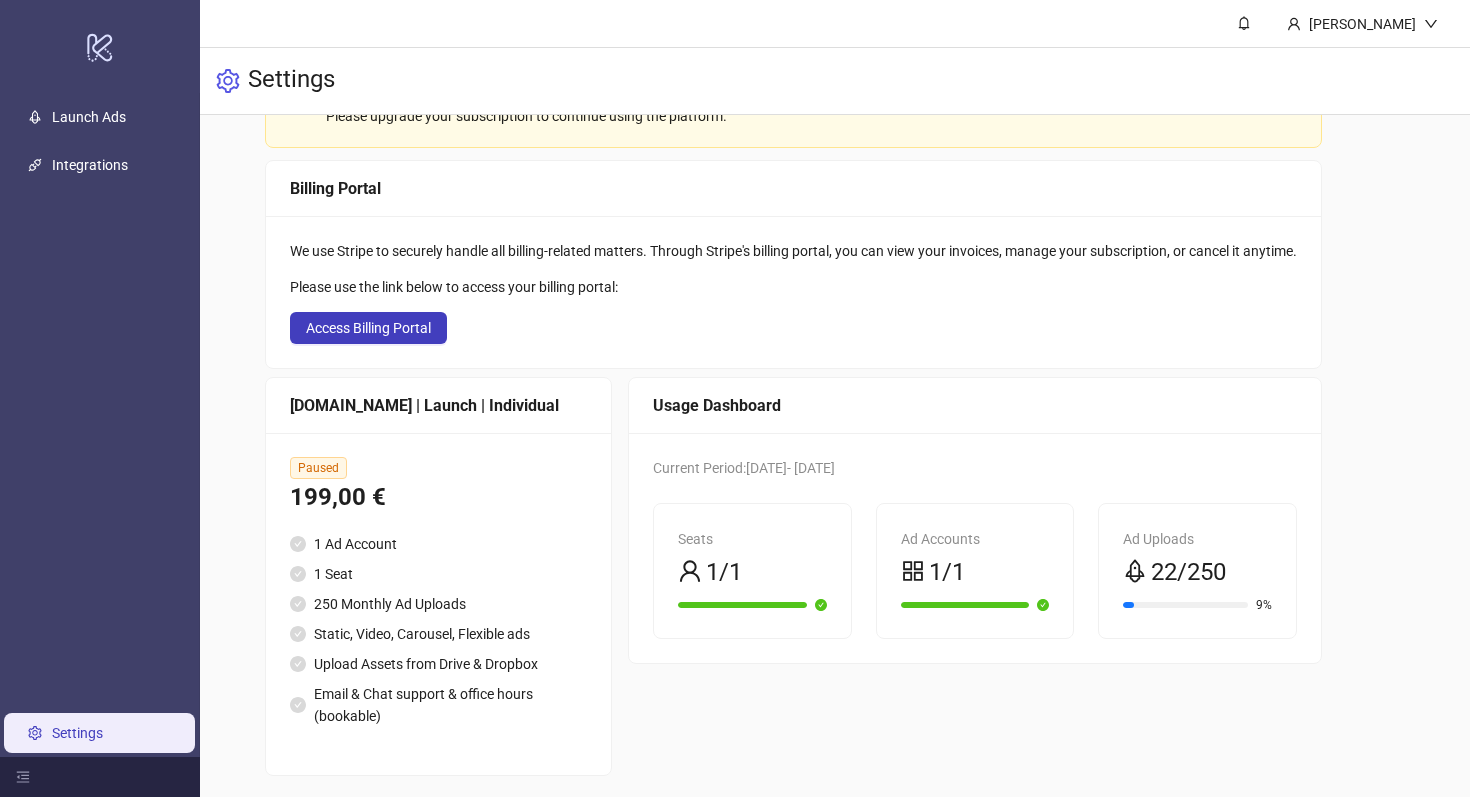 scroll, scrollTop: 181, scrollLeft: 0, axis: vertical 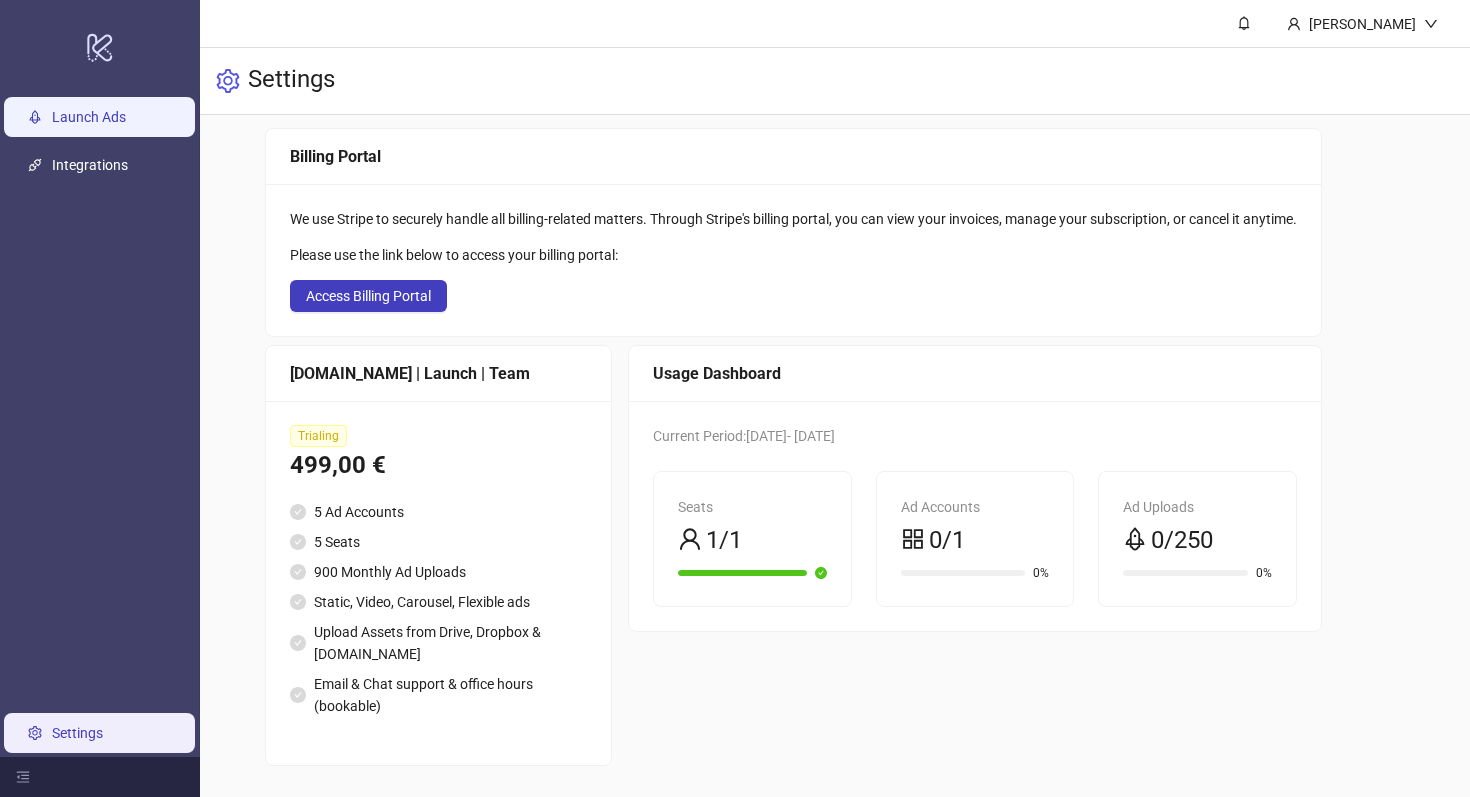 click on "Launch Ads" at bounding box center (89, 117) 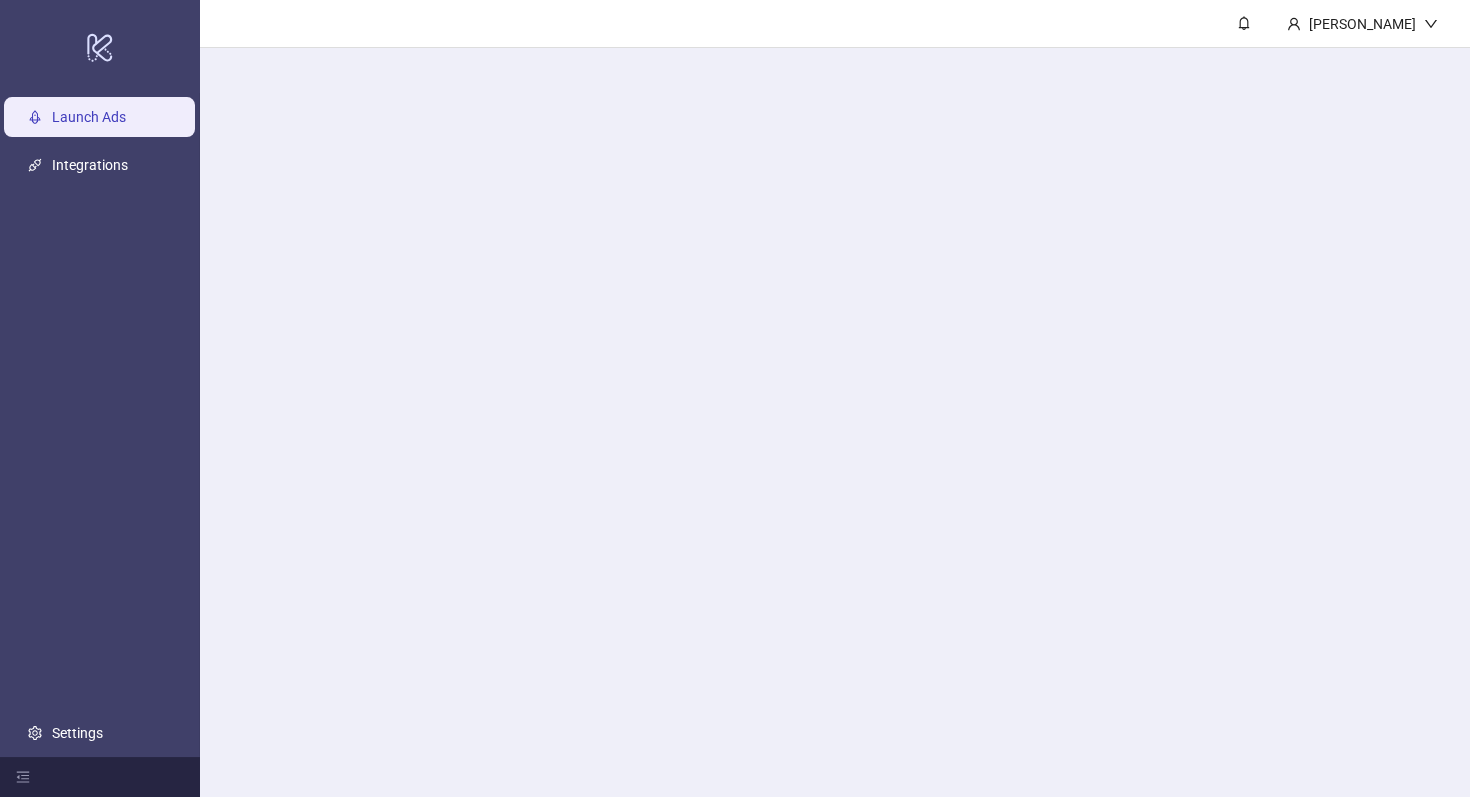 scroll, scrollTop: 0, scrollLeft: 0, axis: both 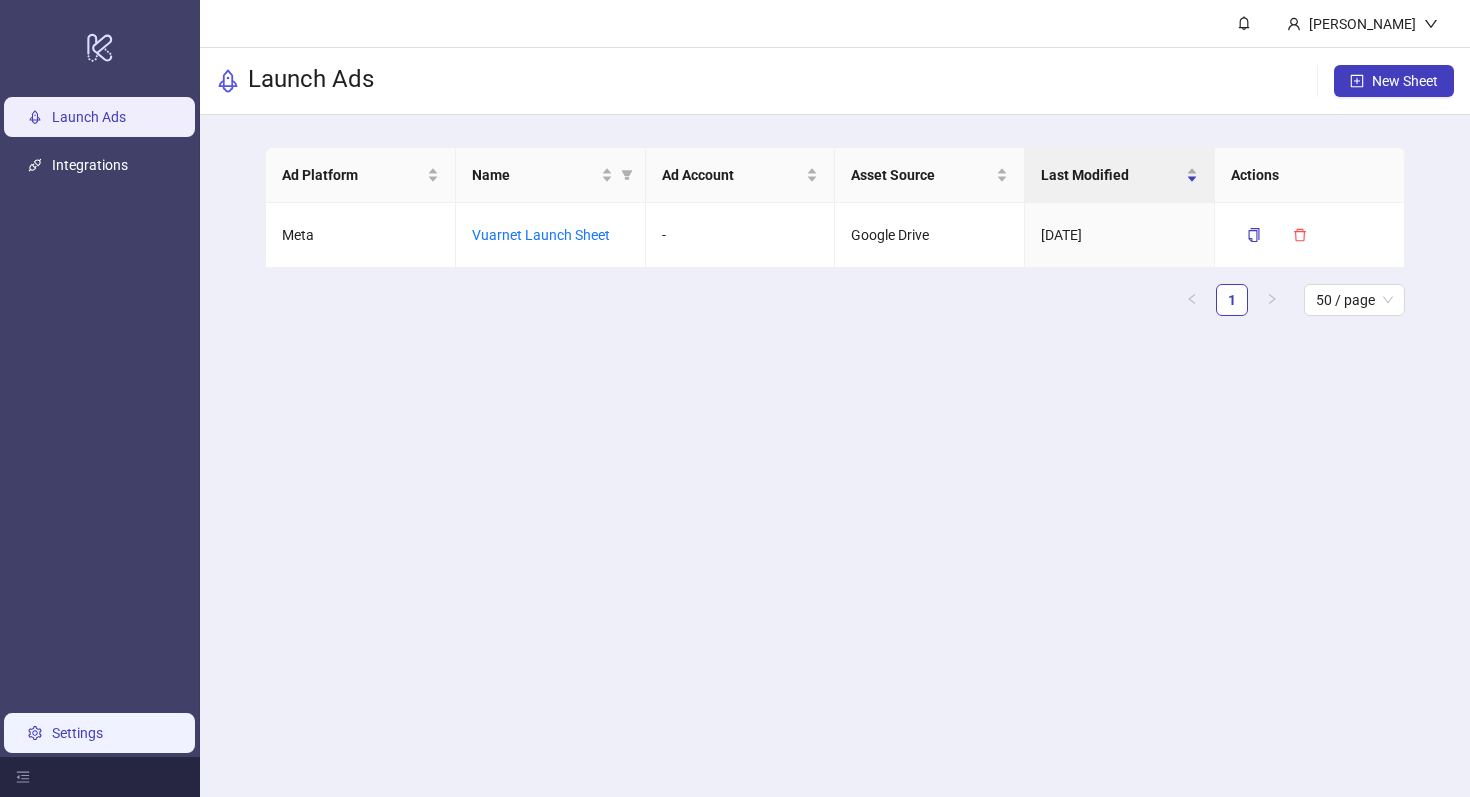 click on "Settings" at bounding box center [77, 733] 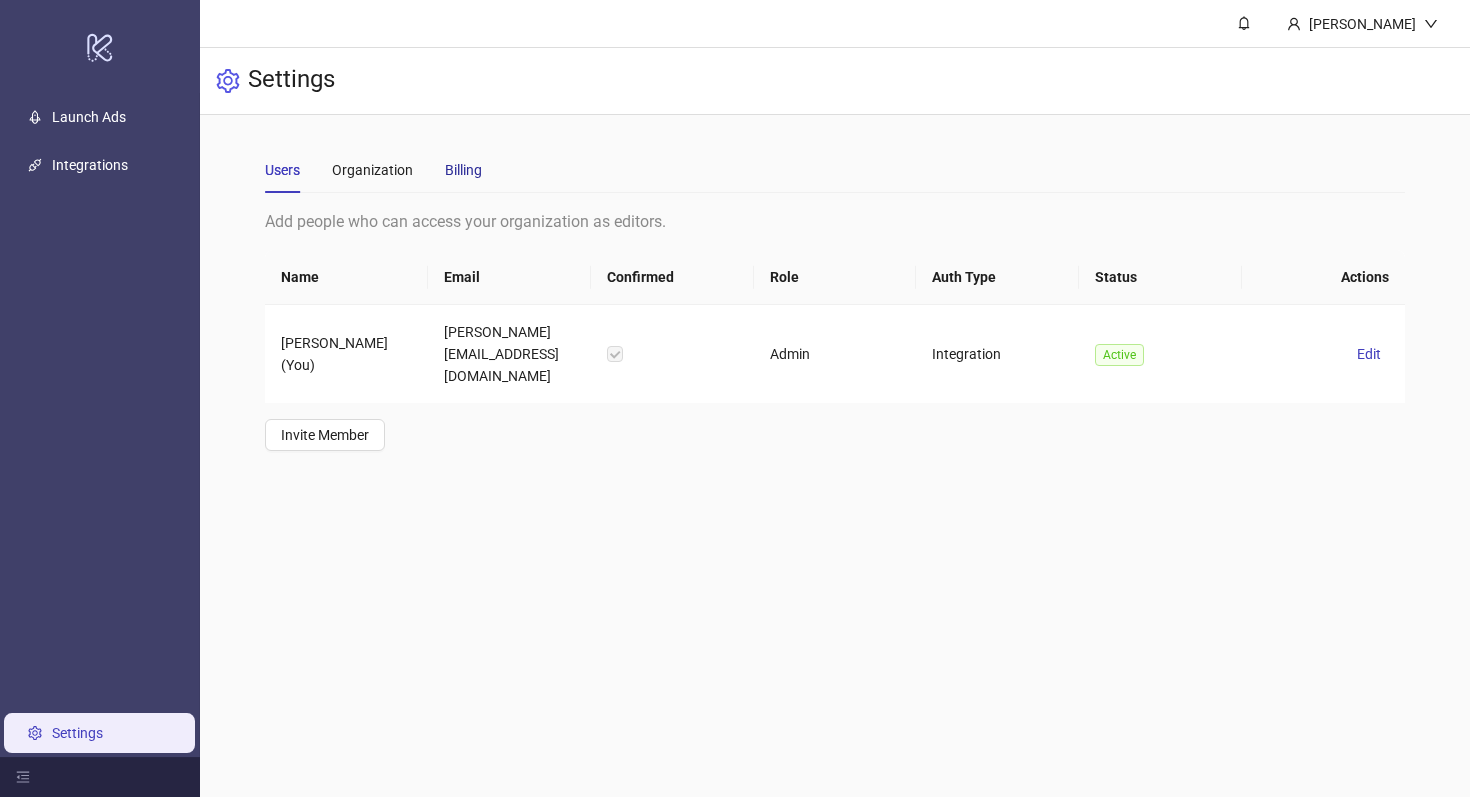click on "Billing" at bounding box center [463, 170] 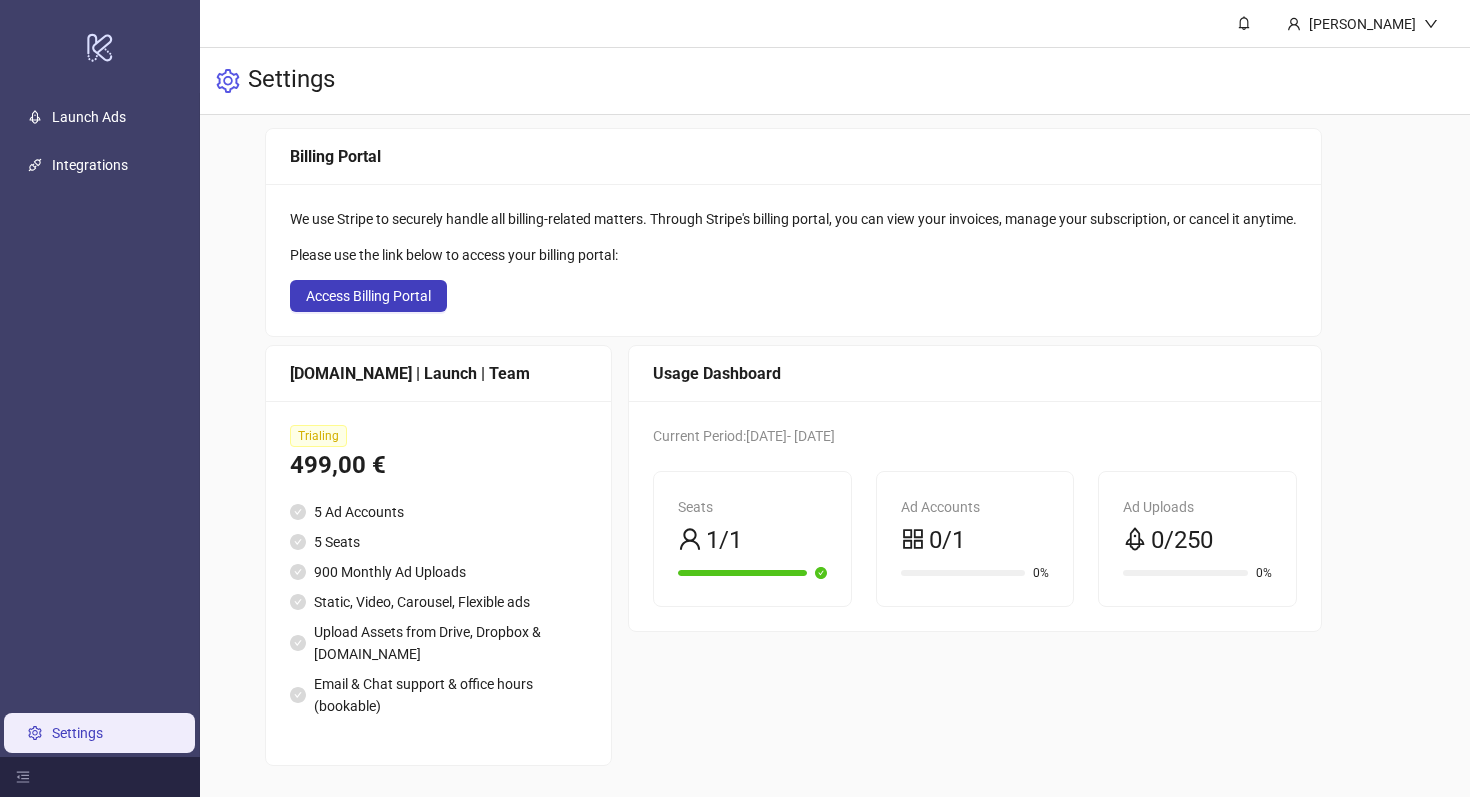 scroll, scrollTop: 0, scrollLeft: 0, axis: both 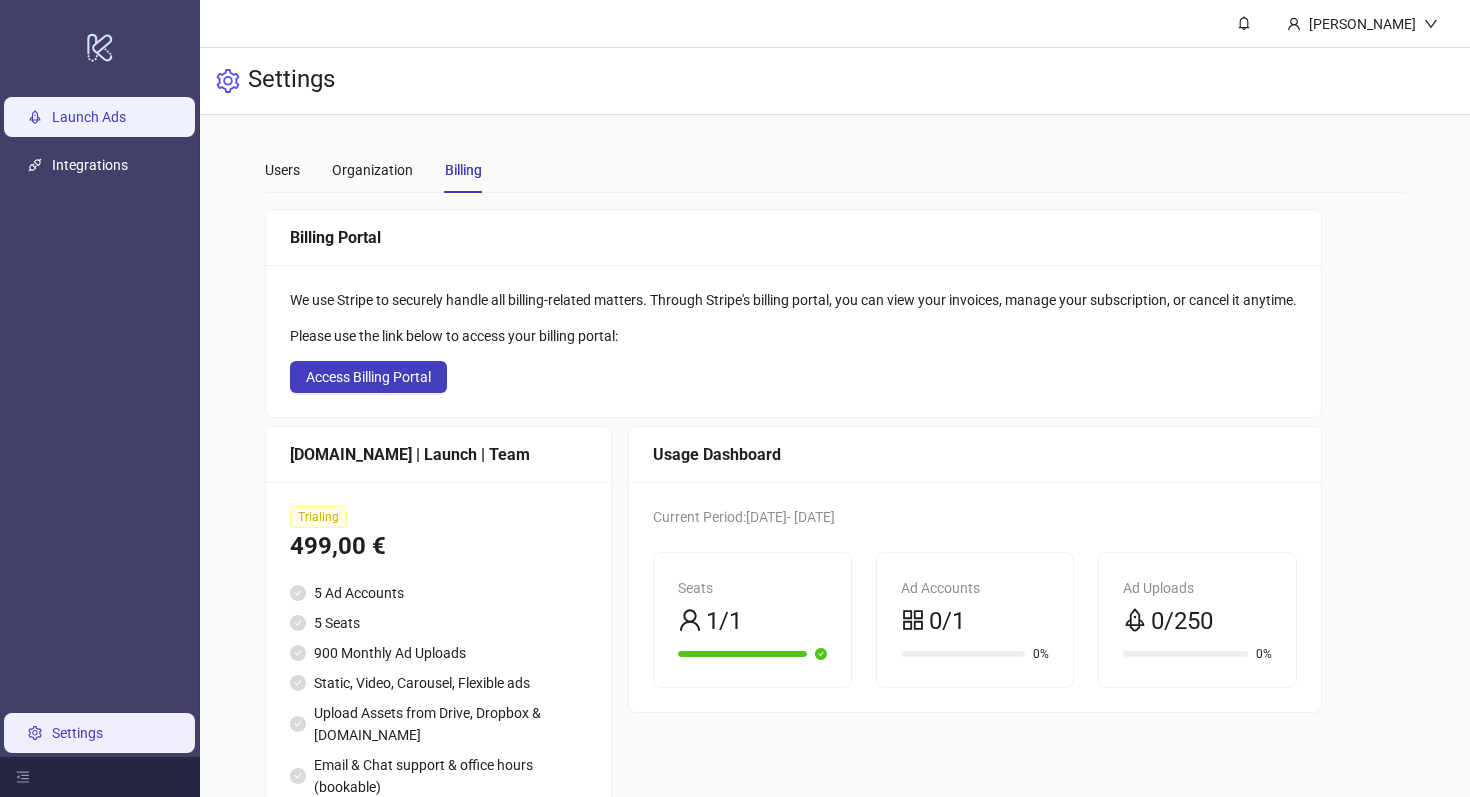 click on "Launch Ads" at bounding box center (89, 117) 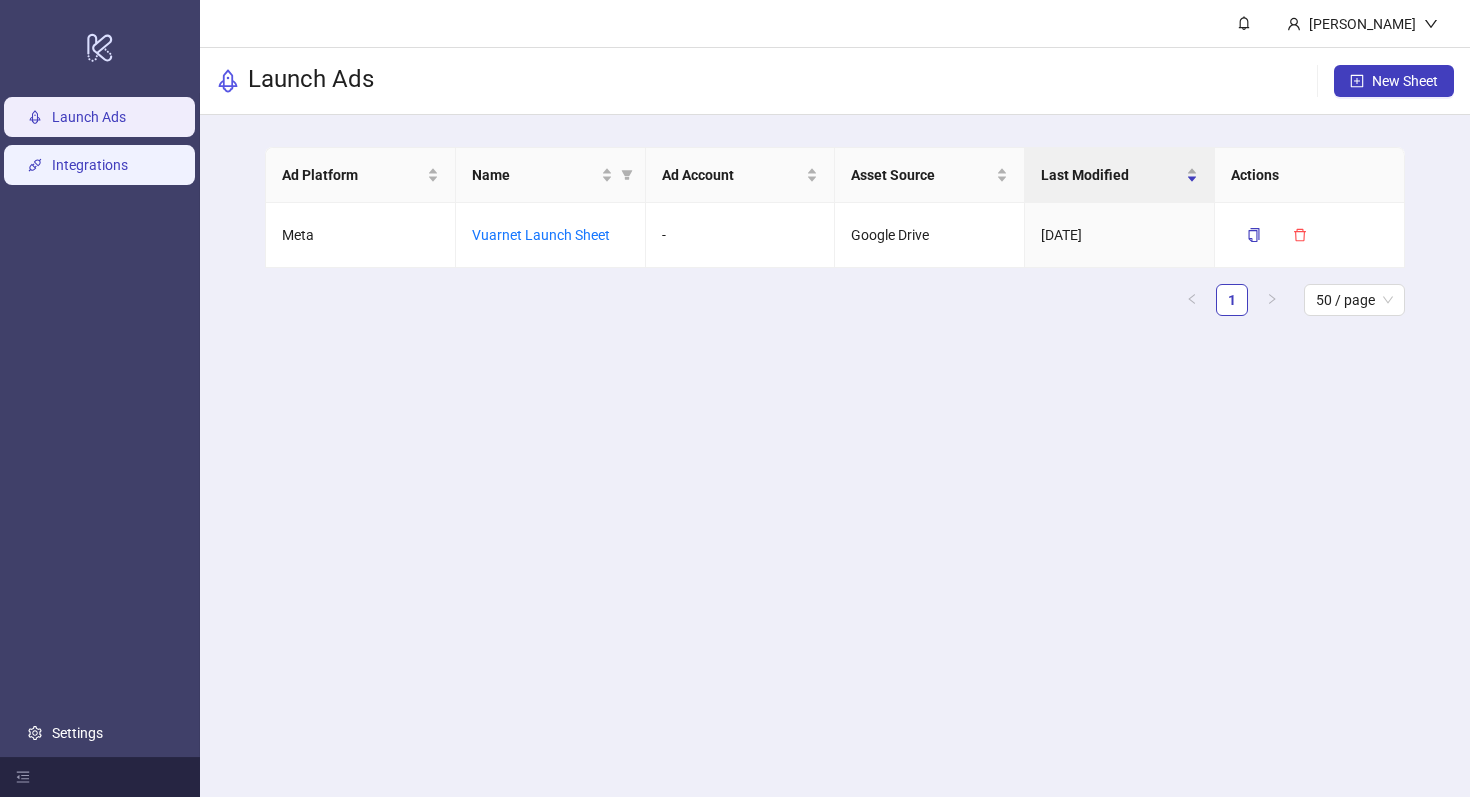 click on "Integrations" at bounding box center [90, 165] 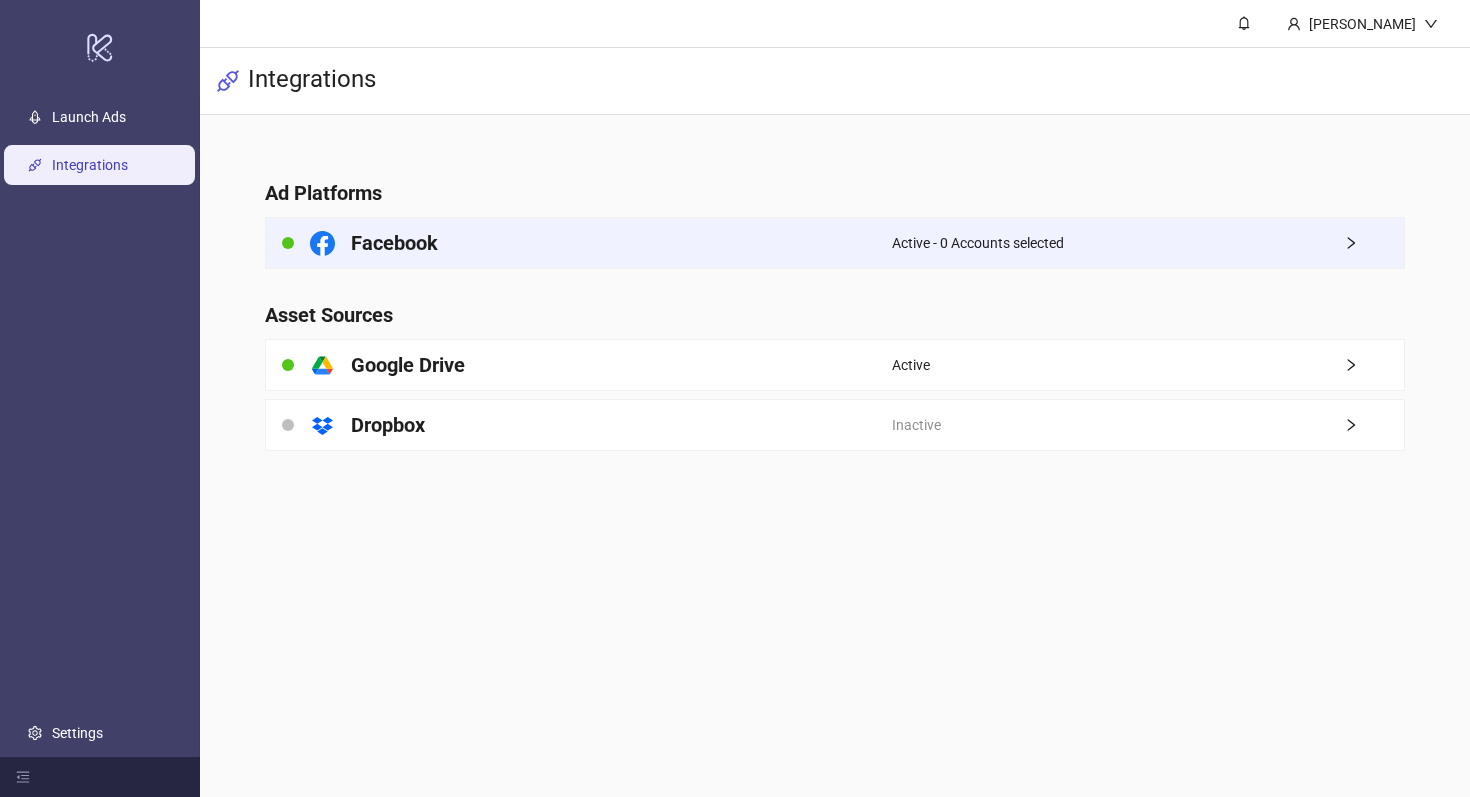 click on "Active - 0 Accounts selected" at bounding box center [1148, 243] 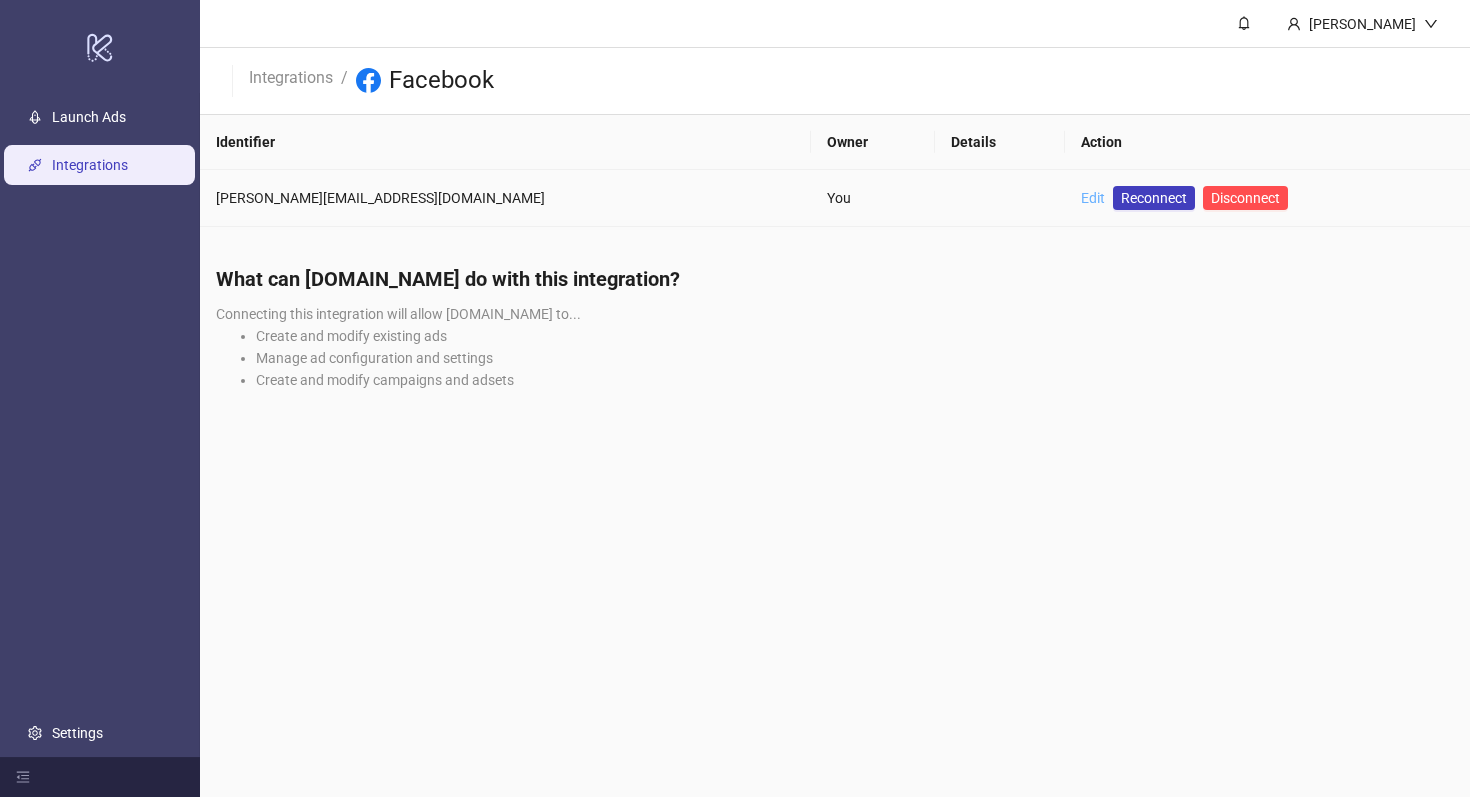 click on "Edit" at bounding box center (1093, 198) 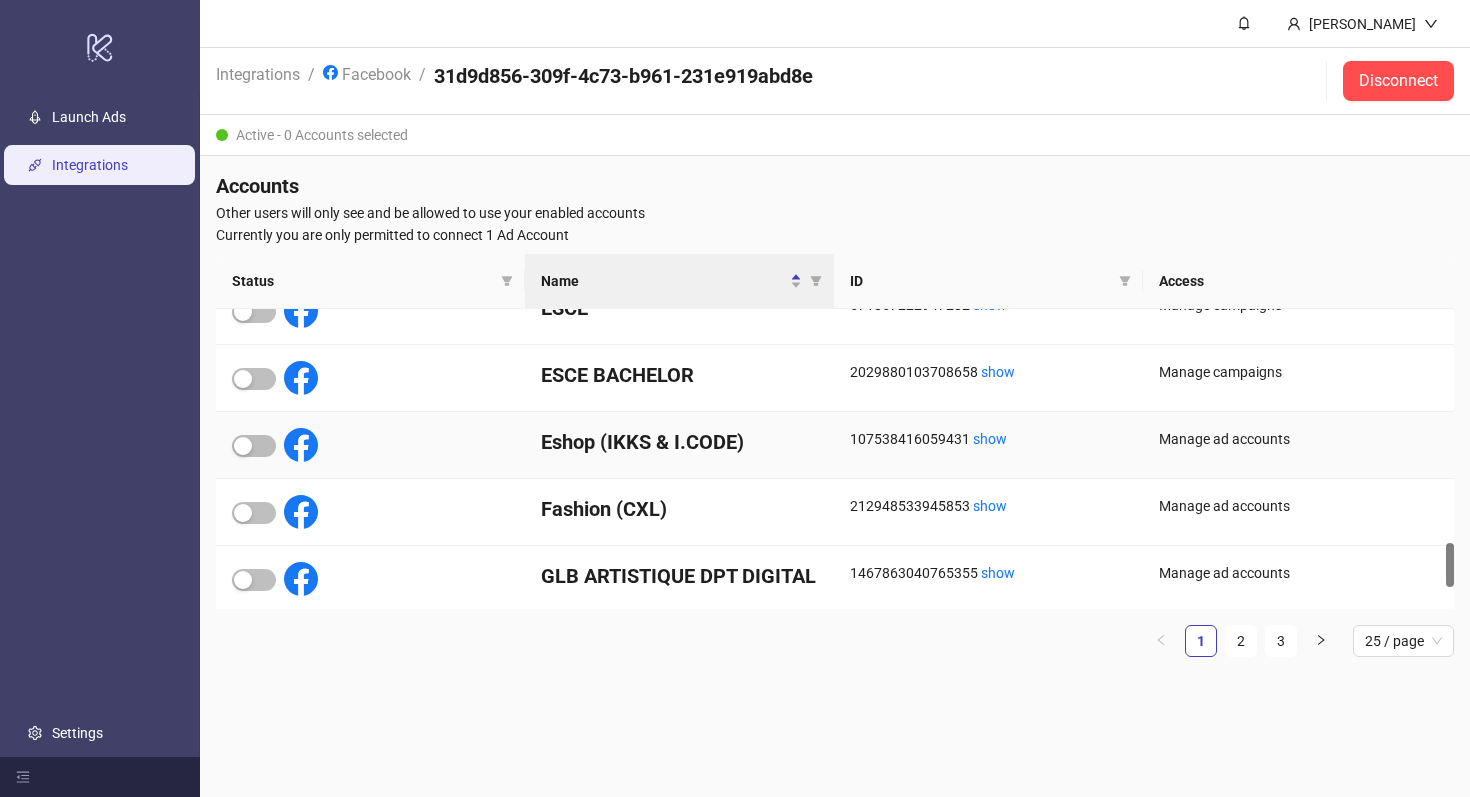 scroll, scrollTop: 1741, scrollLeft: 0, axis: vertical 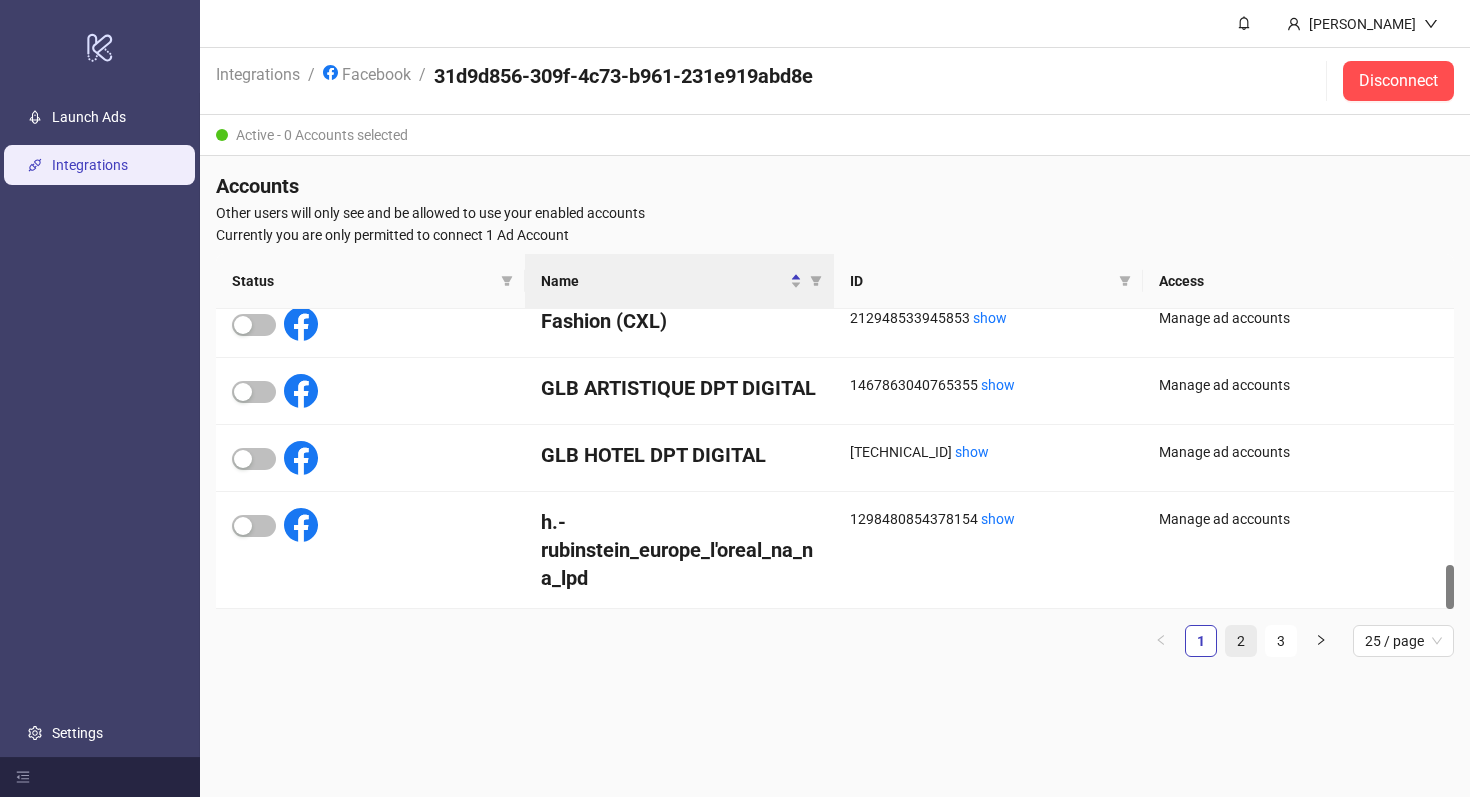 click on "2" at bounding box center (1241, 641) 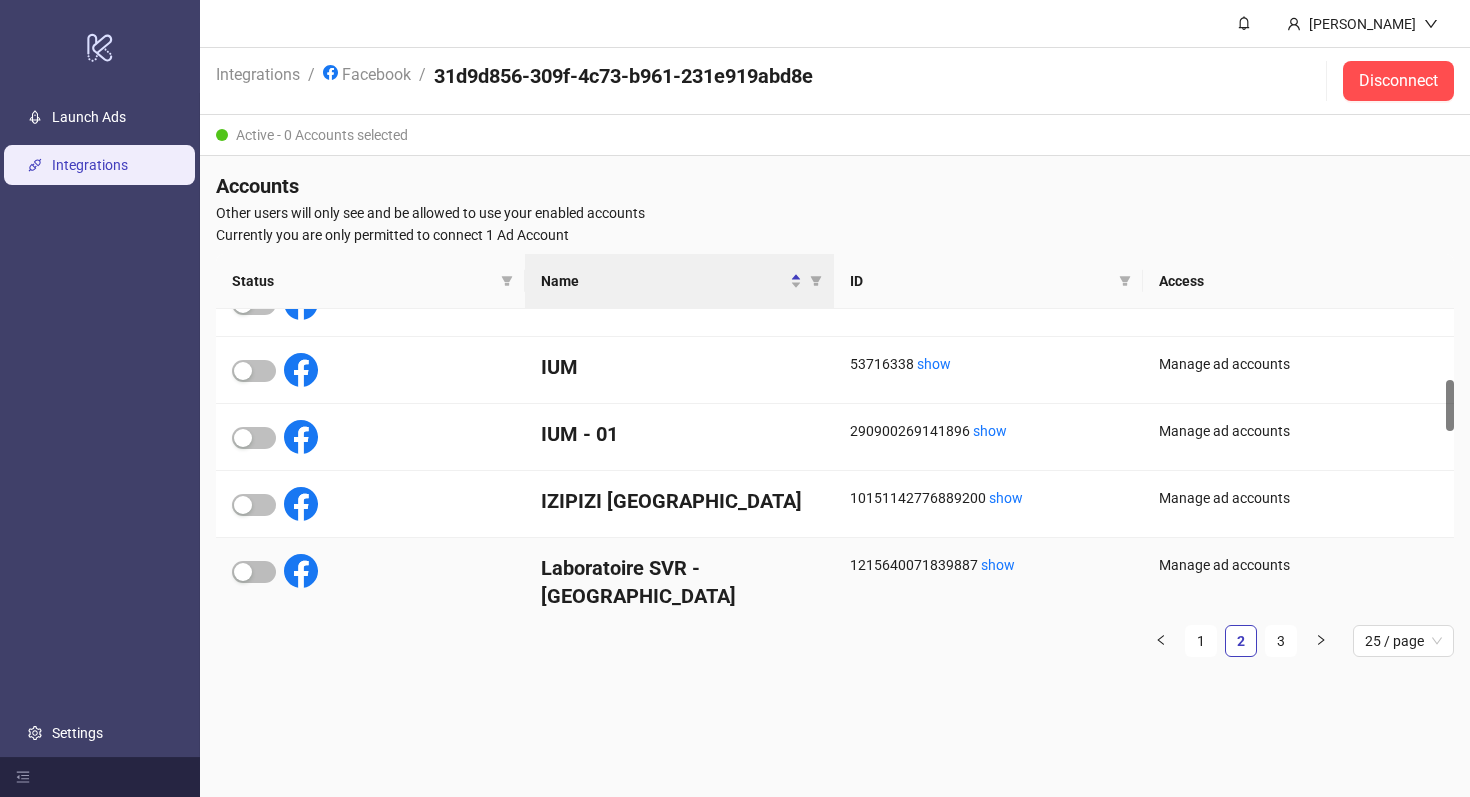 scroll, scrollTop: 384, scrollLeft: 0, axis: vertical 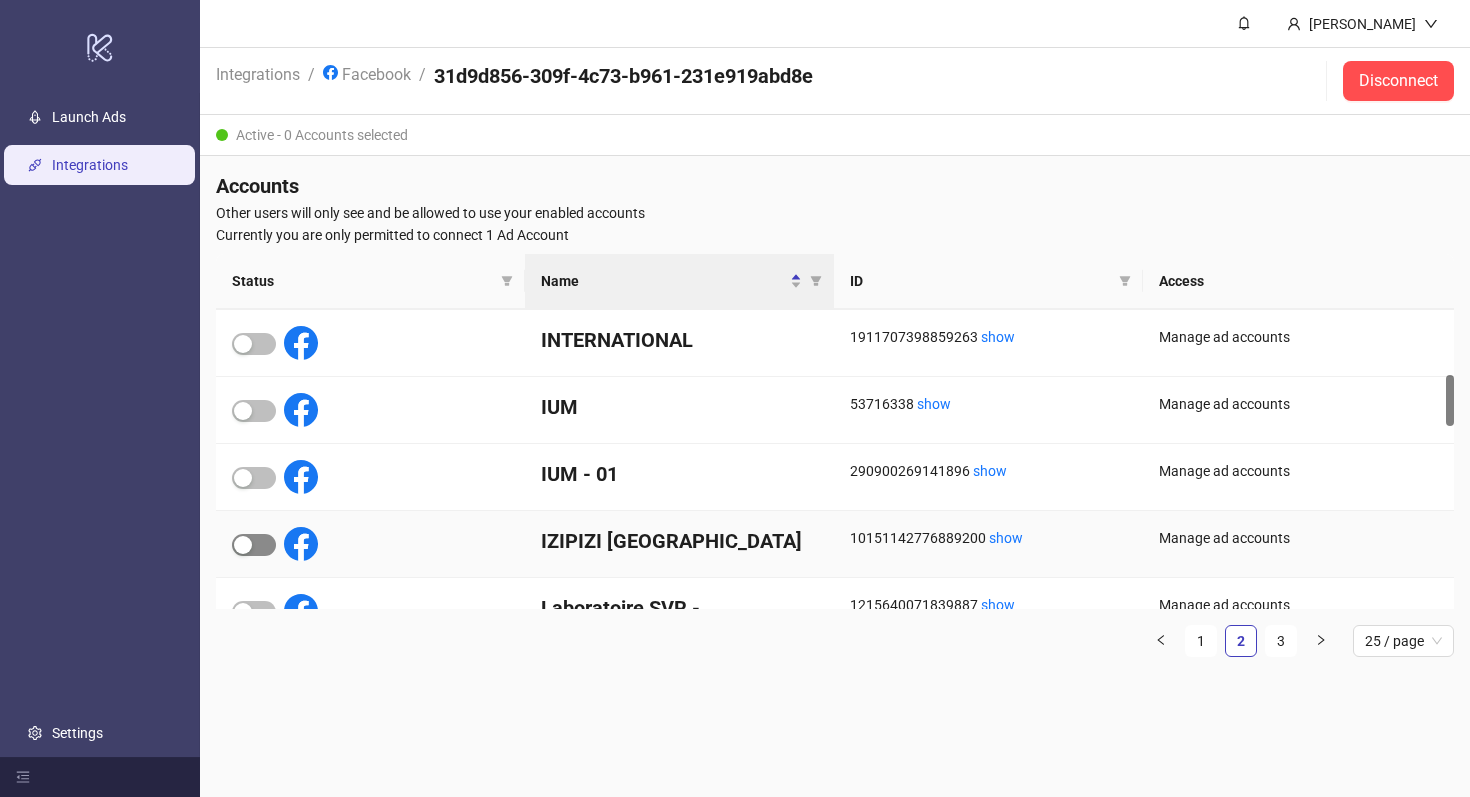 click at bounding box center [243, 545] 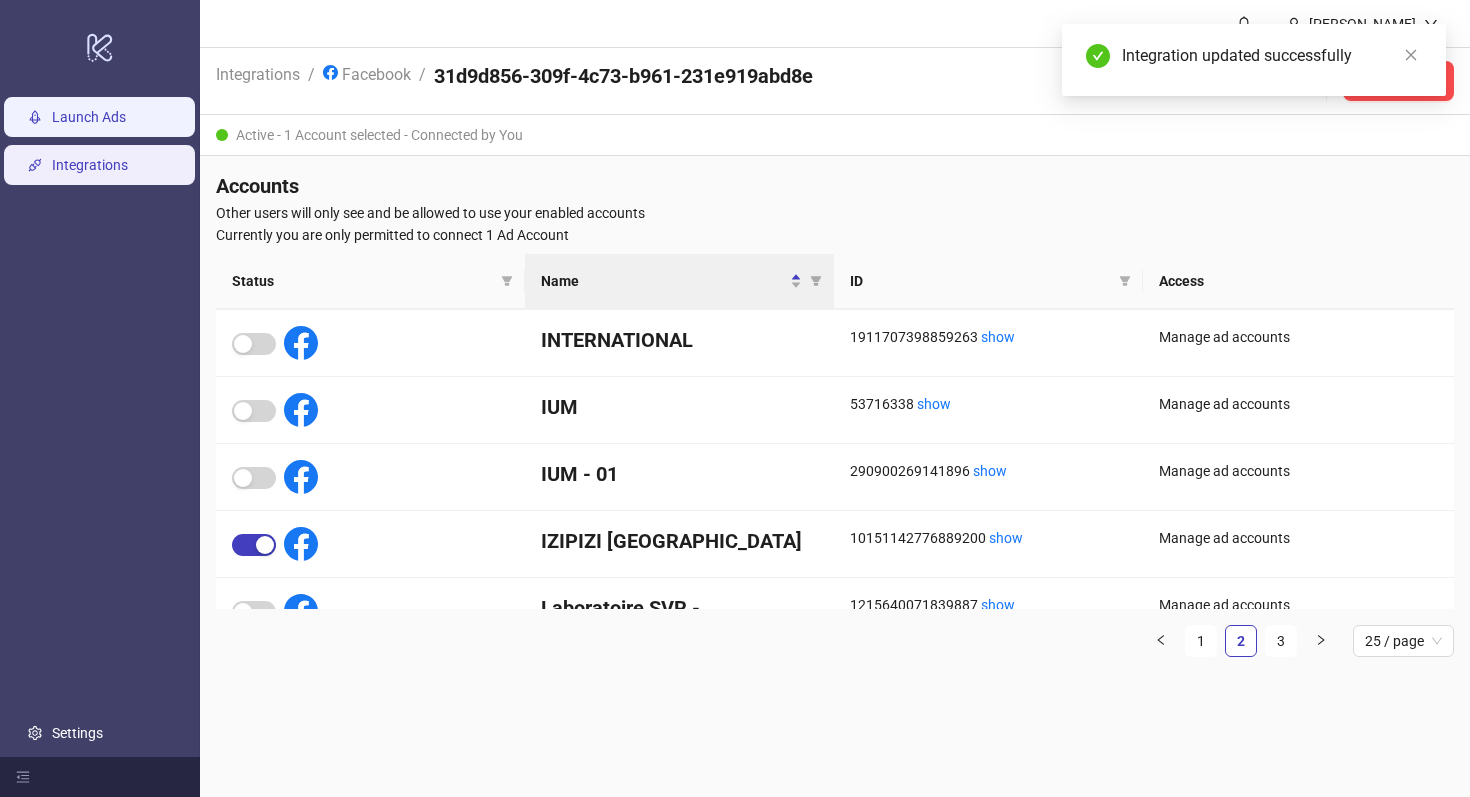 click on "Launch Ads" at bounding box center (89, 117) 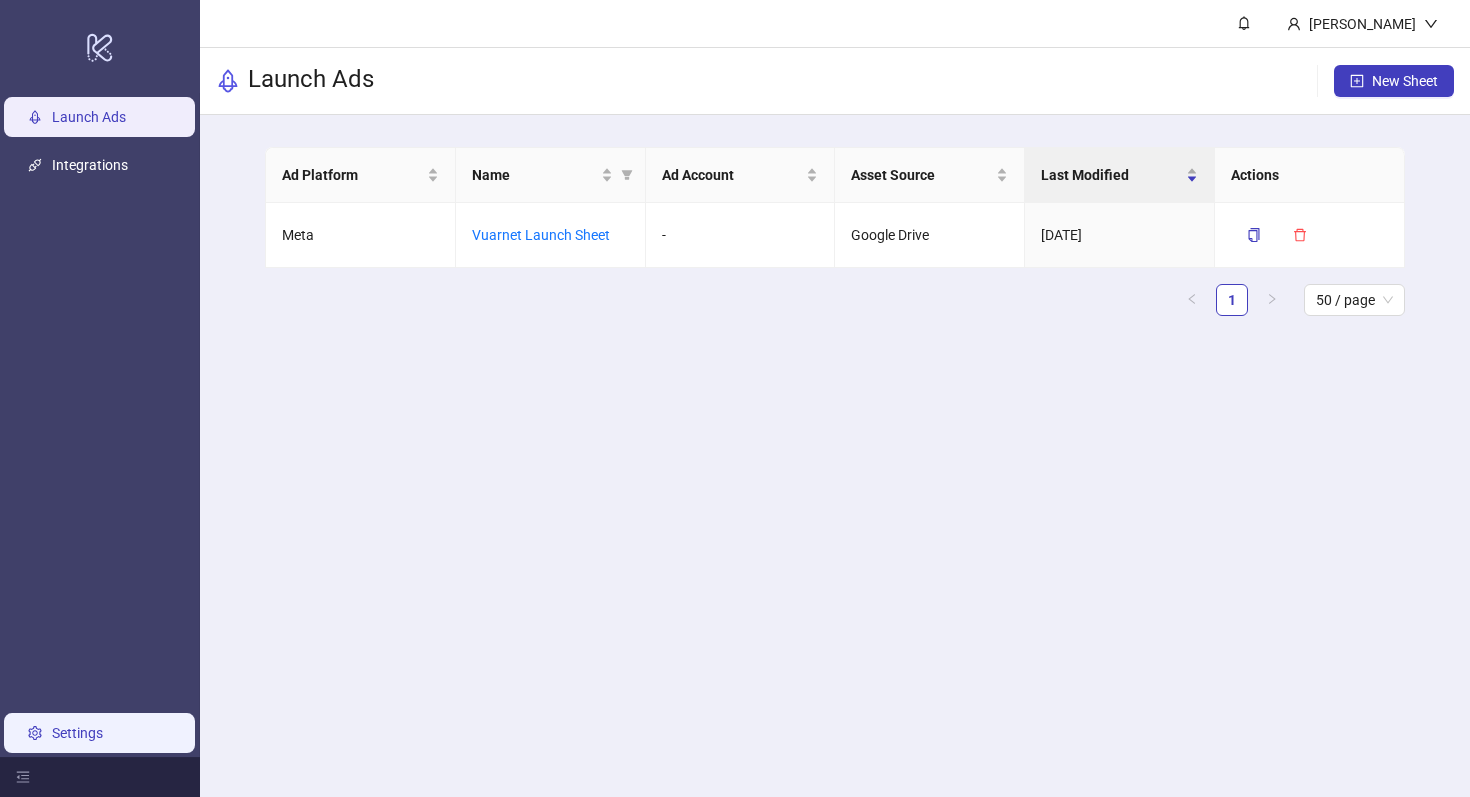 click on "Settings" at bounding box center [77, 733] 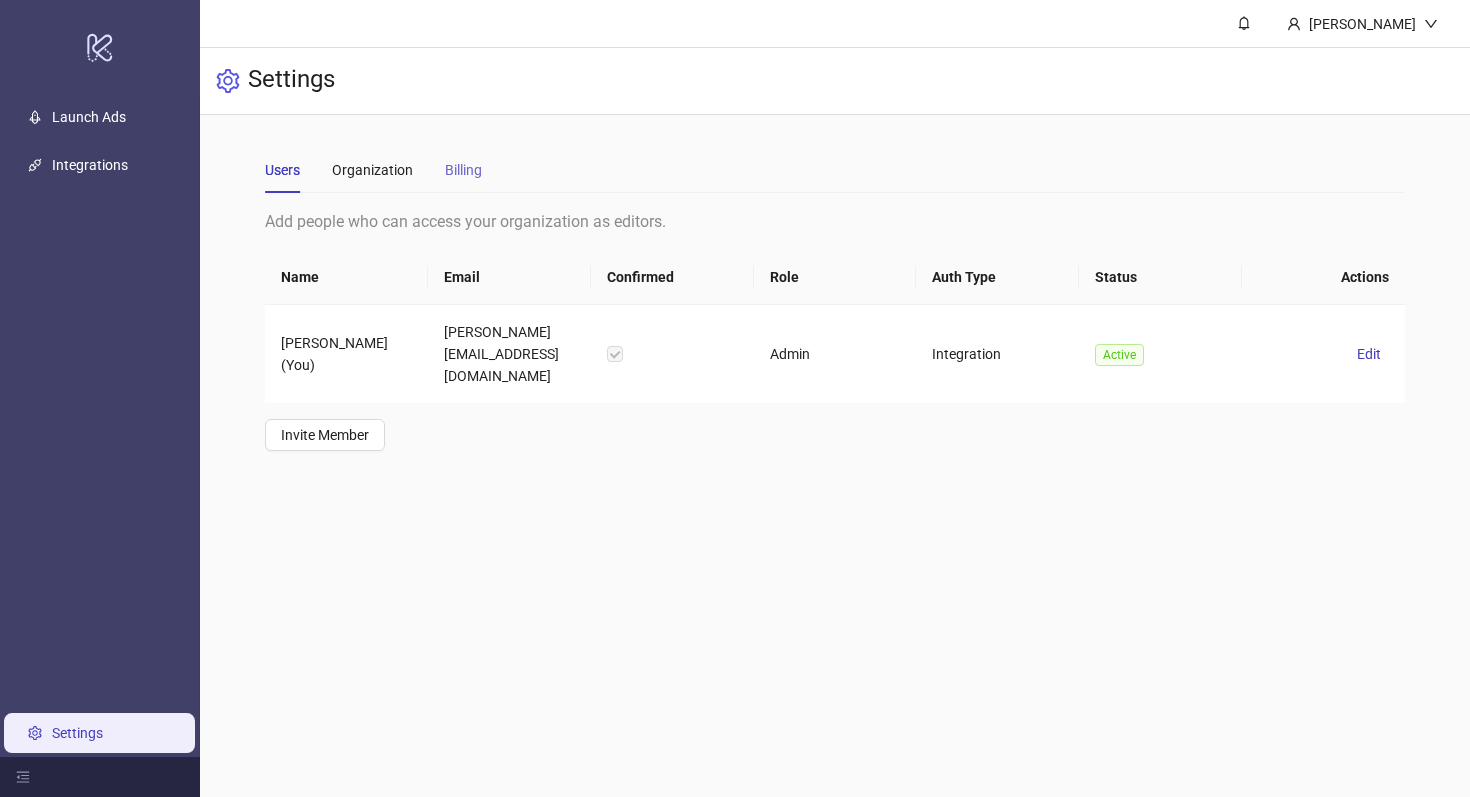 click on "Billing" at bounding box center [463, 170] 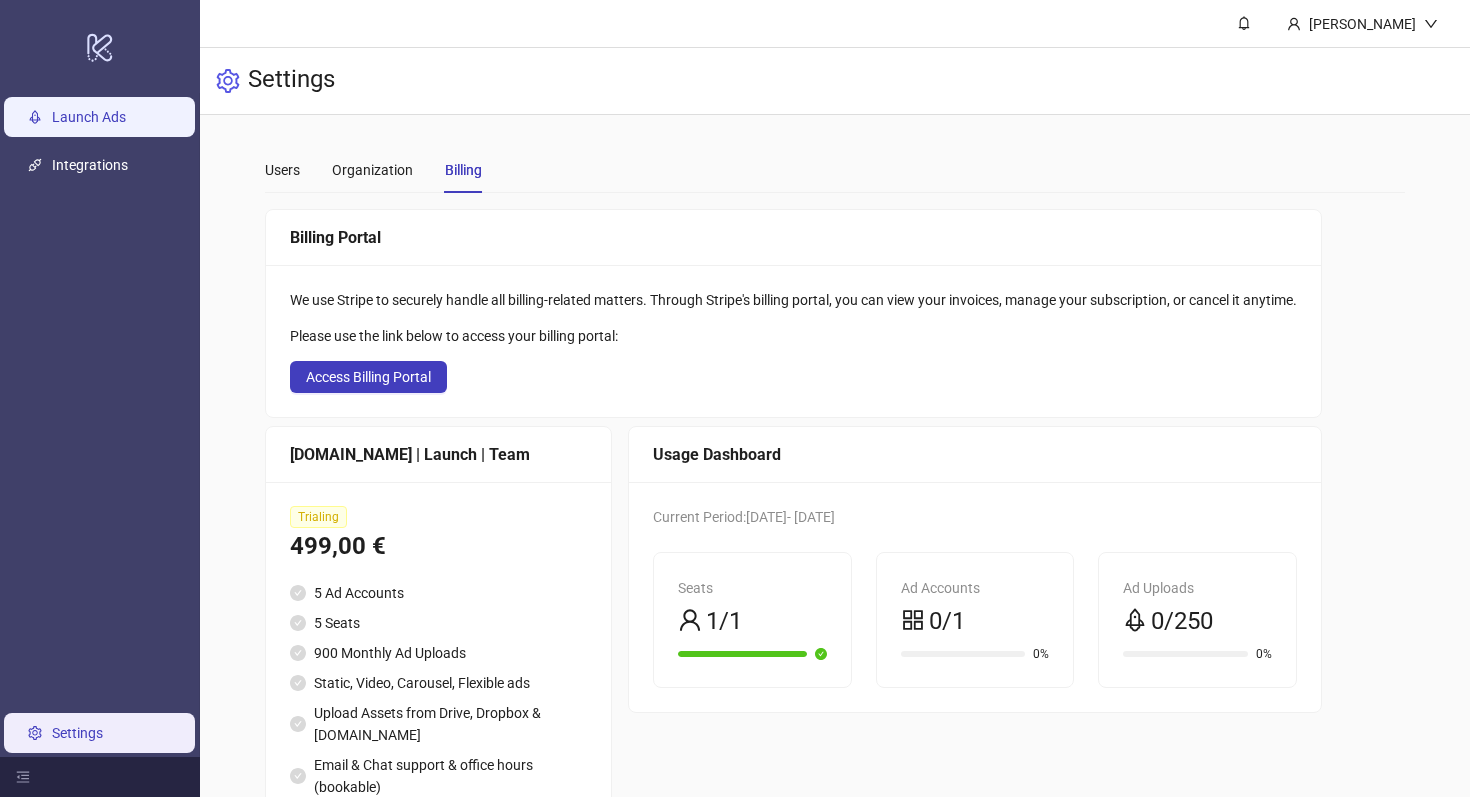 click on "Launch Ads" at bounding box center (89, 117) 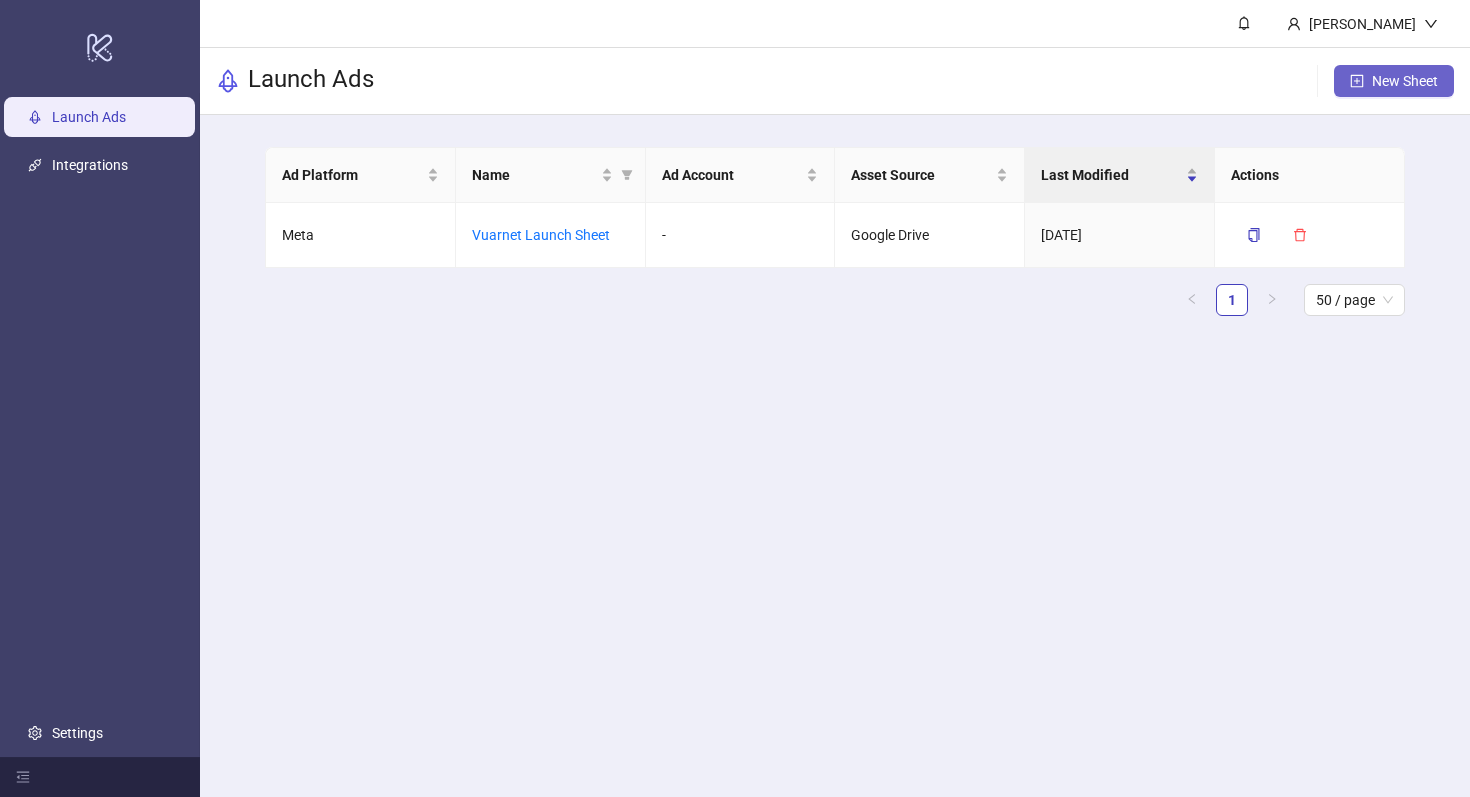click on "New Sheet" at bounding box center [1394, 81] 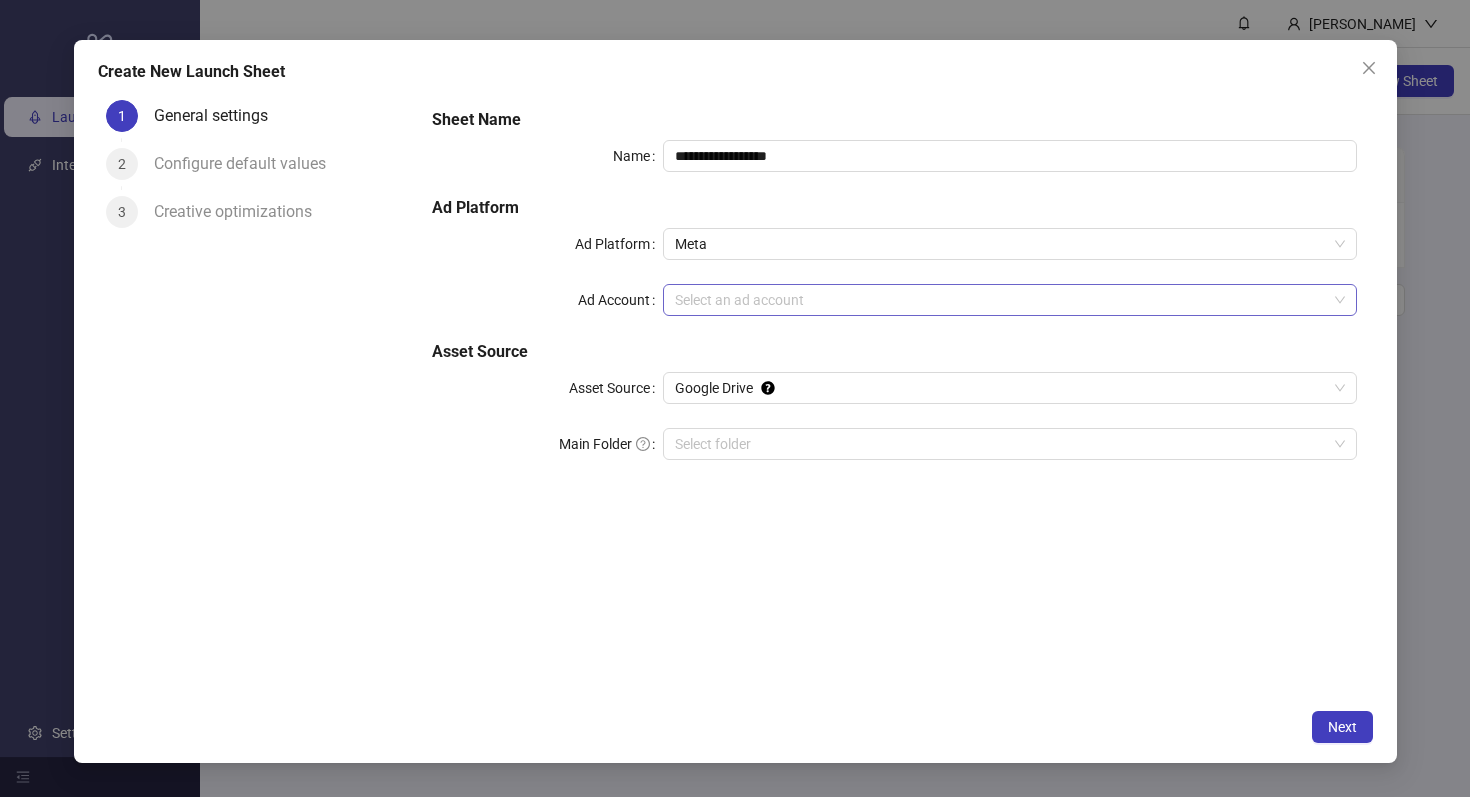 click on "Ad Account" at bounding box center [1000, 300] 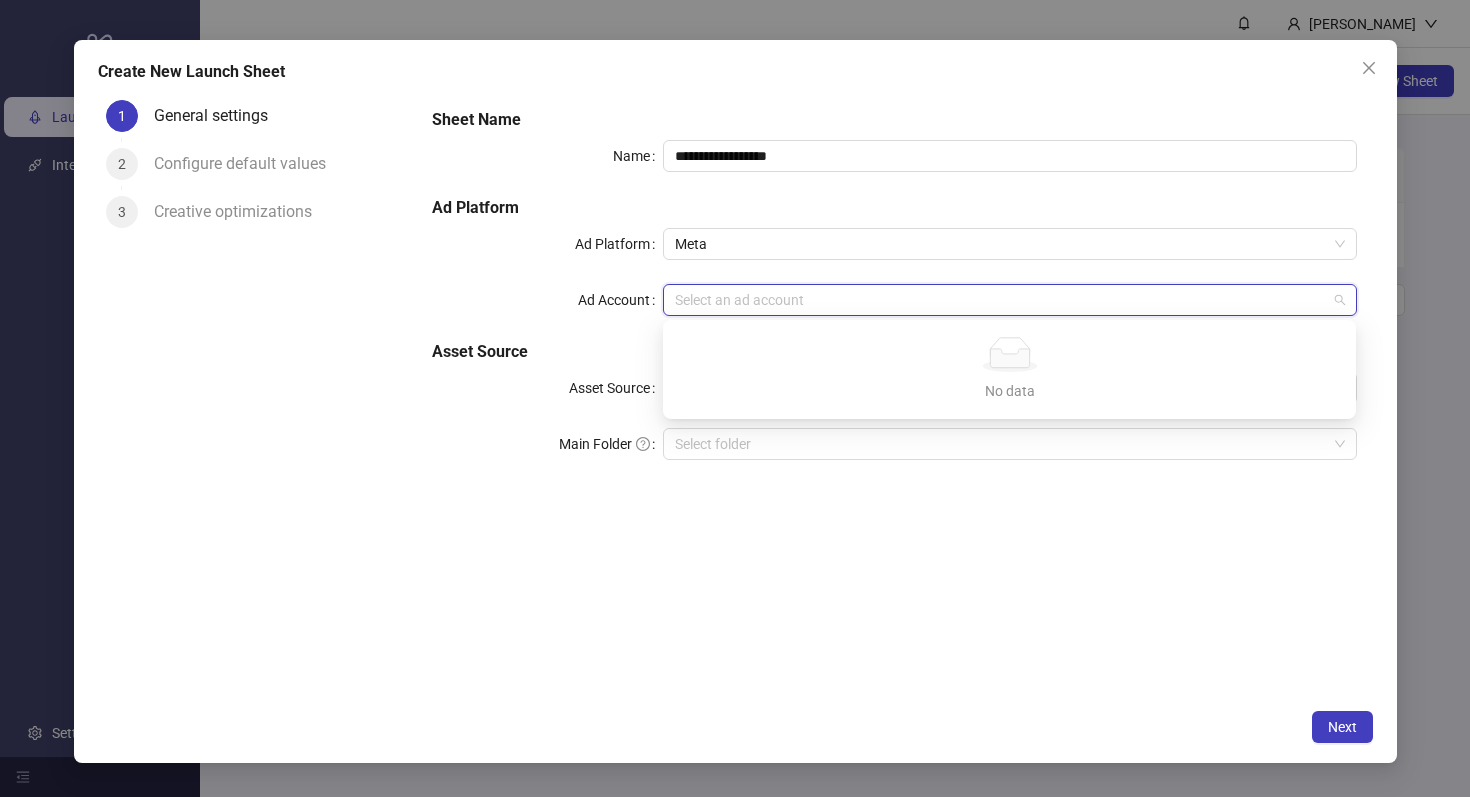 click on "Ad Account" at bounding box center [1000, 300] 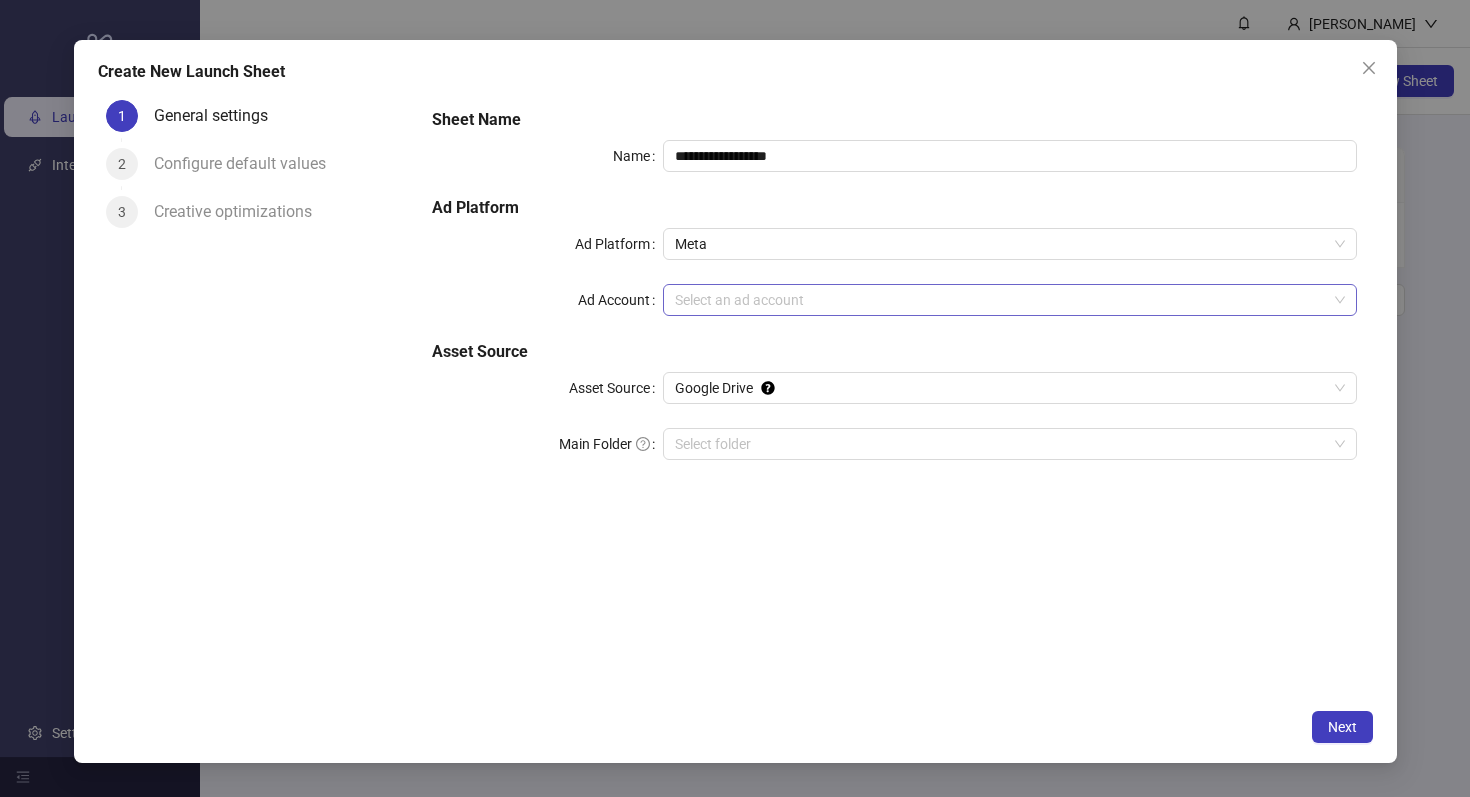 click on "Ad Account" at bounding box center (1000, 300) 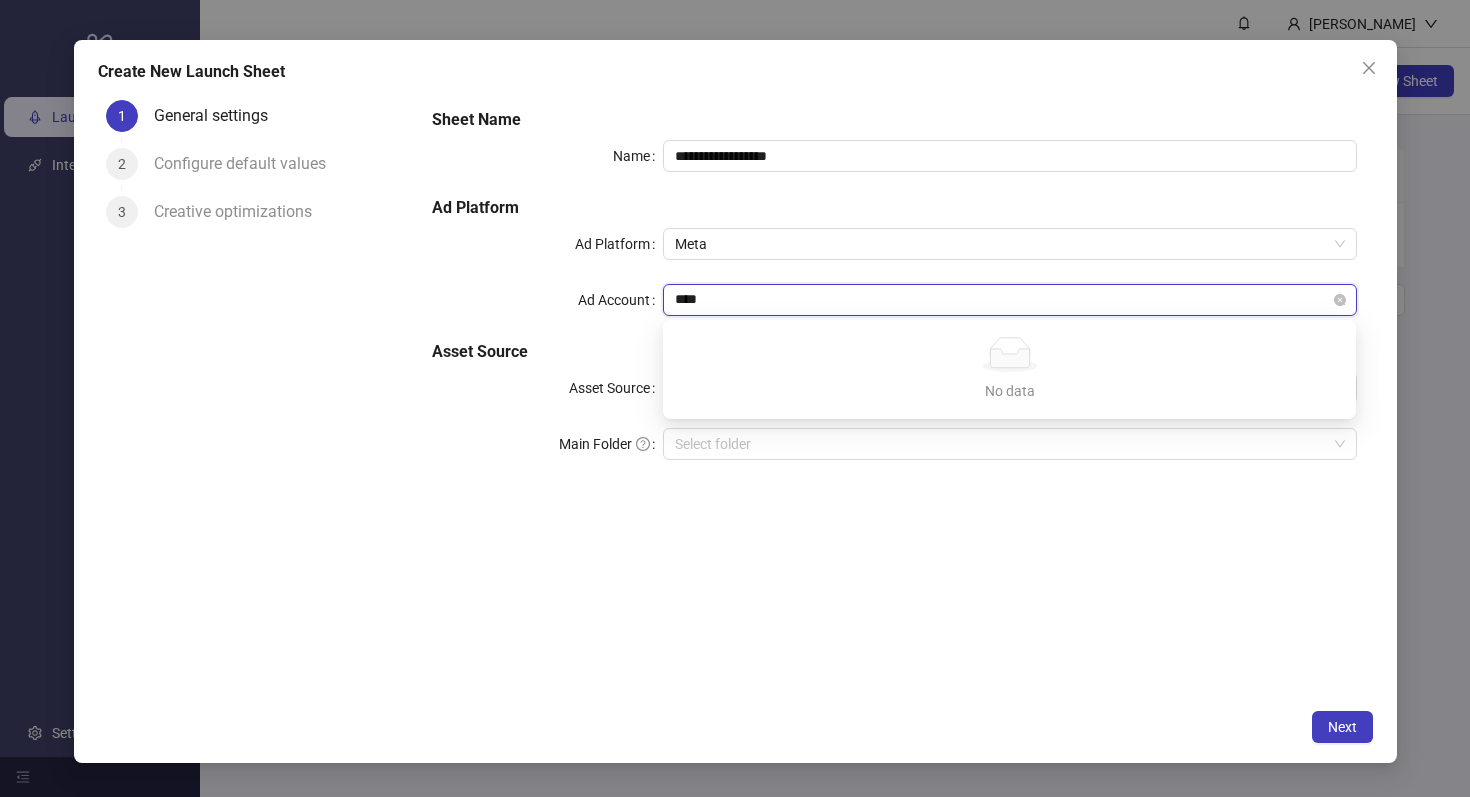 type on "***" 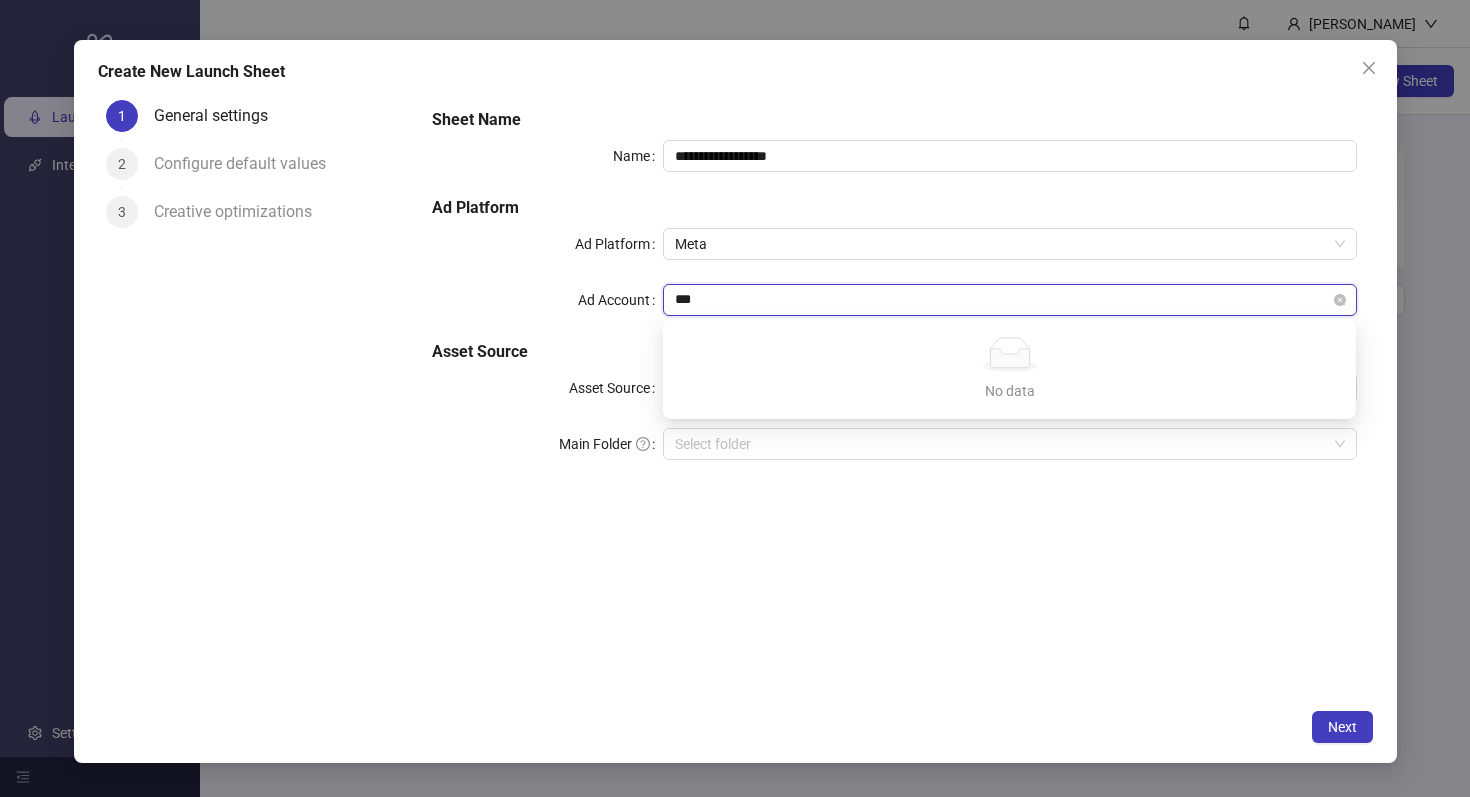 click on "***" at bounding box center (1000, 300) 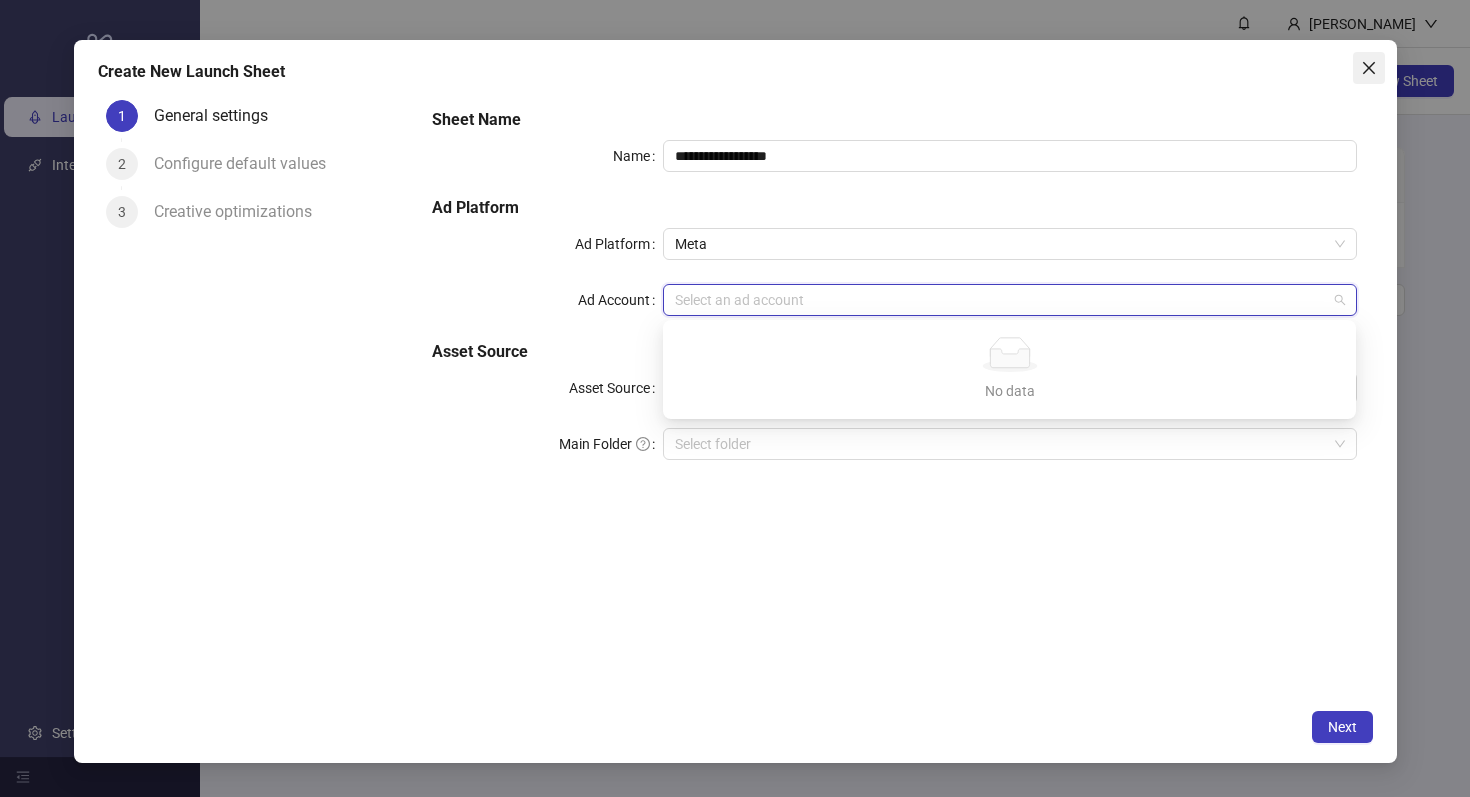 click at bounding box center (1369, 68) 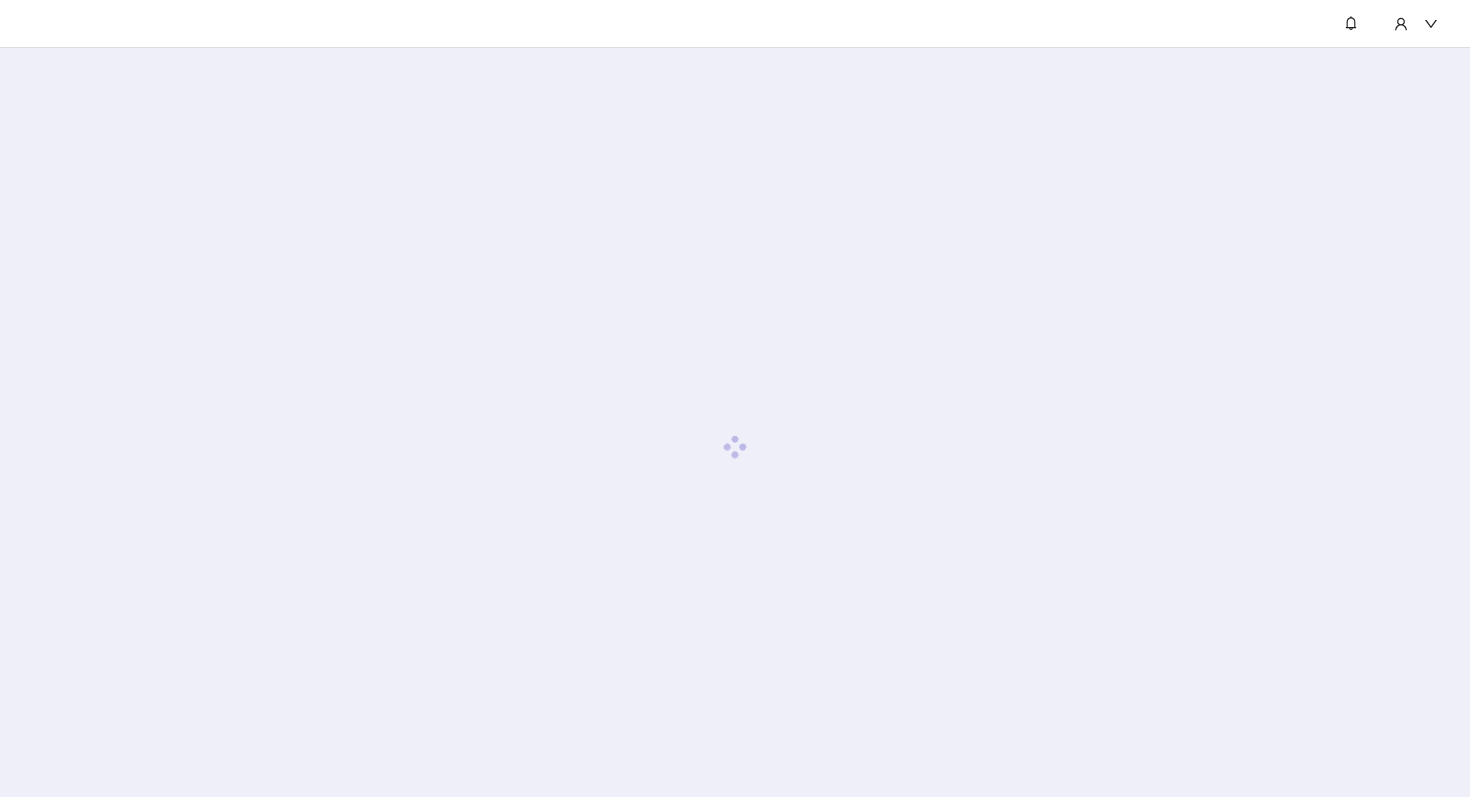 scroll, scrollTop: 0, scrollLeft: 0, axis: both 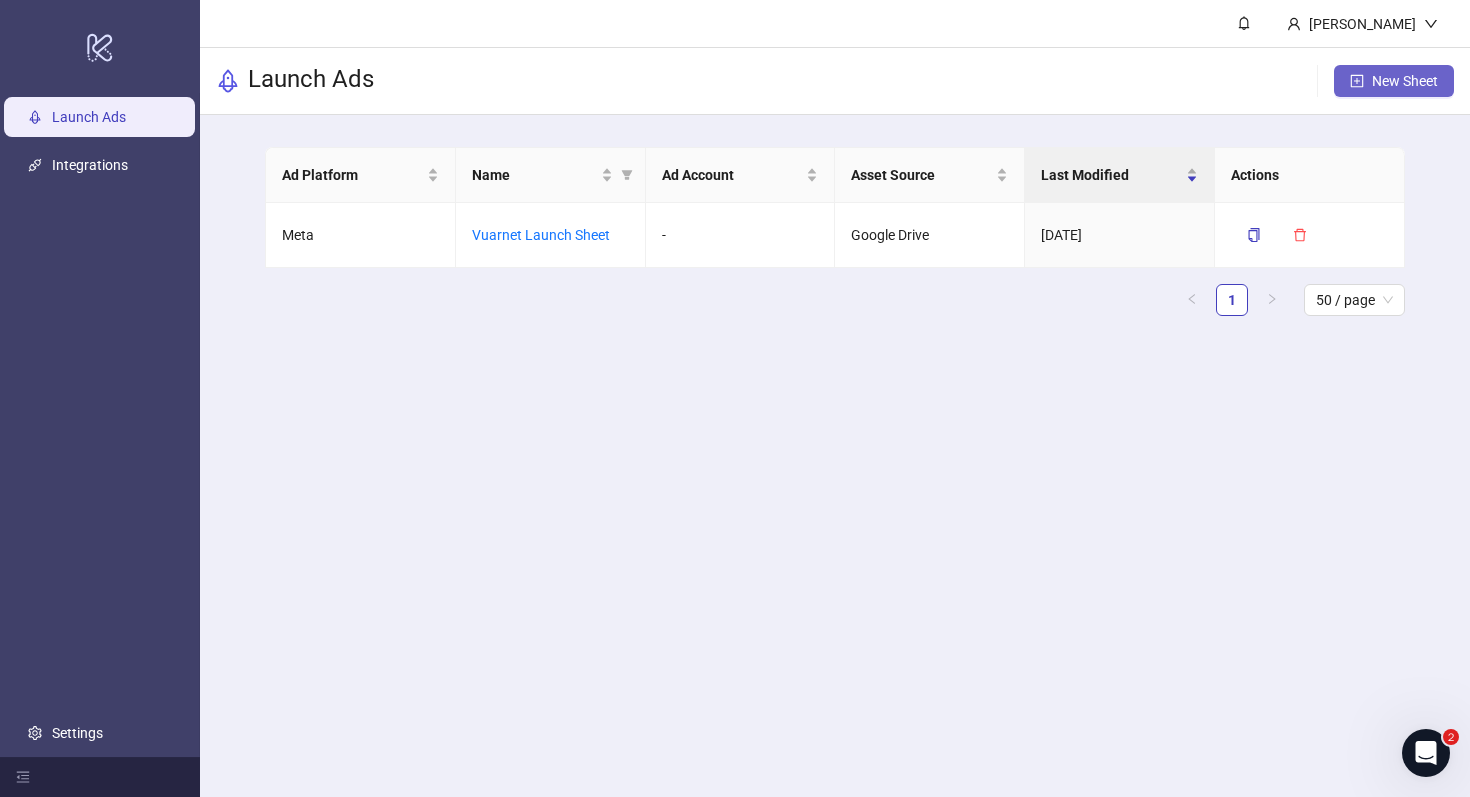click on "New Sheet" at bounding box center (1394, 81) 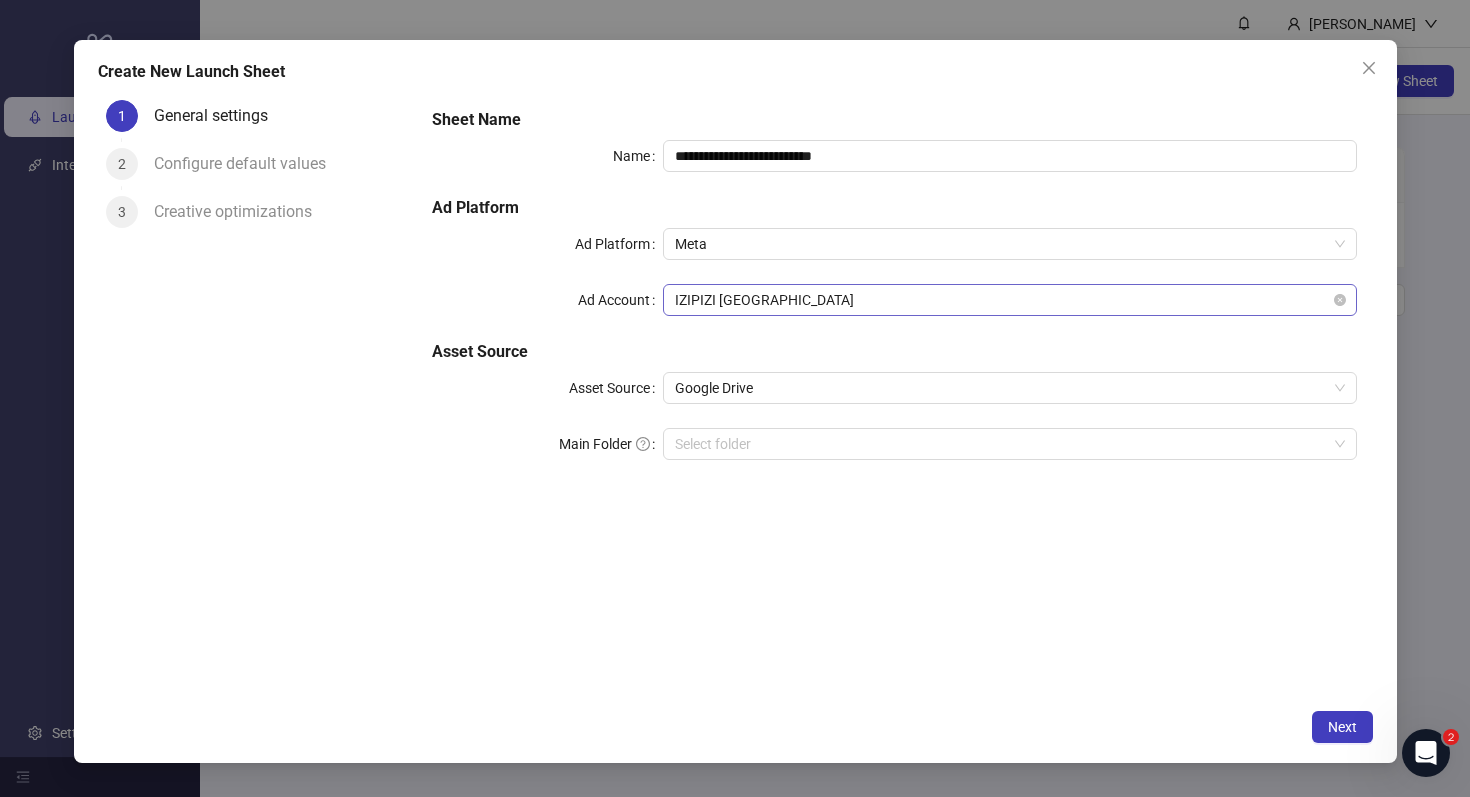 click on "IZIPIZI [GEOGRAPHIC_DATA]" at bounding box center (1009, 300) 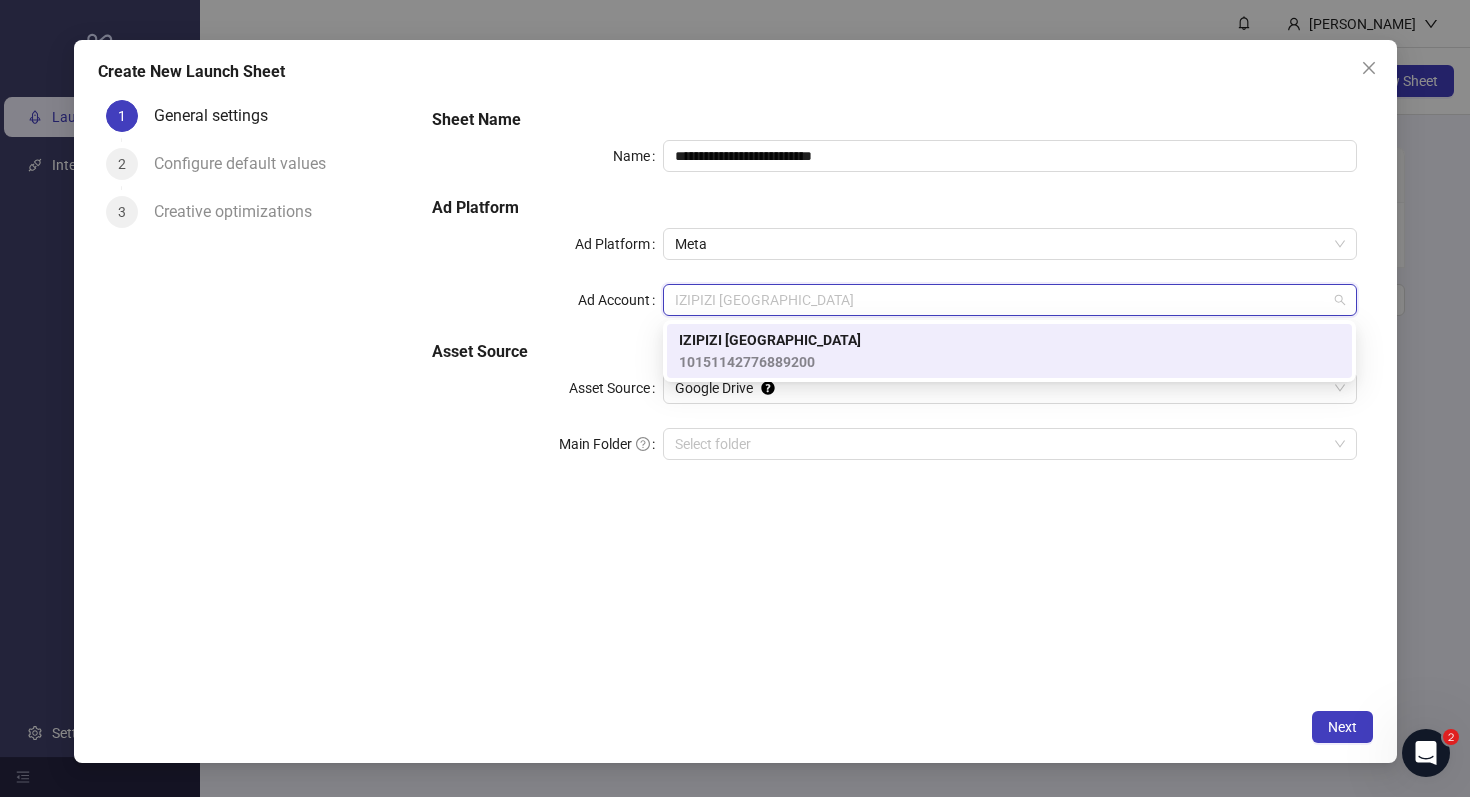 click on "Asset Source" at bounding box center (894, 352) 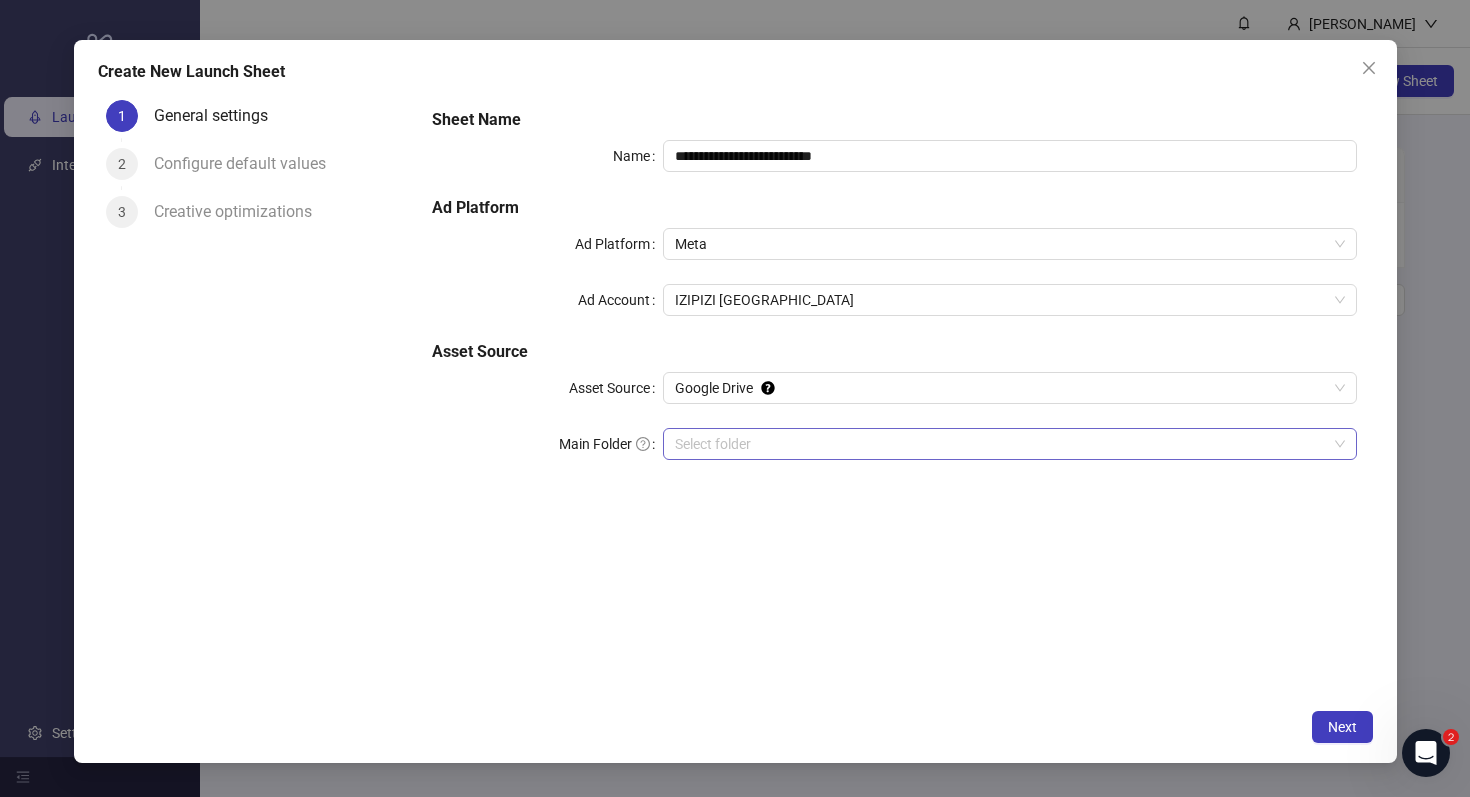 click on "Main Folder" at bounding box center (1000, 444) 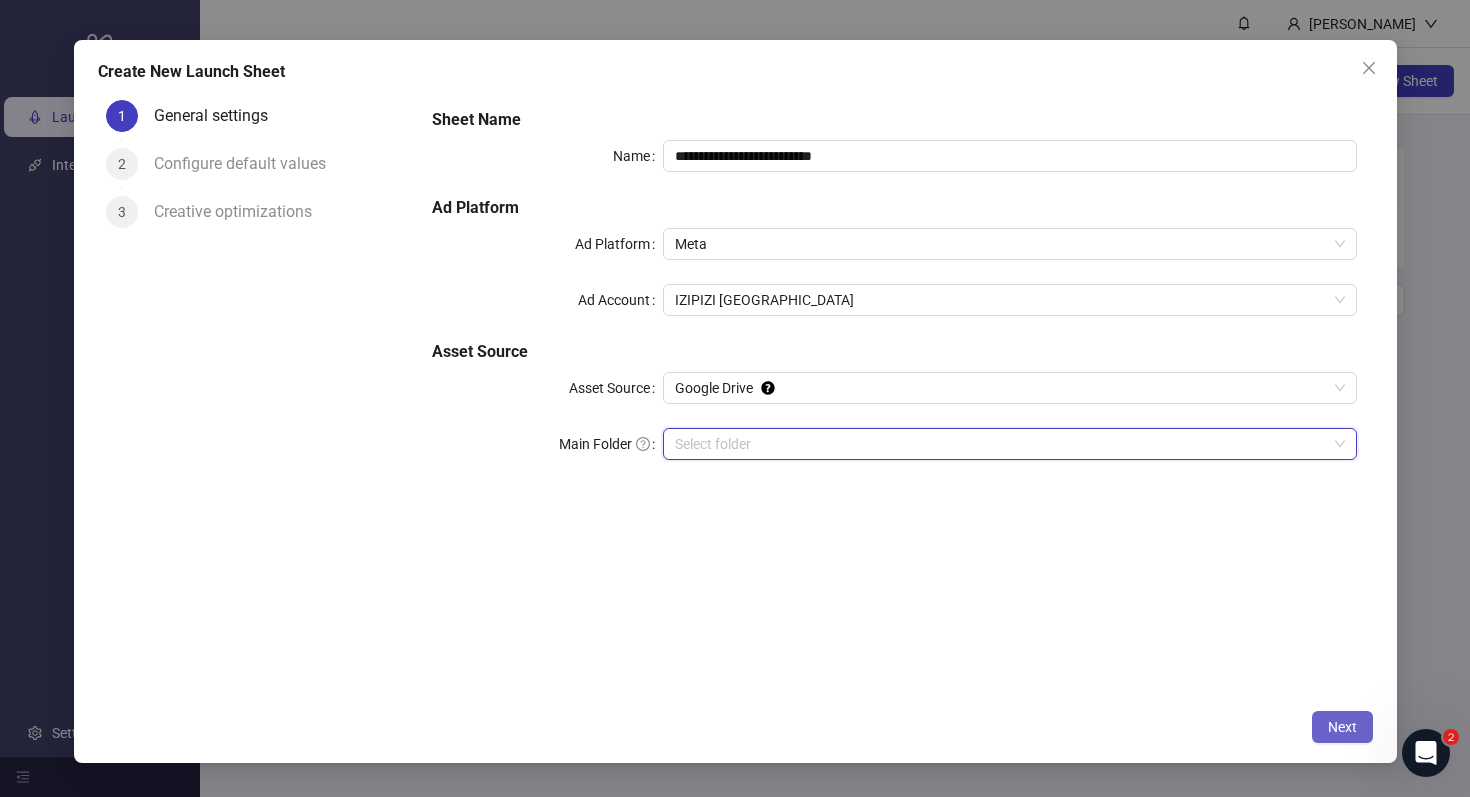 click on "Next" at bounding box center (1342, 727) 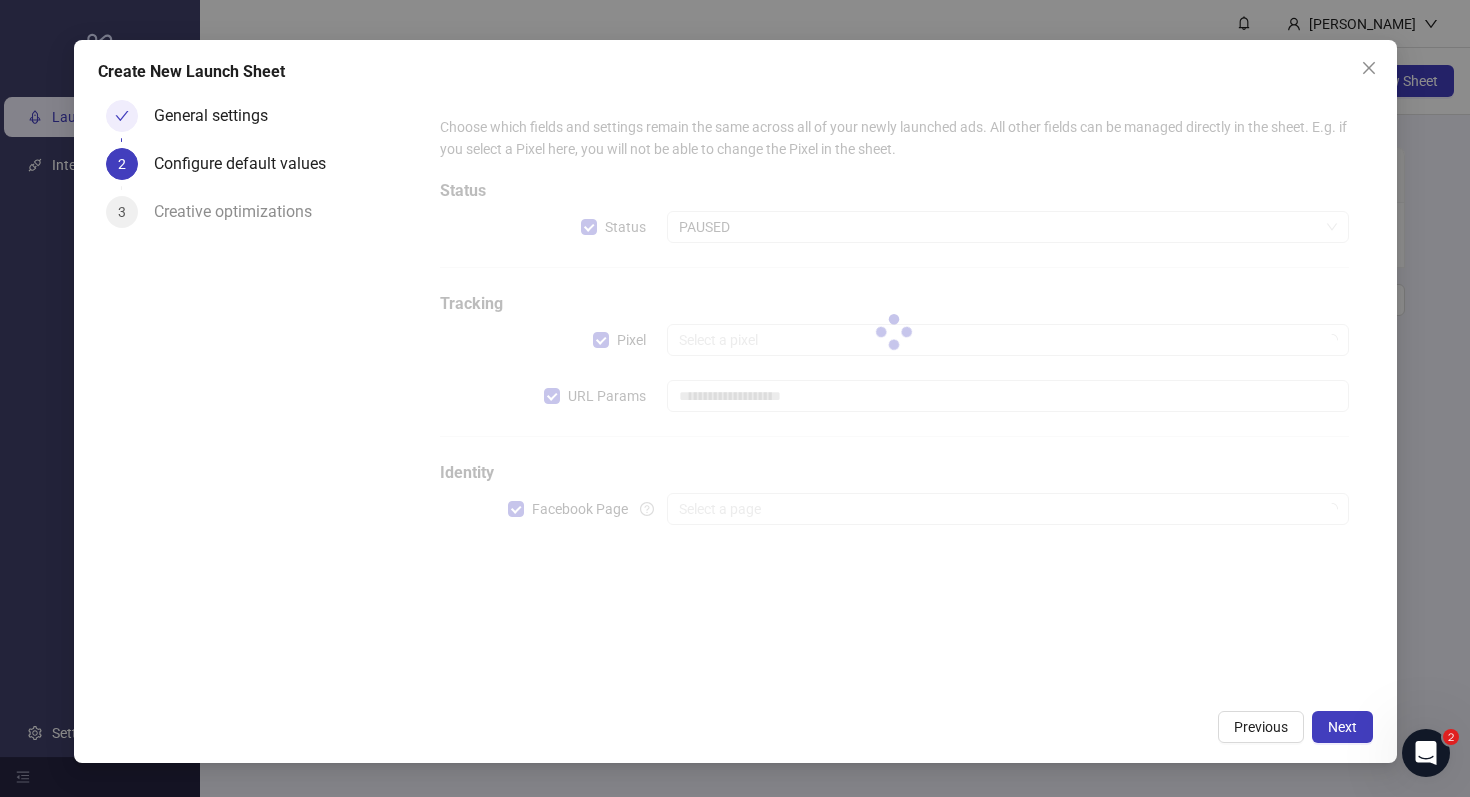 type on "**********" 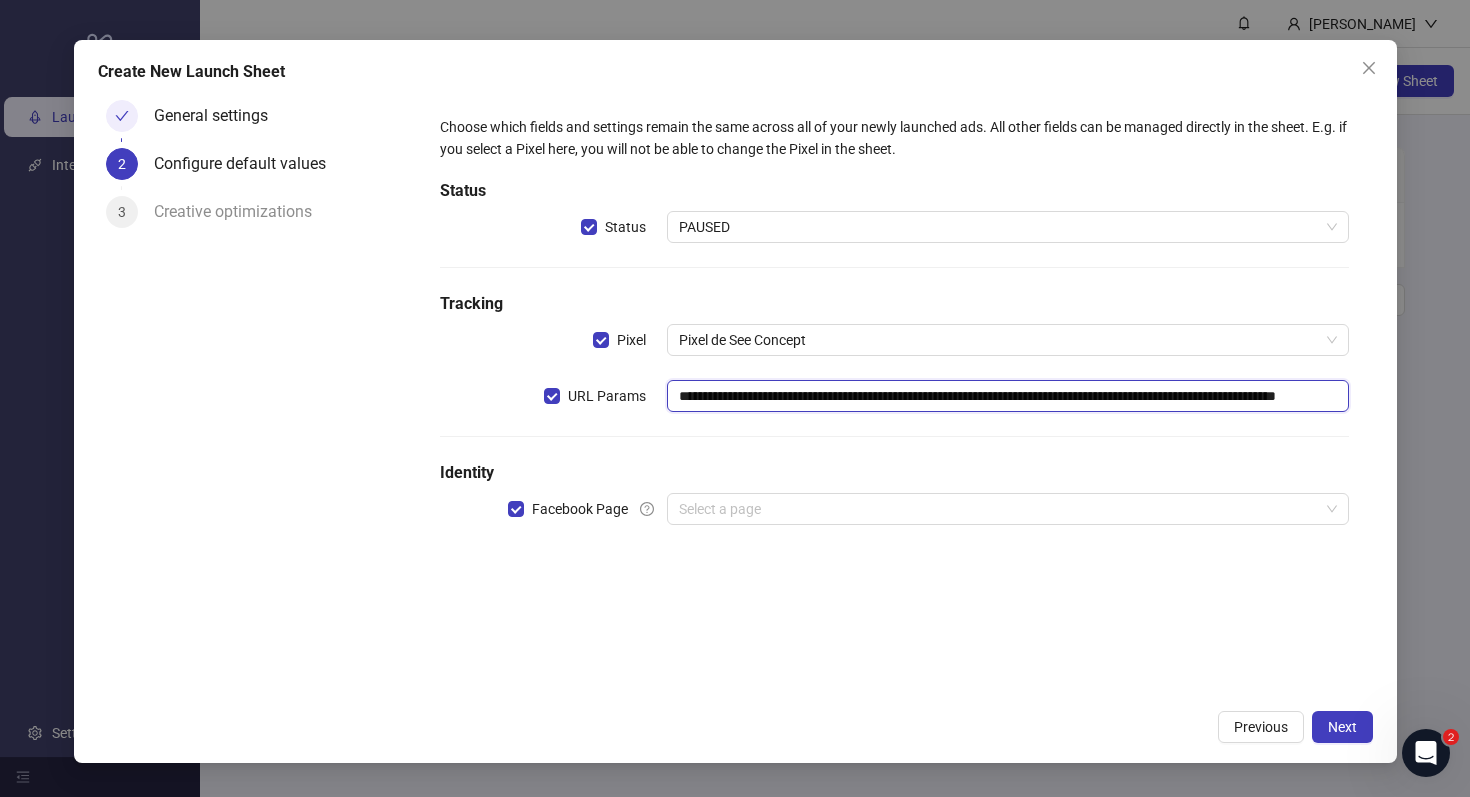 click on "**********" at bounding box center [1007, 396] 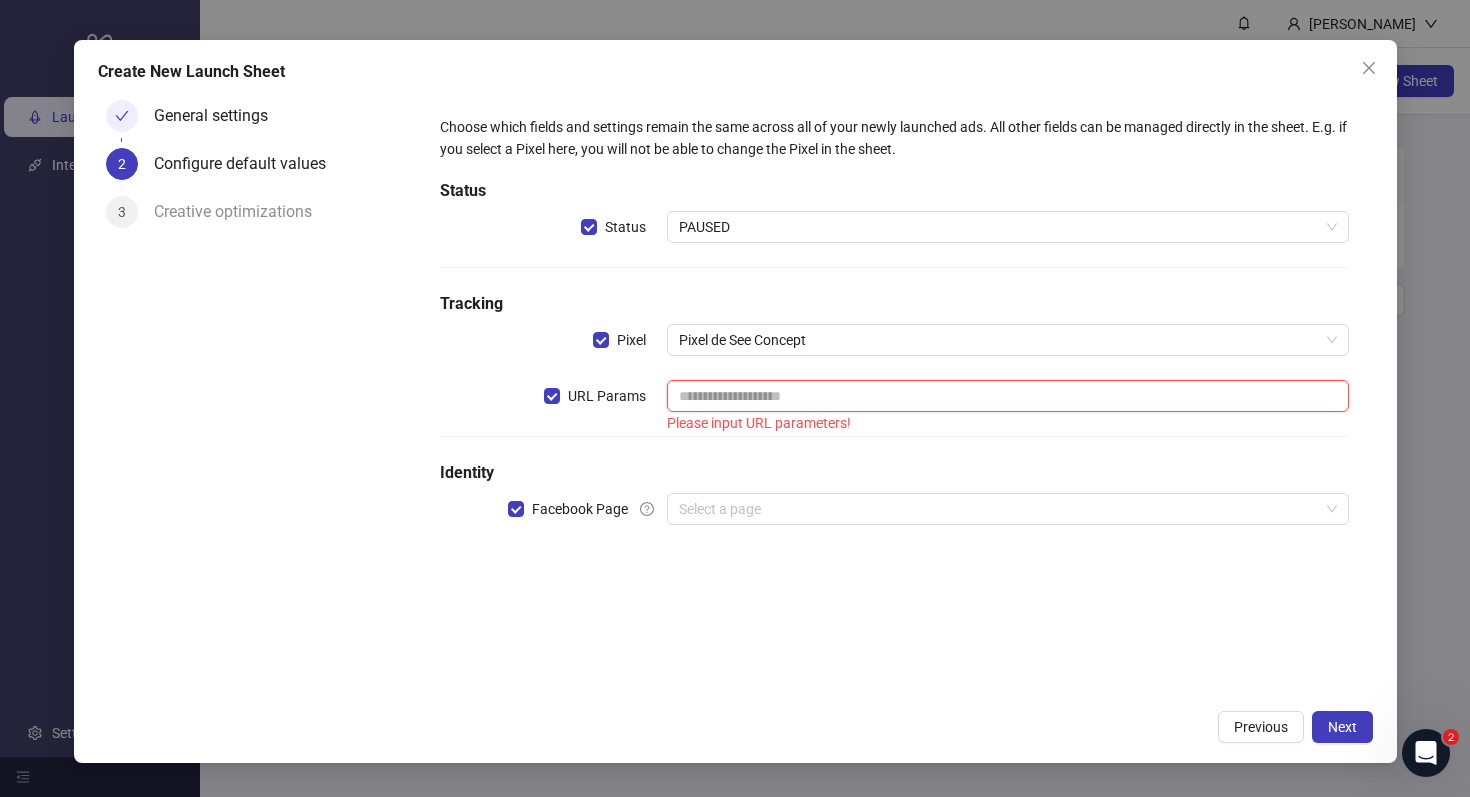 paste on "**********" 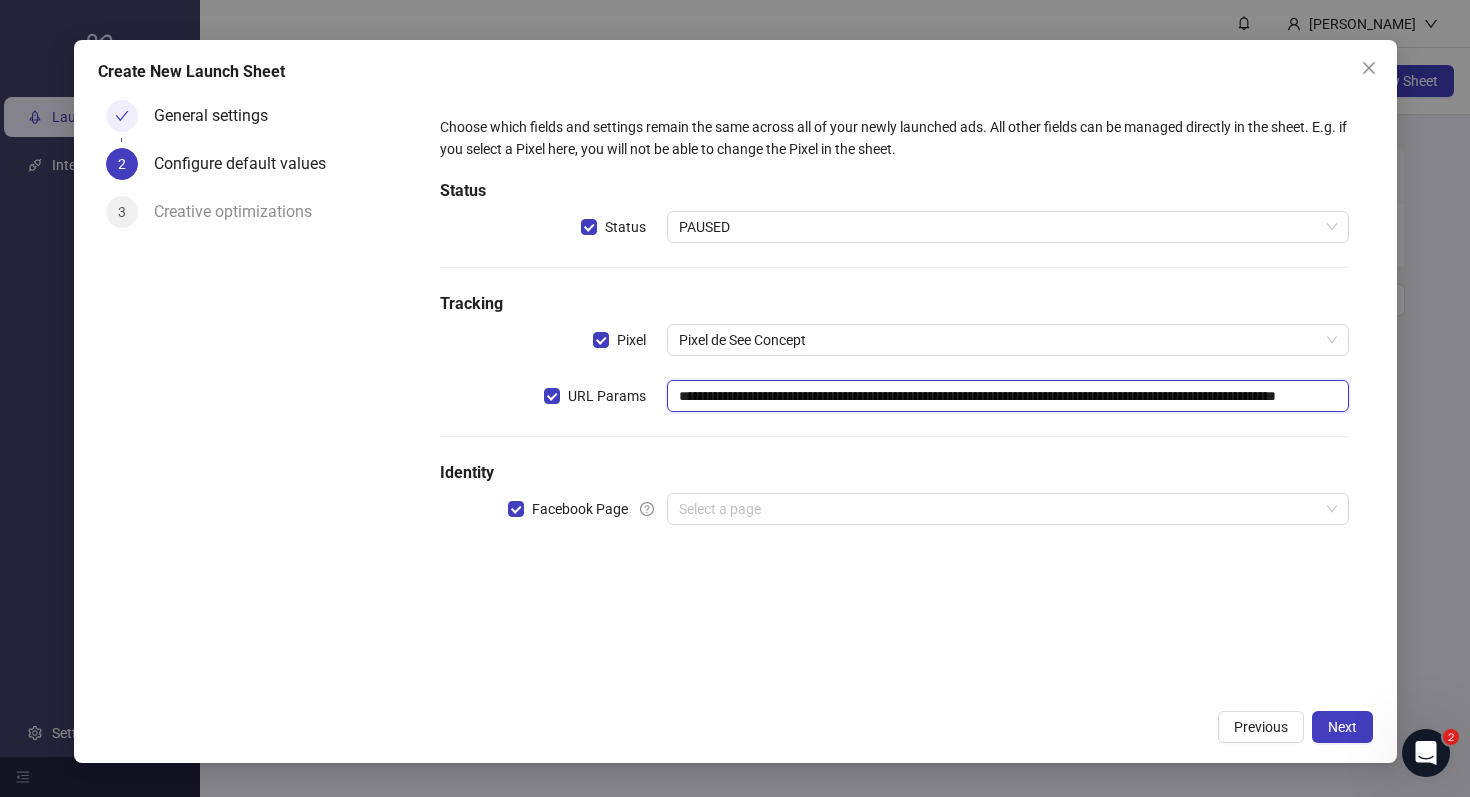 scroll, scrollTop: 0, scrollLeft: 195, axis: horizontal 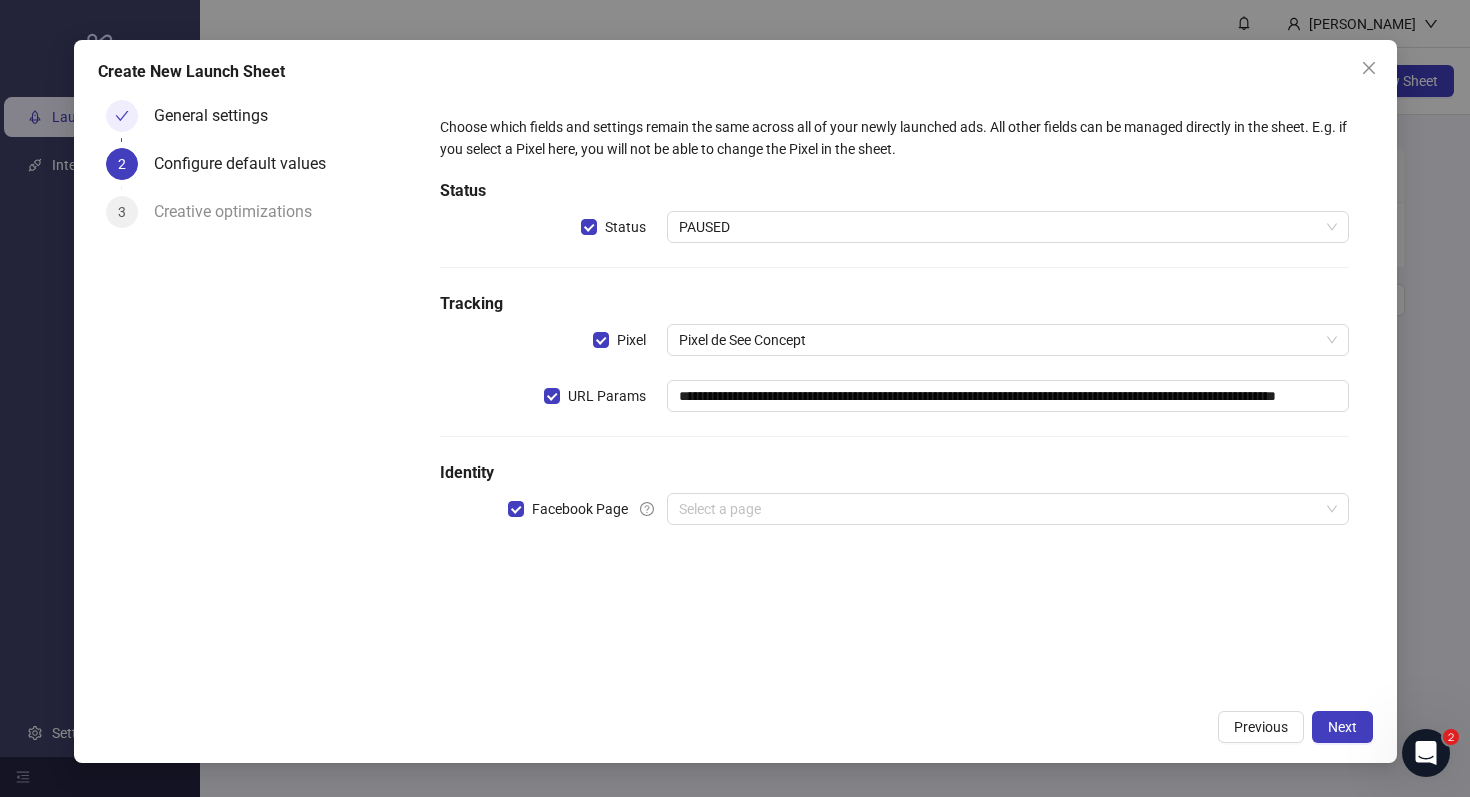 click on "**********" at bounding box center (894, 332) 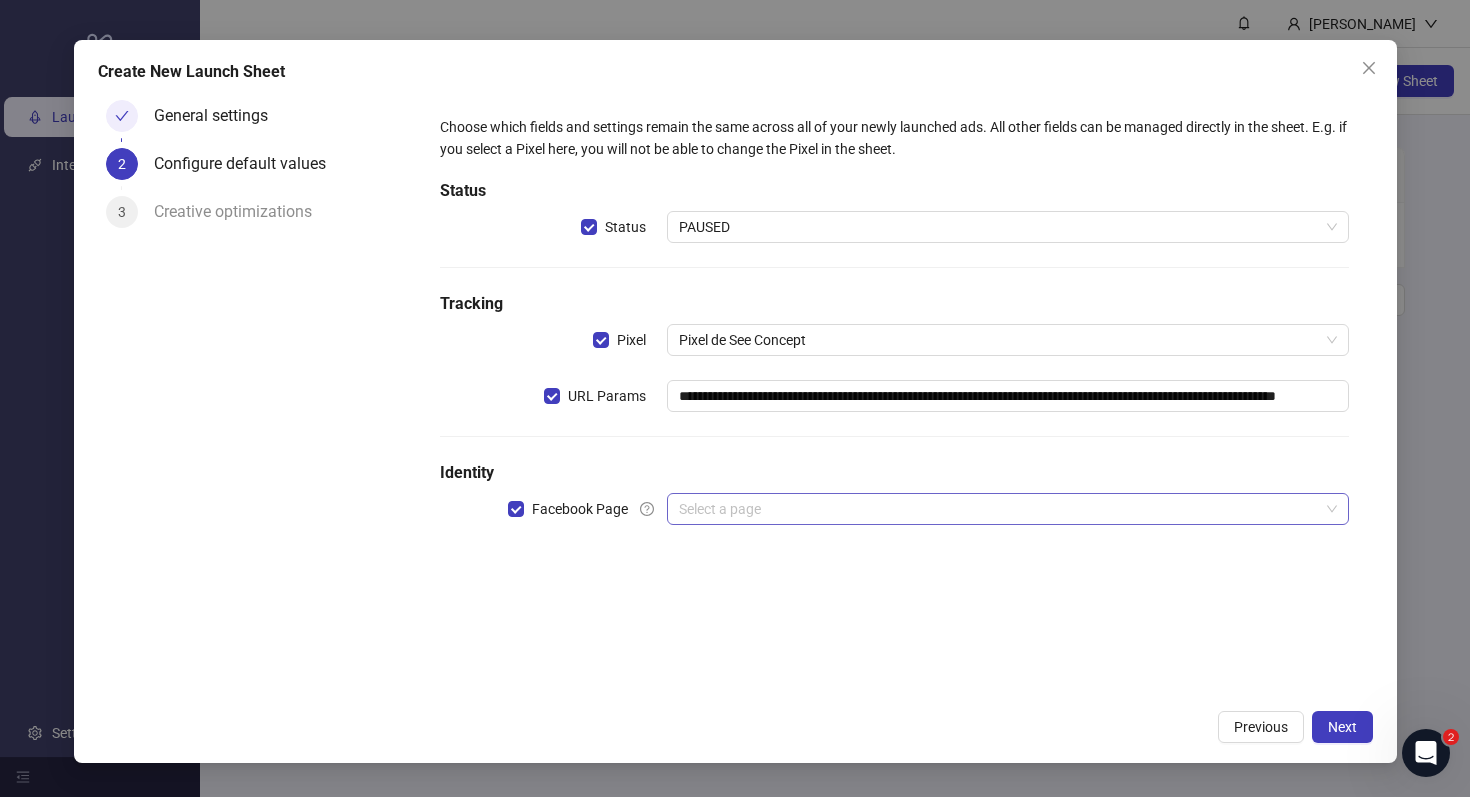 click at bounding box center (998, 509) 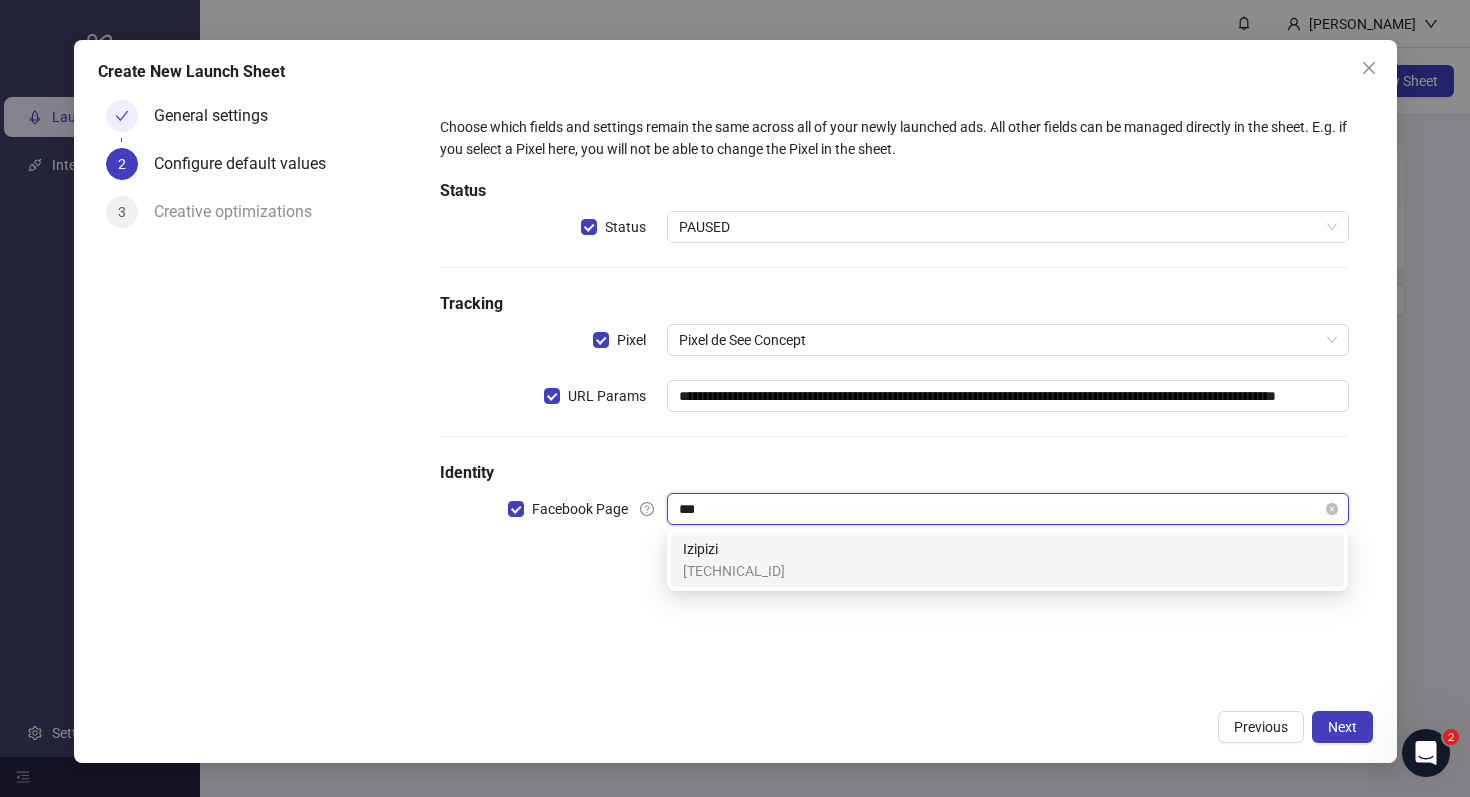 type on "****" 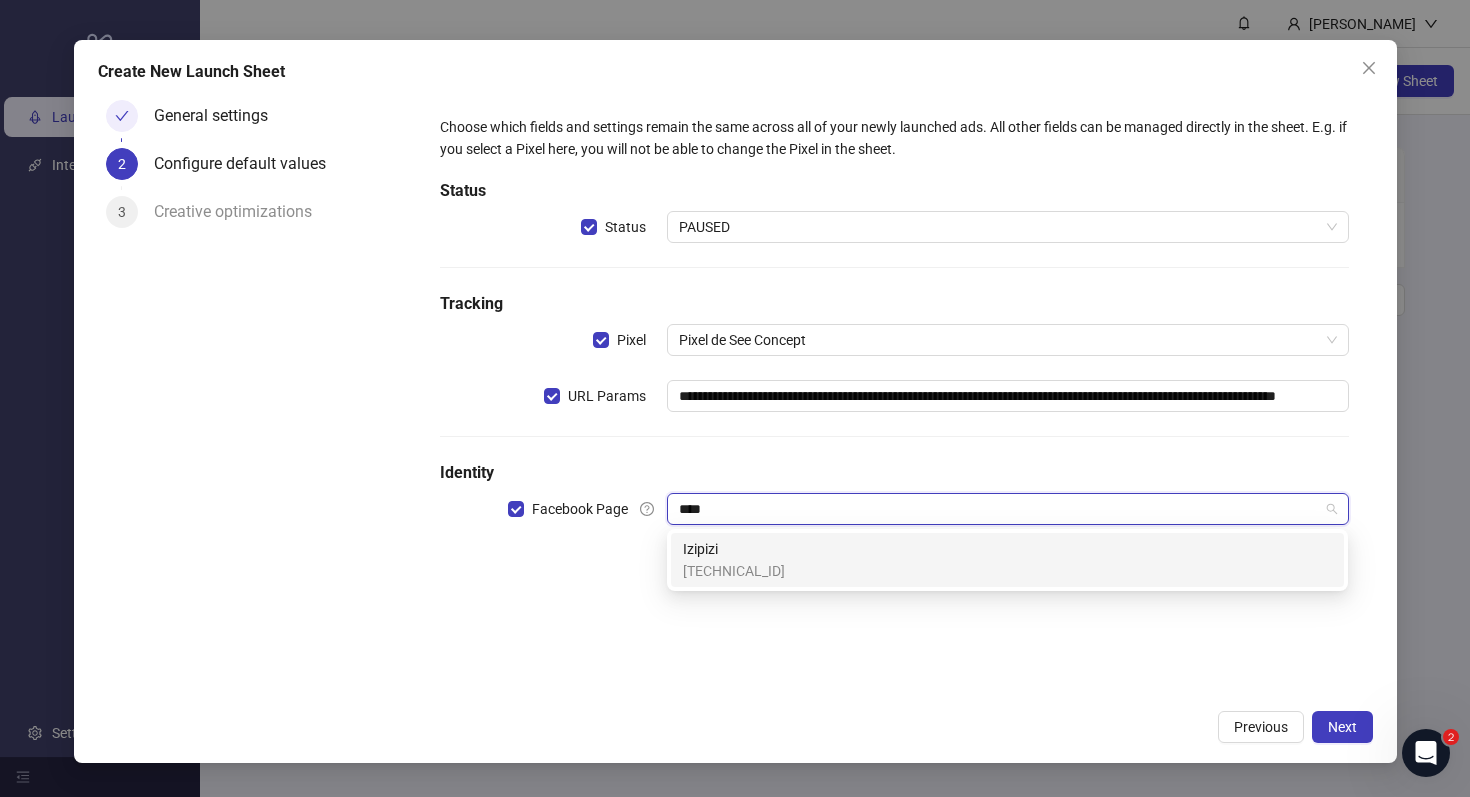 click on "Izipizi 356291924404820" at bounding box center [1007, 560] 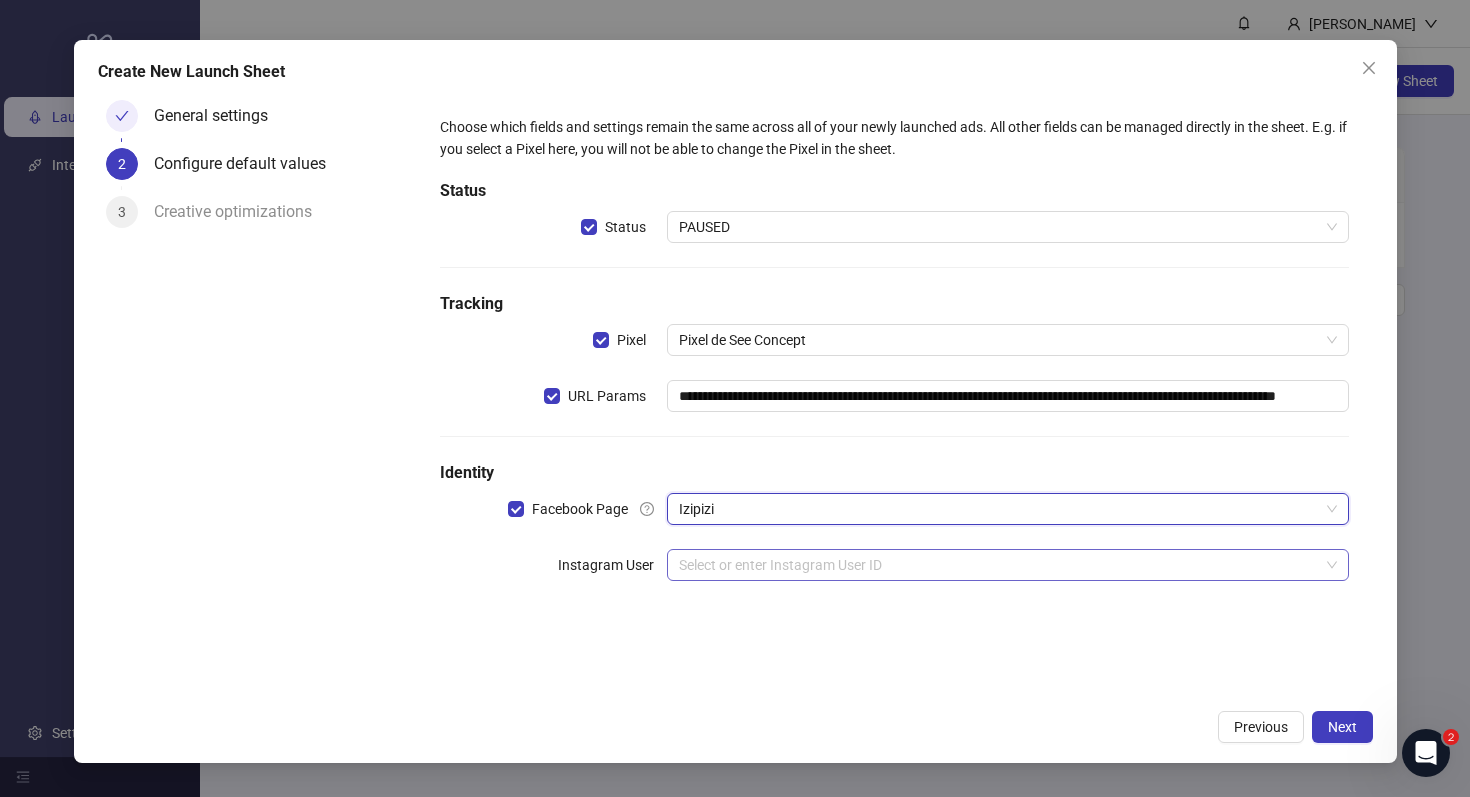 click at bounding box center [998, 565] 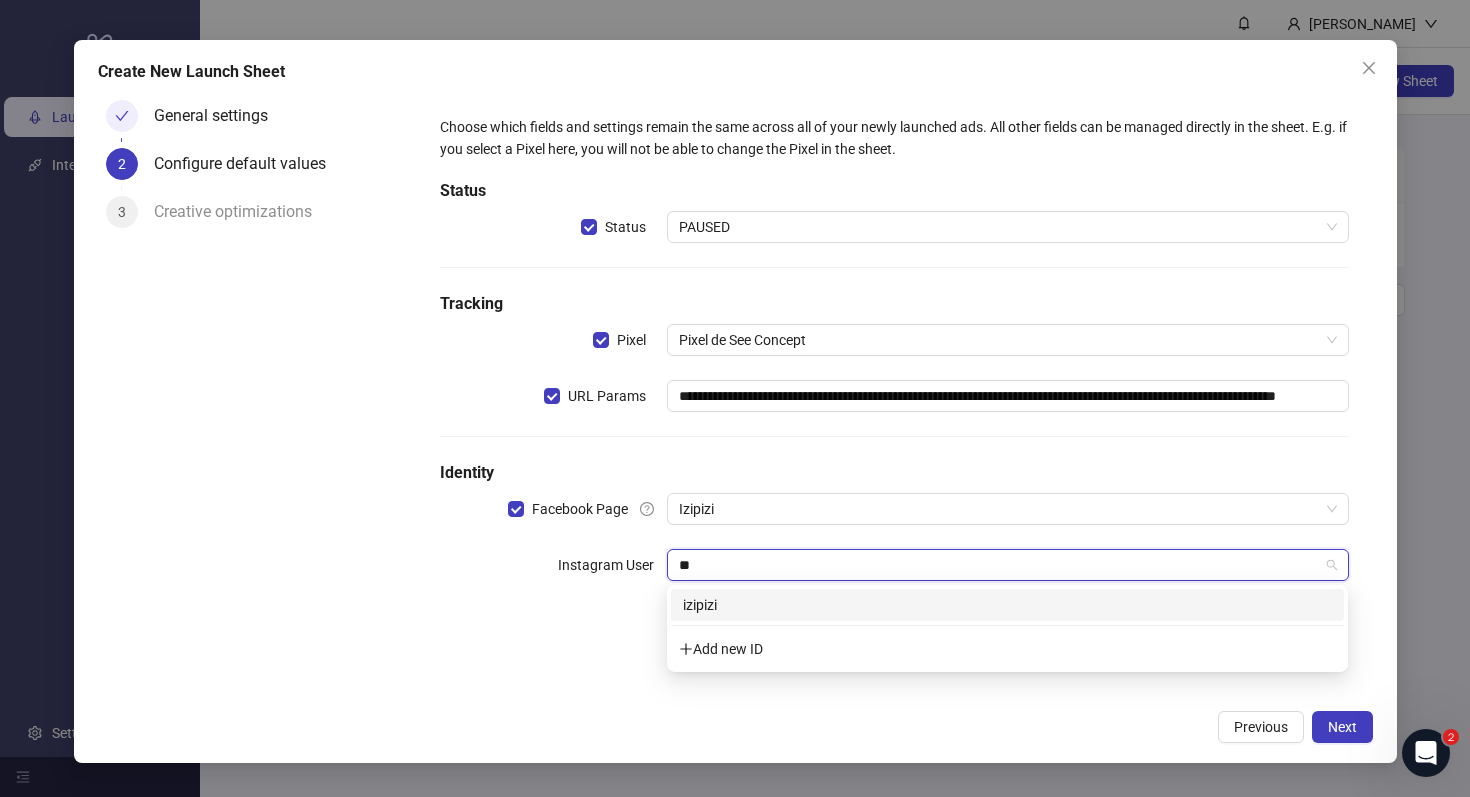 type on "***" 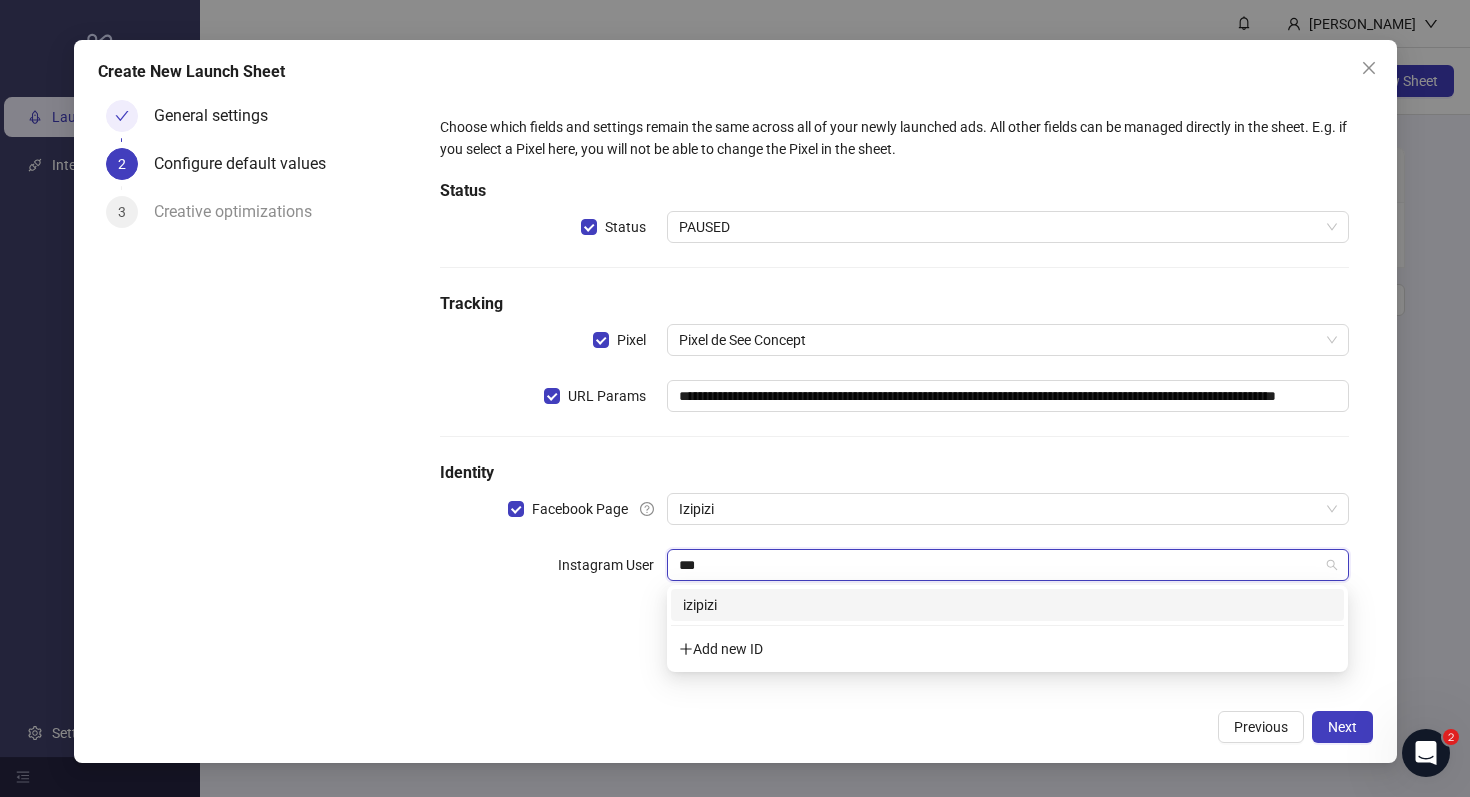 click on "izipizi" at bounding box center (1007, 605) 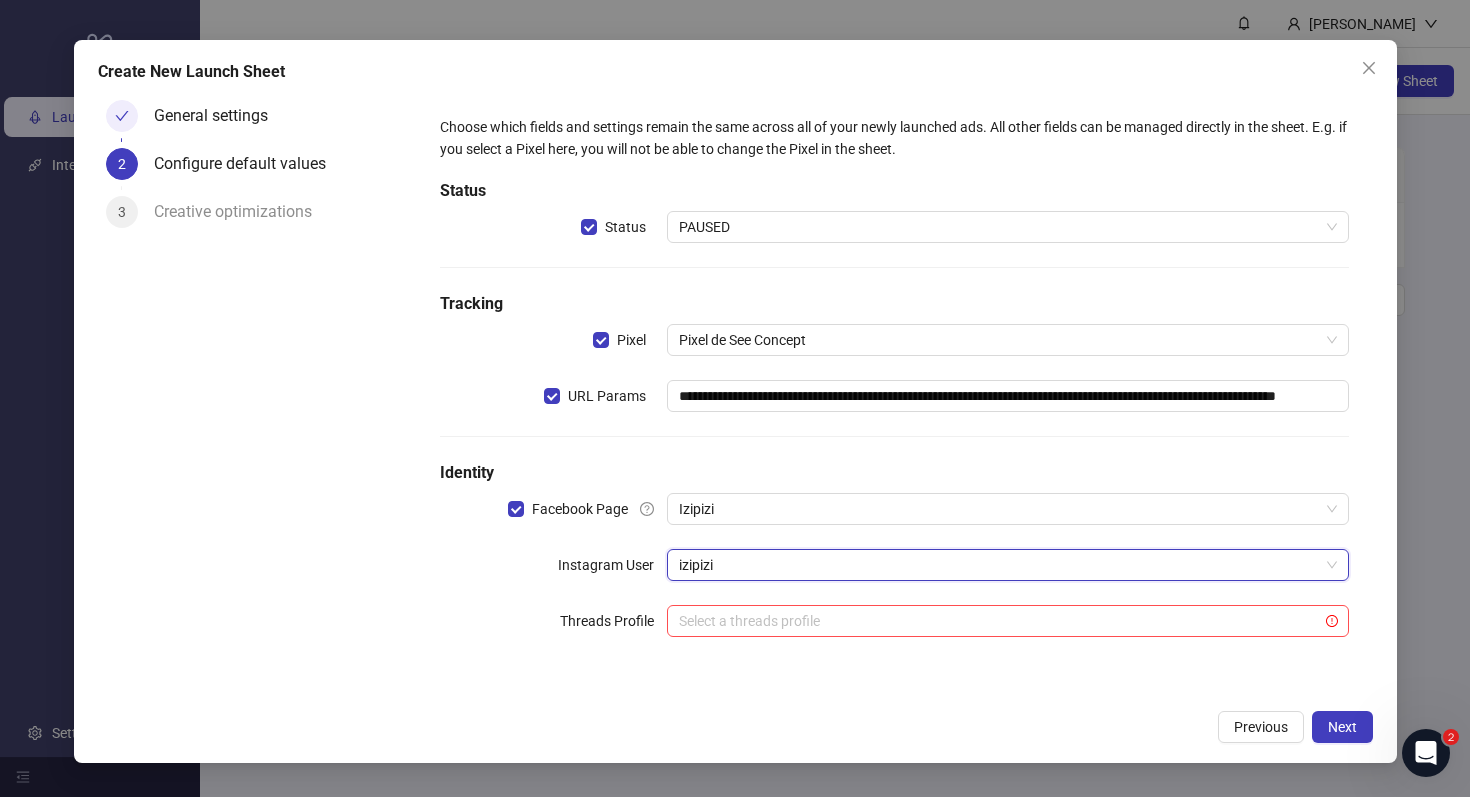 click on "**********" at bounding box center (735, 401) 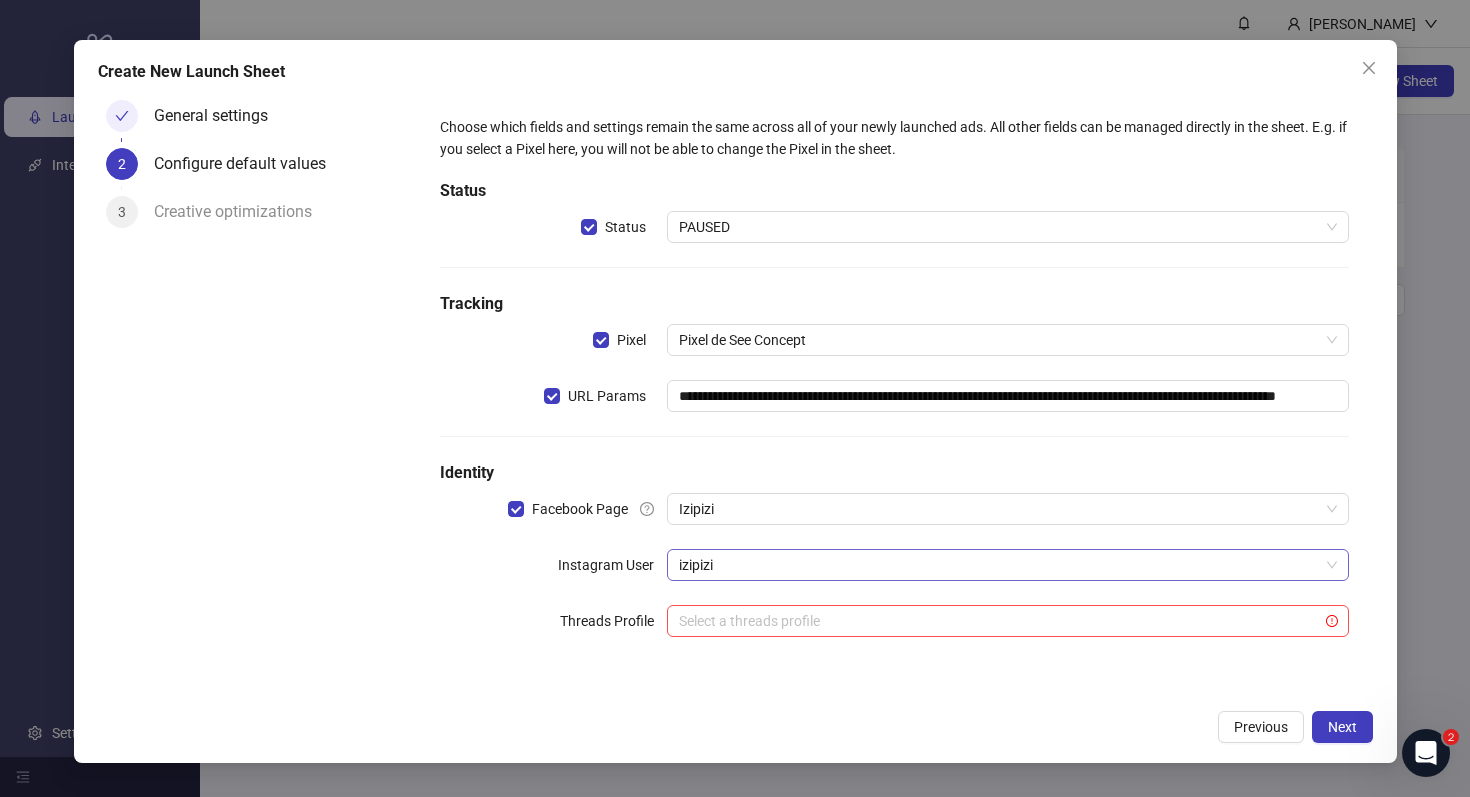 click on "izipizi" at bounding box center (1007, 565) 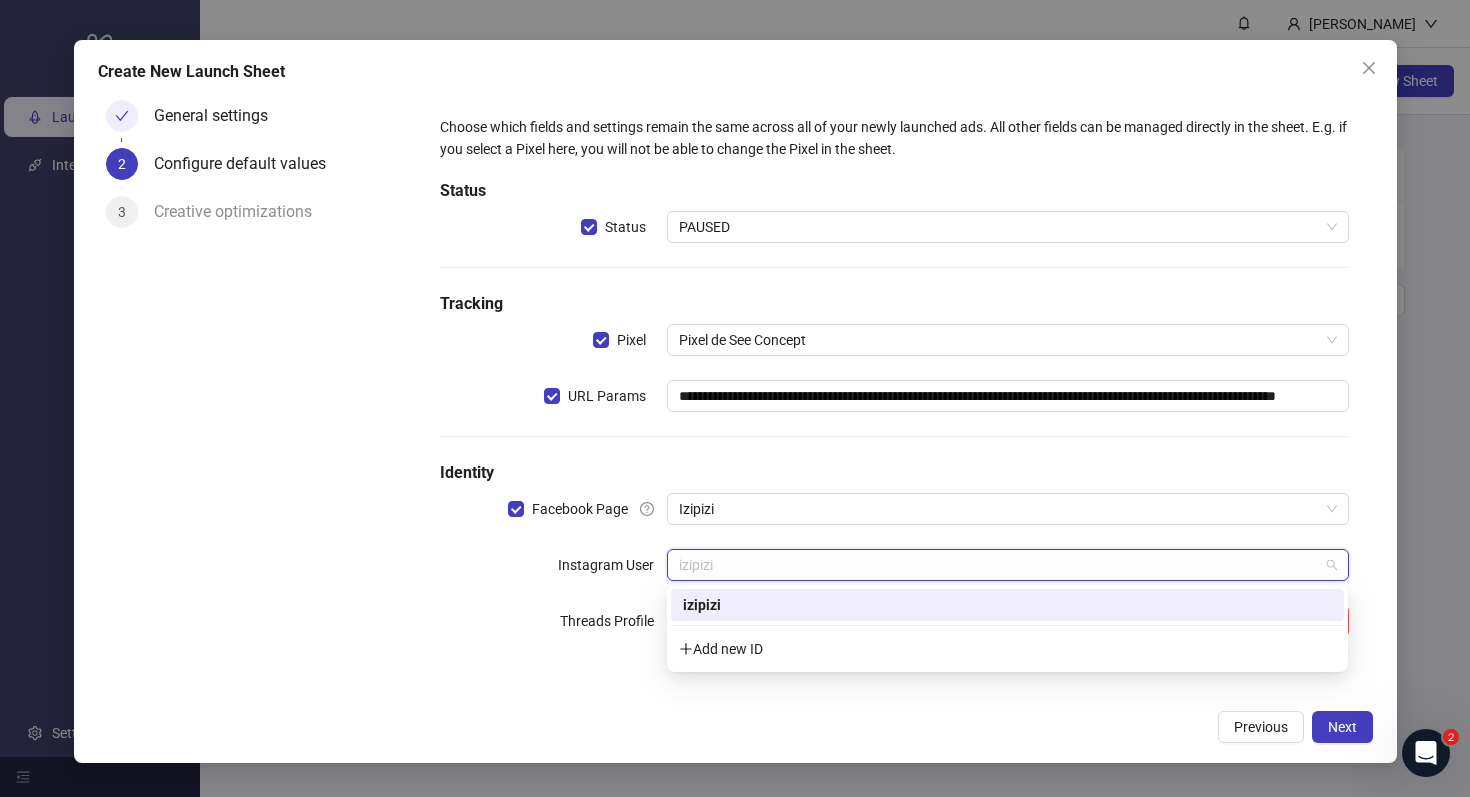click on "izipizi" at bounding box center [1007, 565] 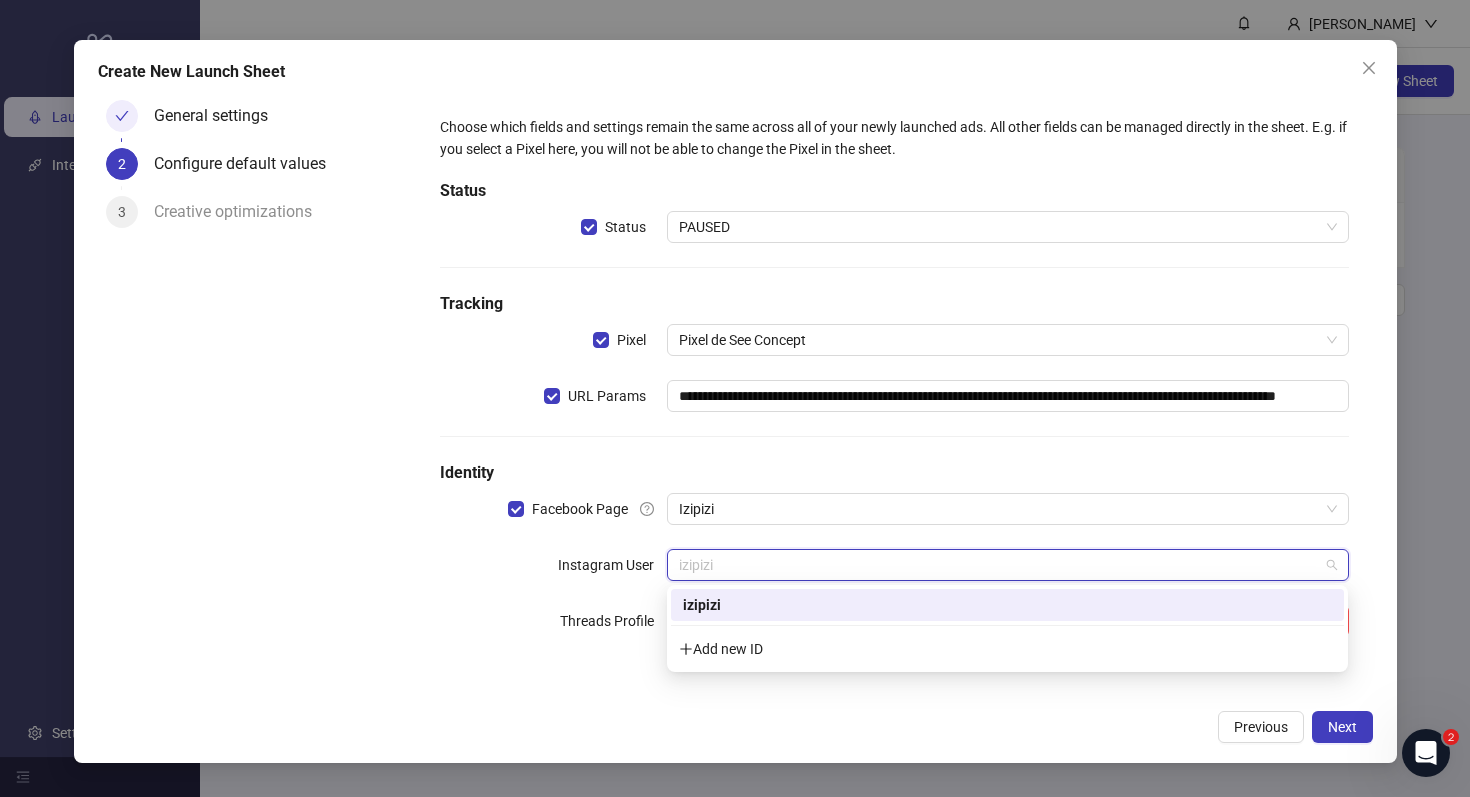 click on "izipizi" at bounding box center [1007, 605] 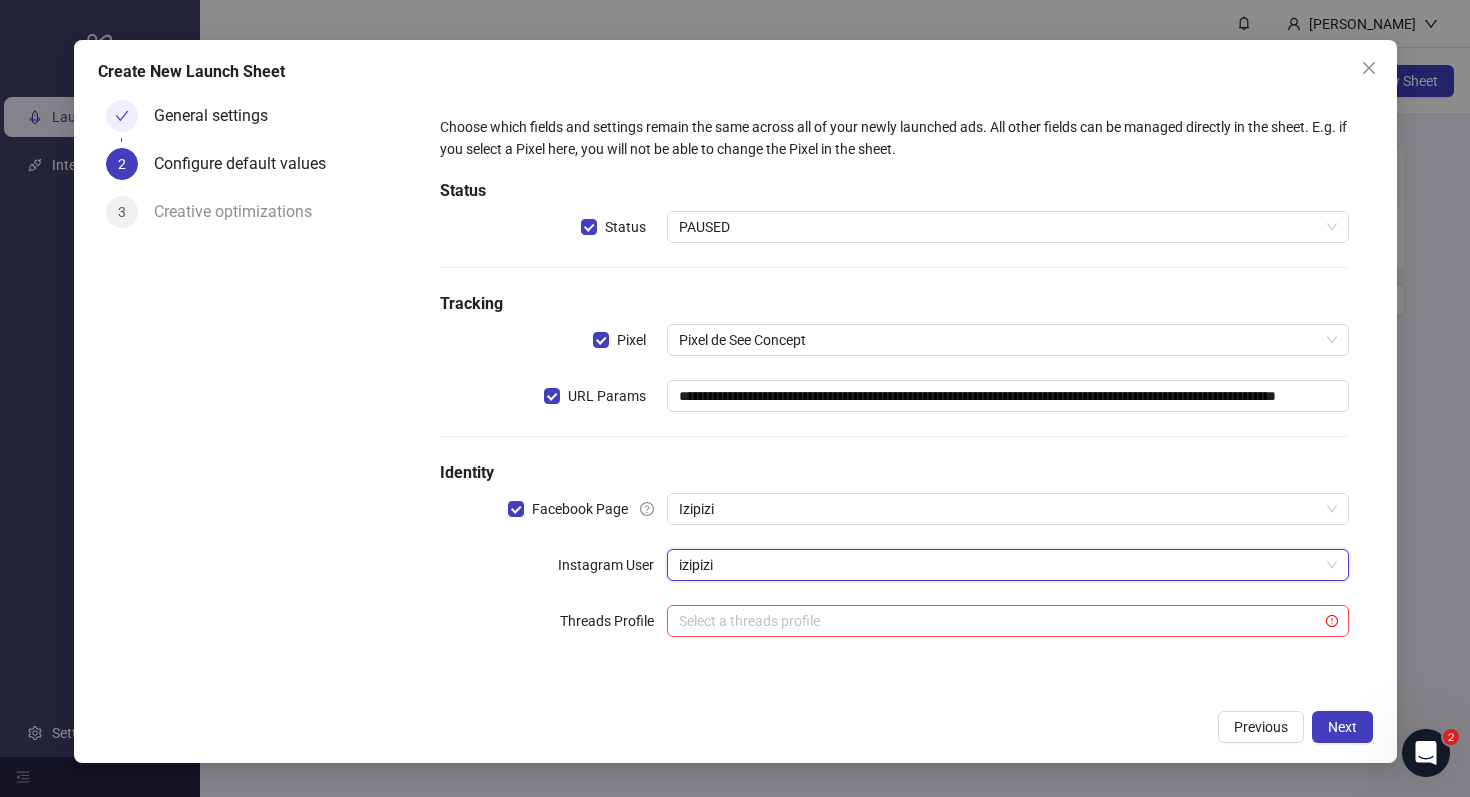 click on "**********" at bounding box center [894, 388] 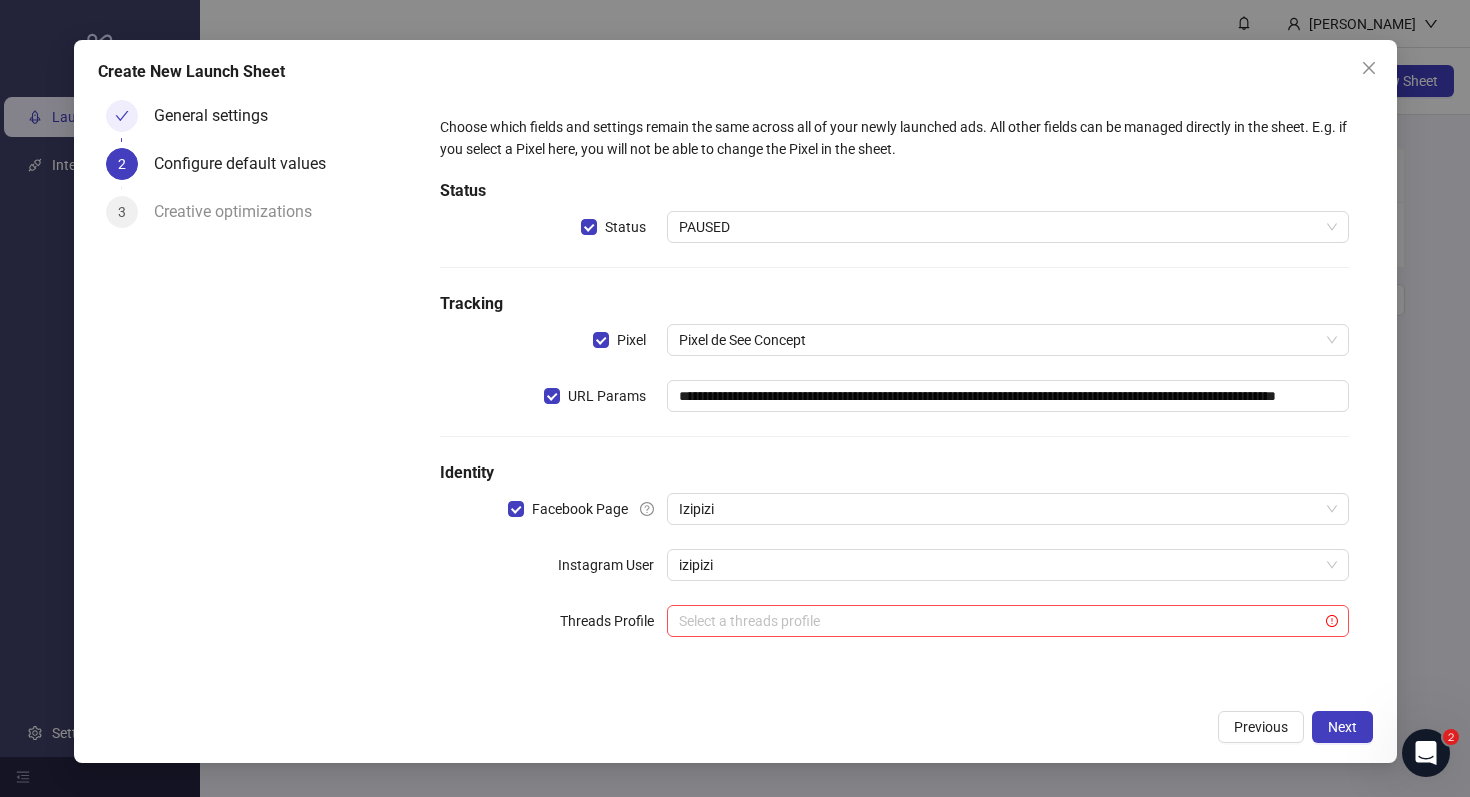 click on "**********" at bounding box center (735, 401) 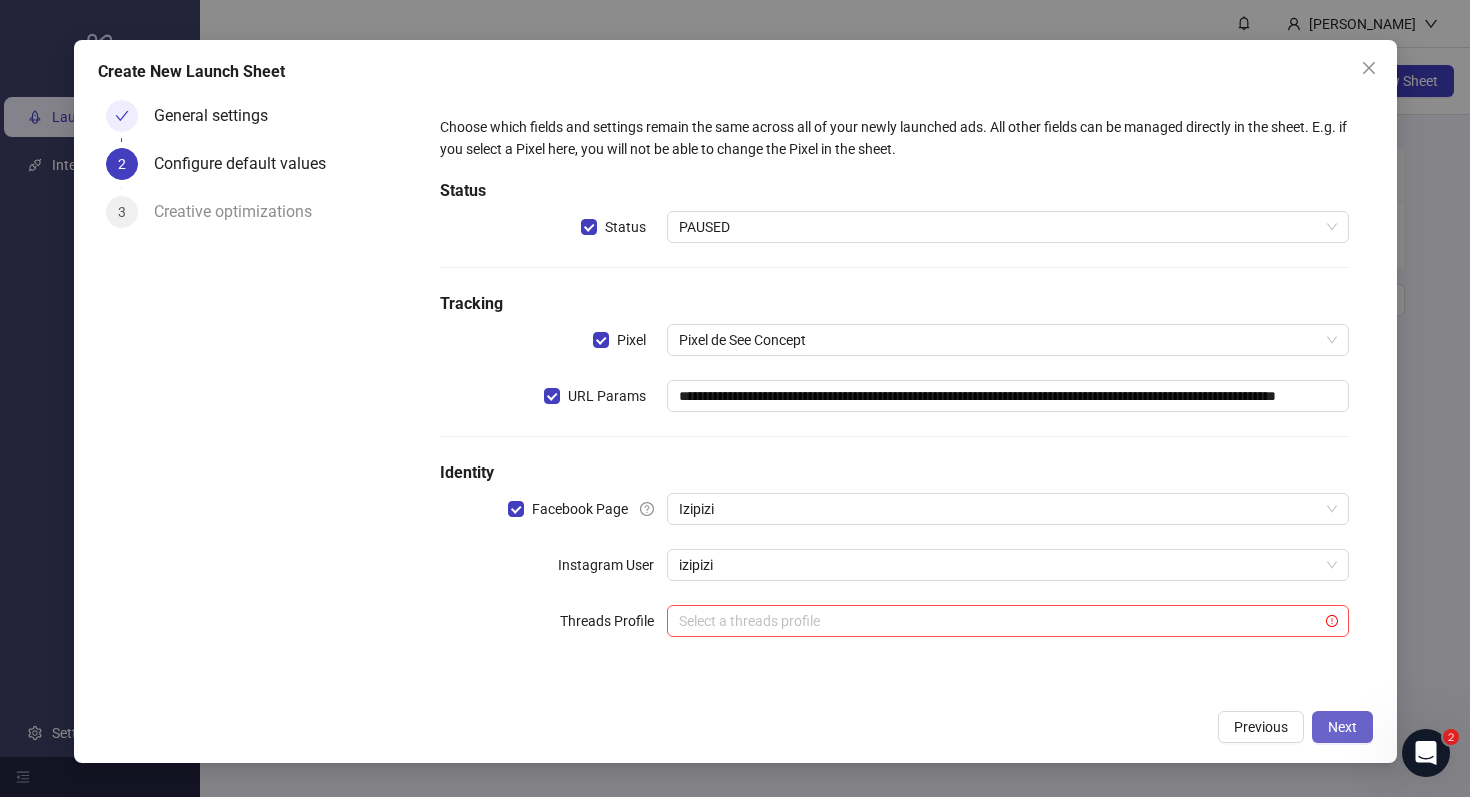 click on "Next" at bounding box center (1342, 727) 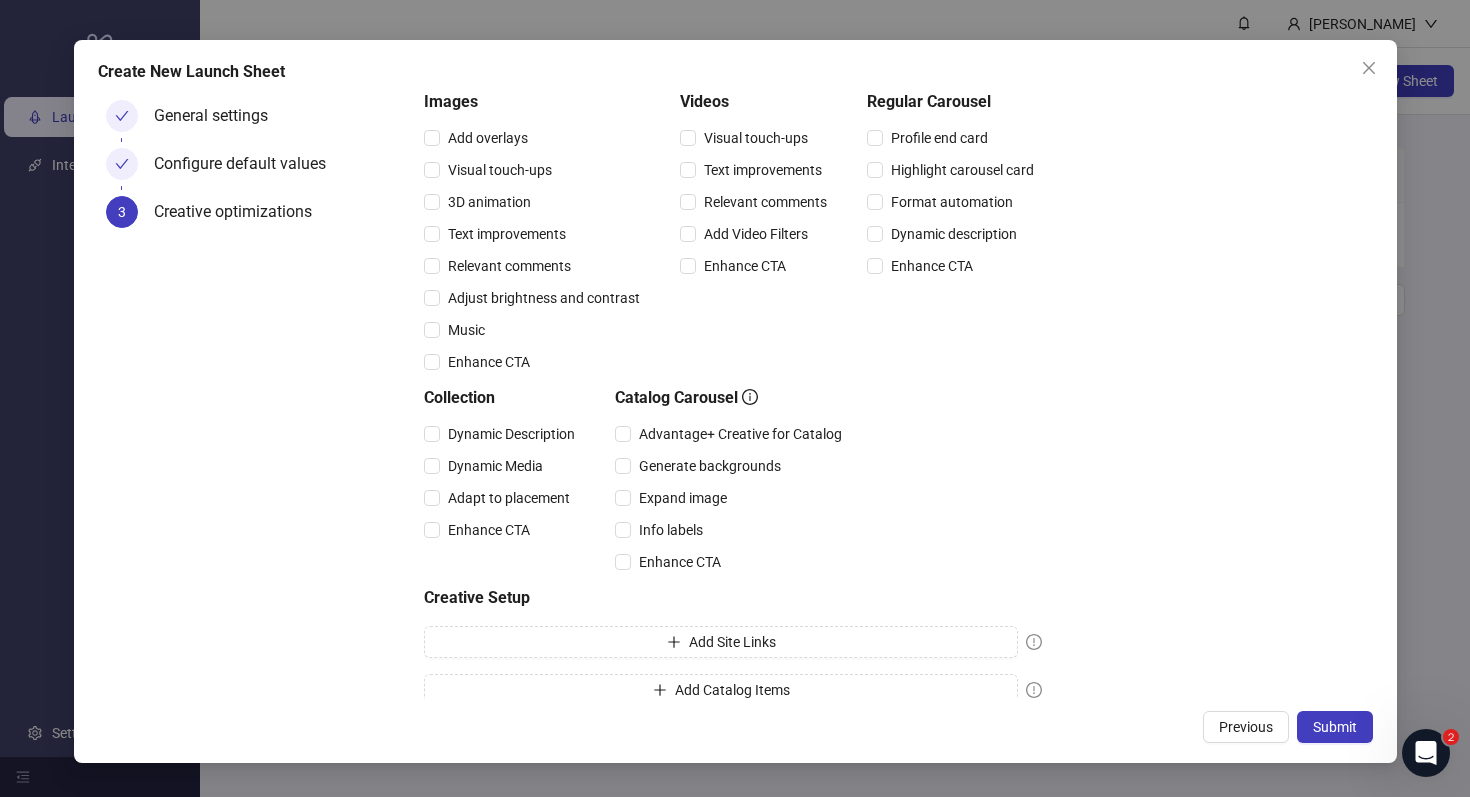 scroll, scrollTop: 220, scrollLeft: 0, axis: vertical 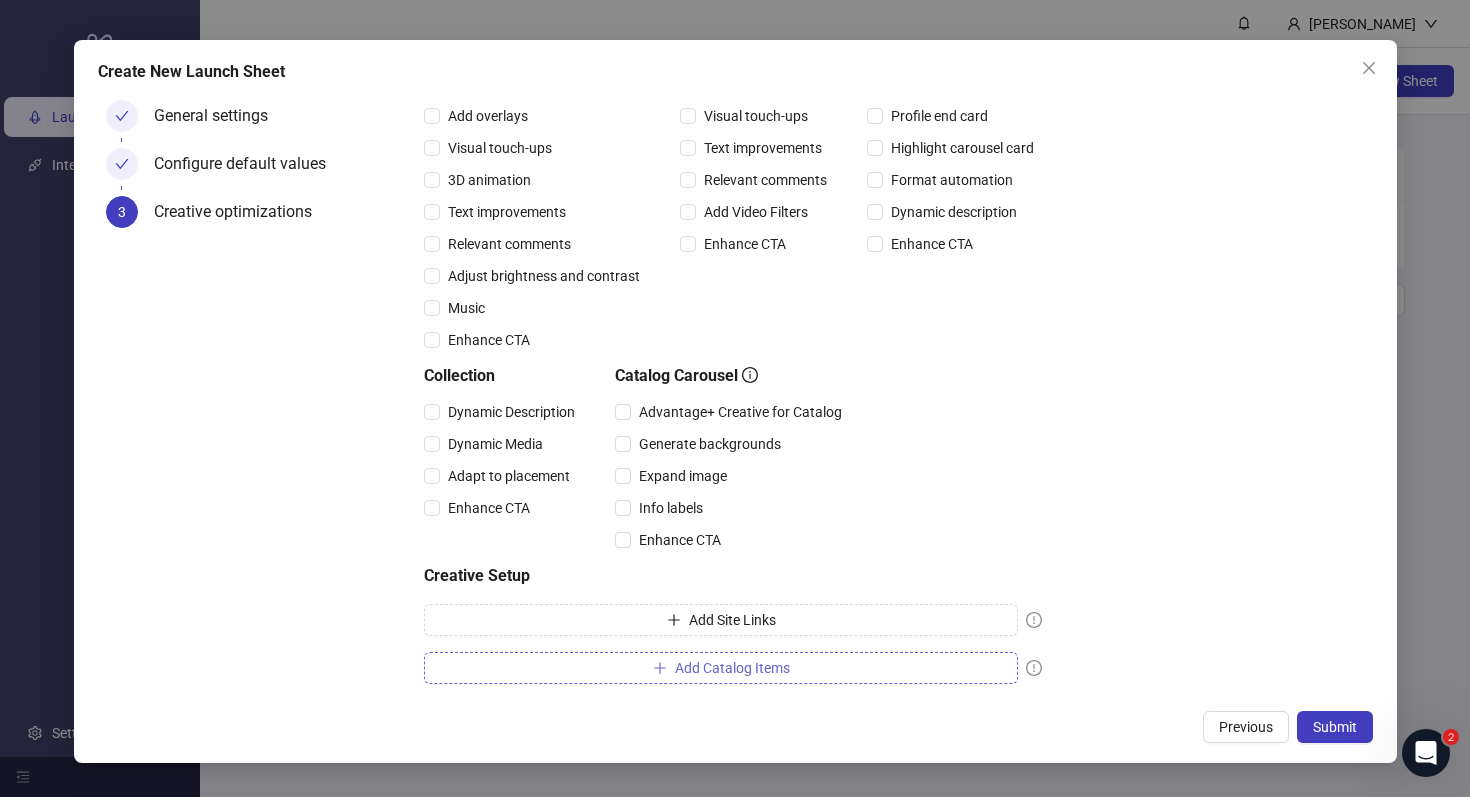 click on "Add Catalog Items" at bounding box center [721, 668] 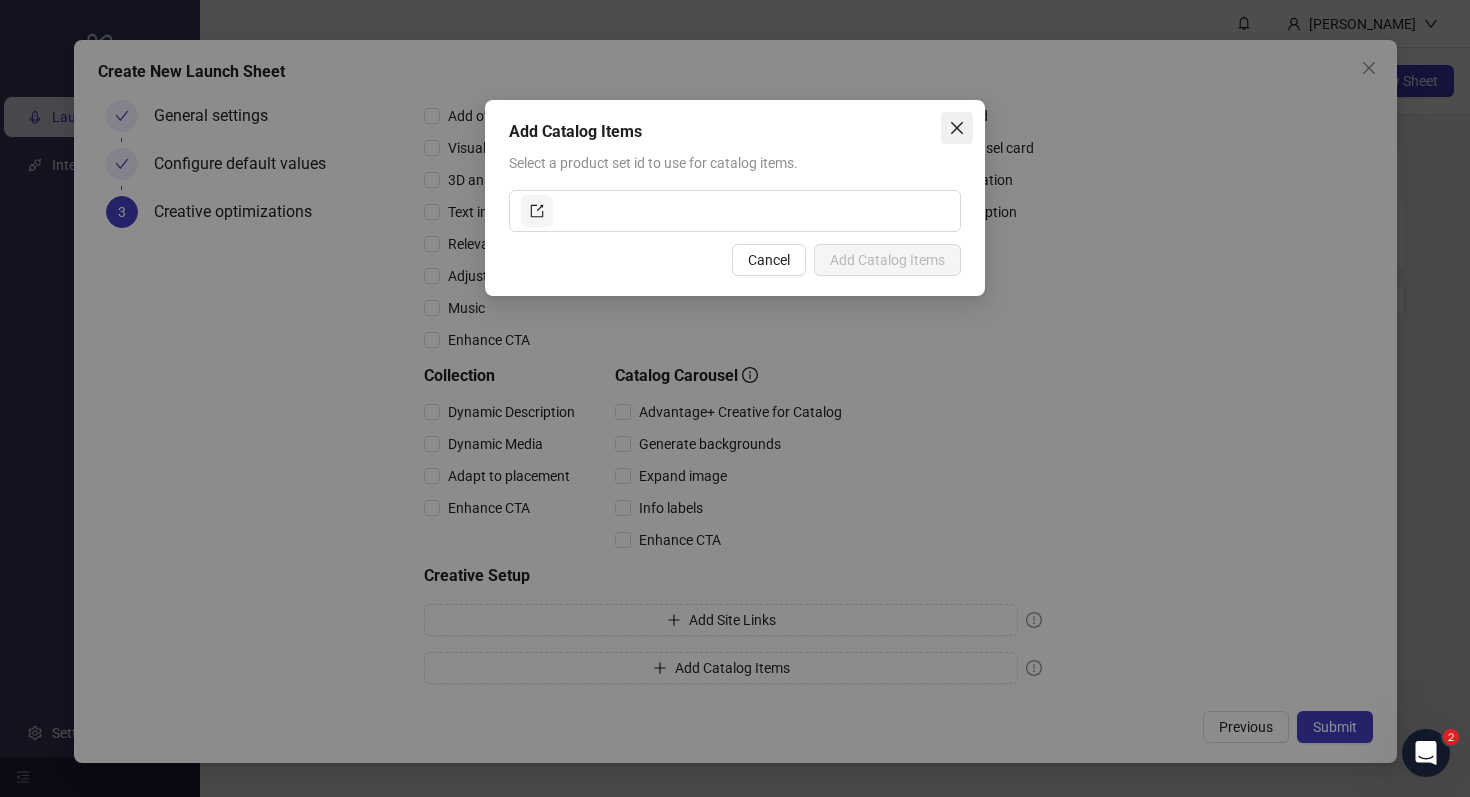 click 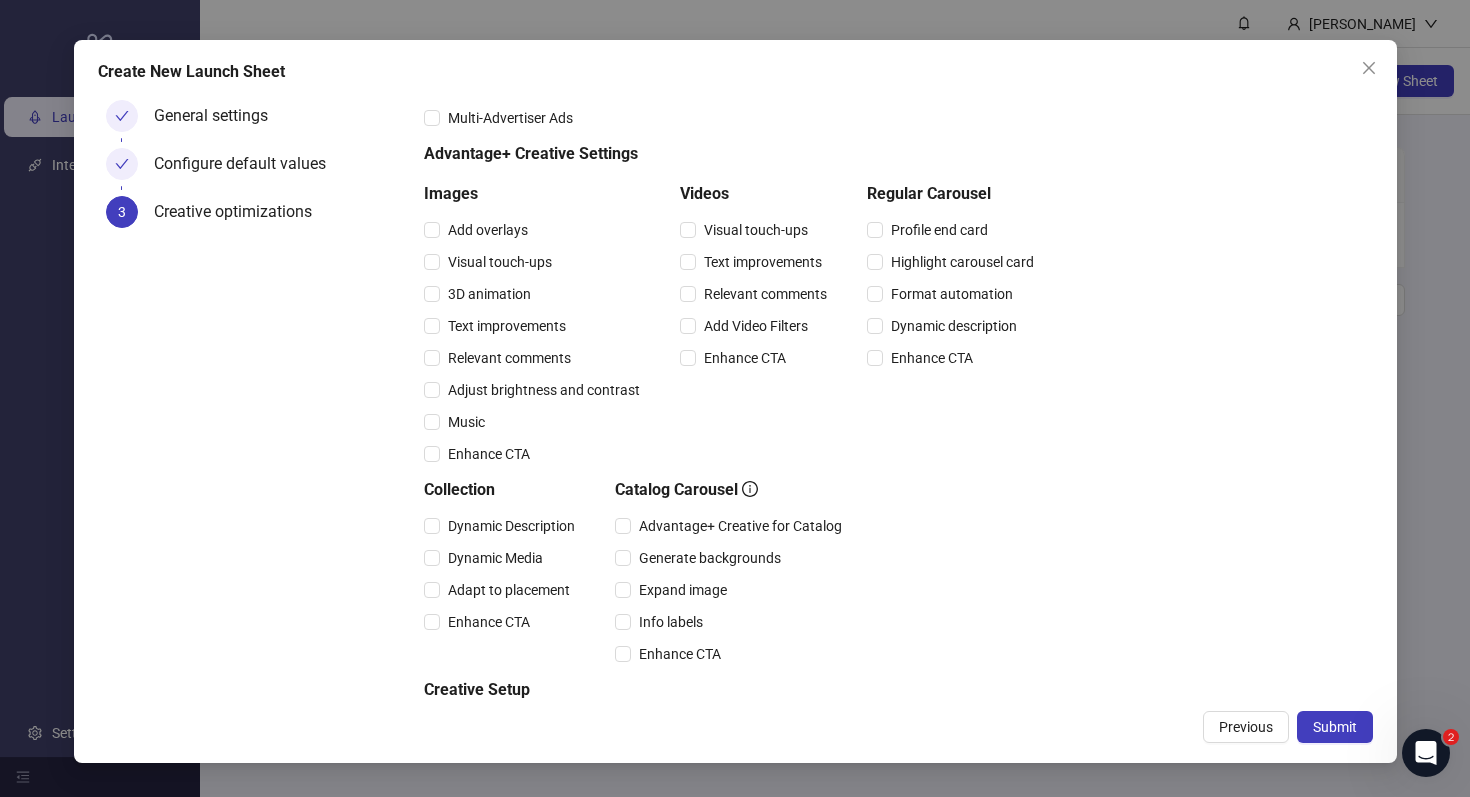 scroll, scrollTop: 98, scrollLeft: 0, axis: vertical 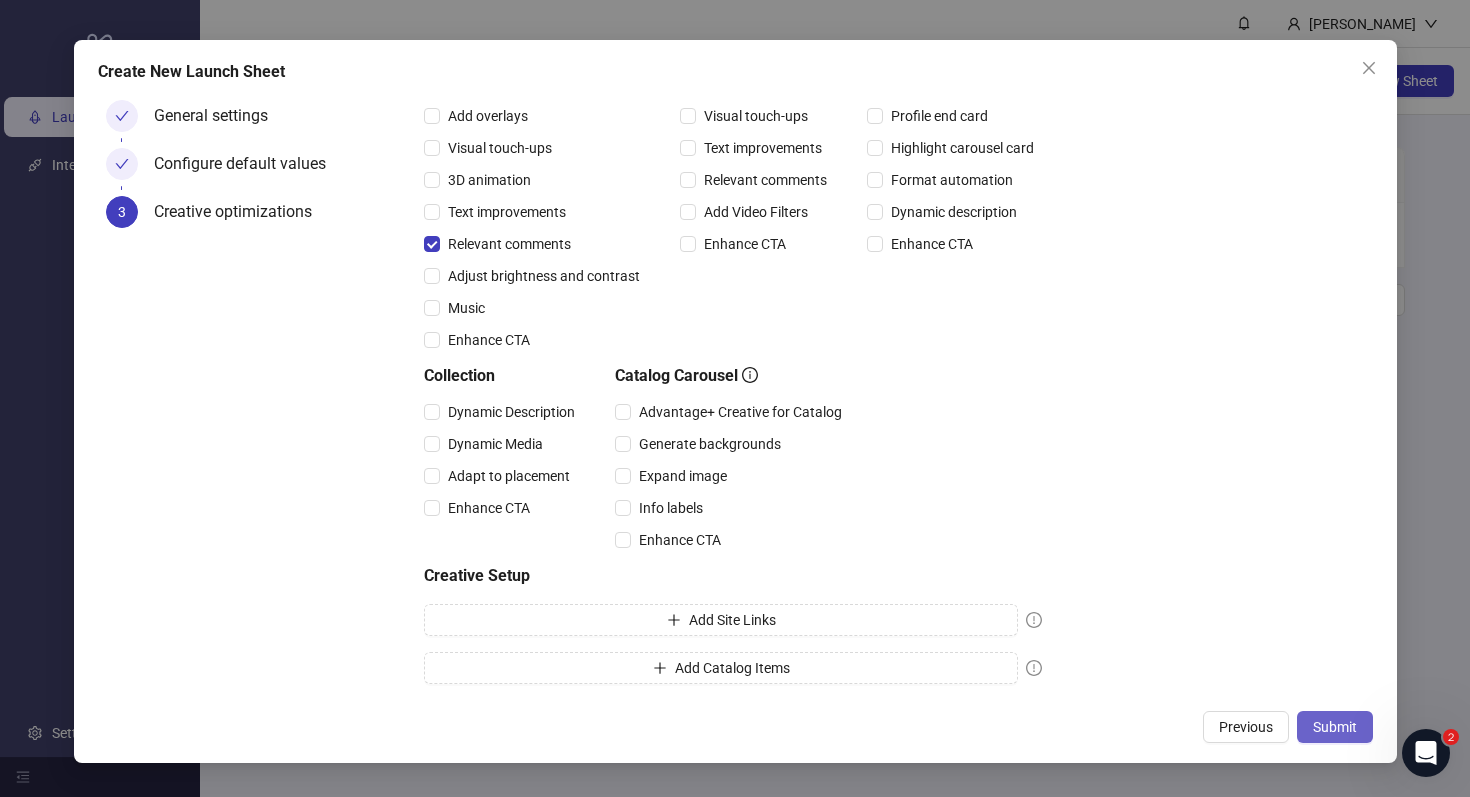 click on "Submit" at bounding box center [1335, 727] 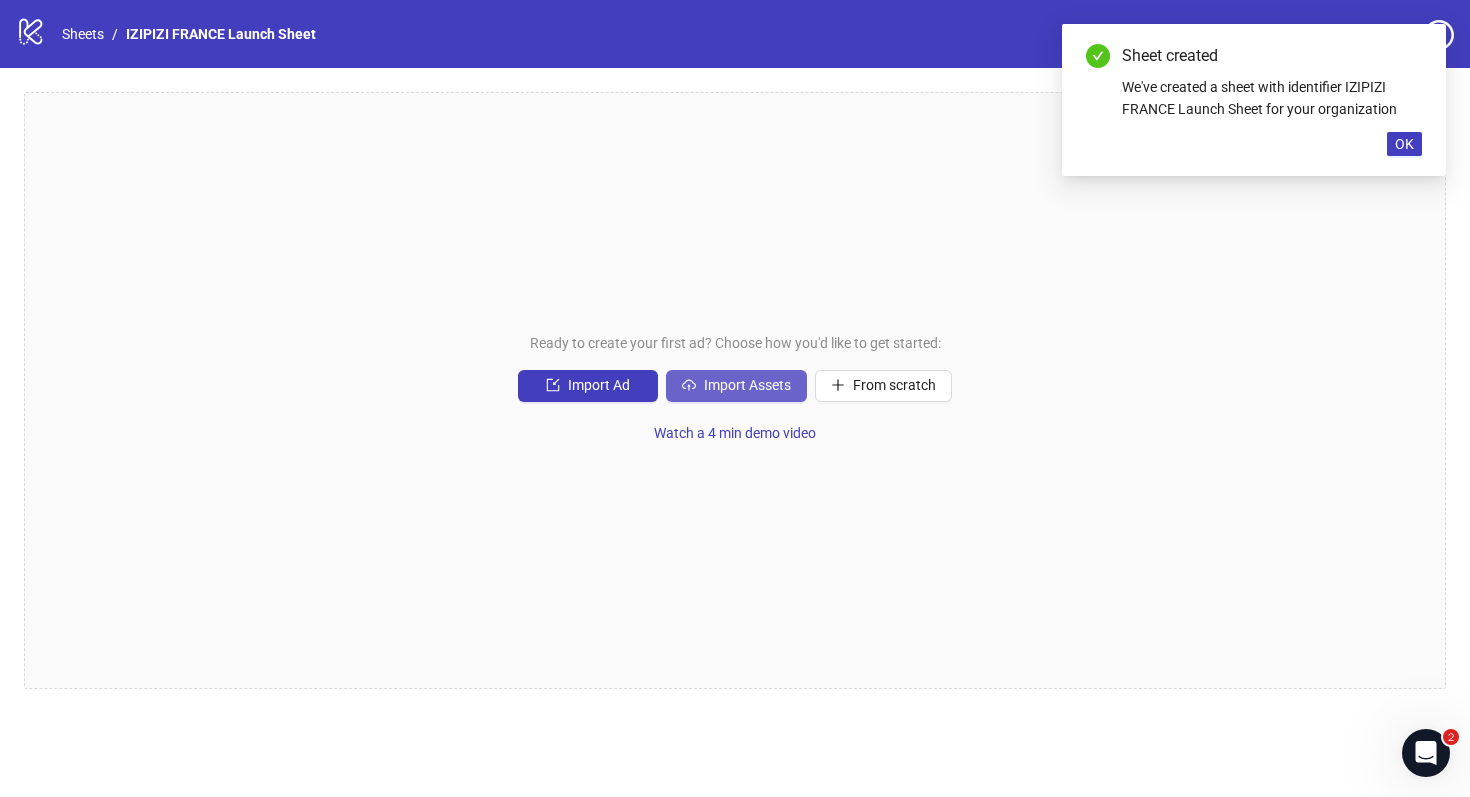 click on "Import Assets" at bounding box center [736, 386] 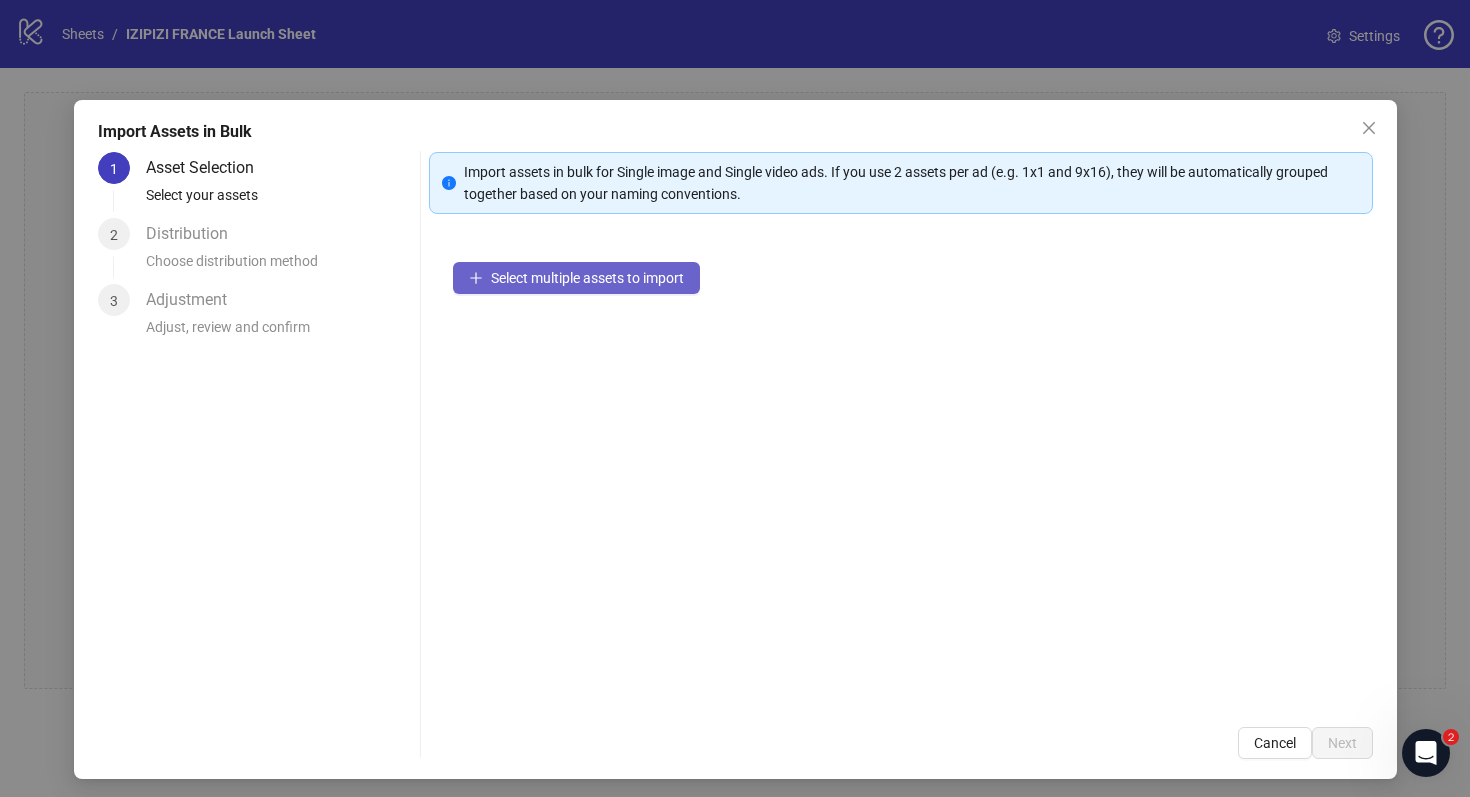 click on "Select multiple assets to import" at bounding box center [576, 278] 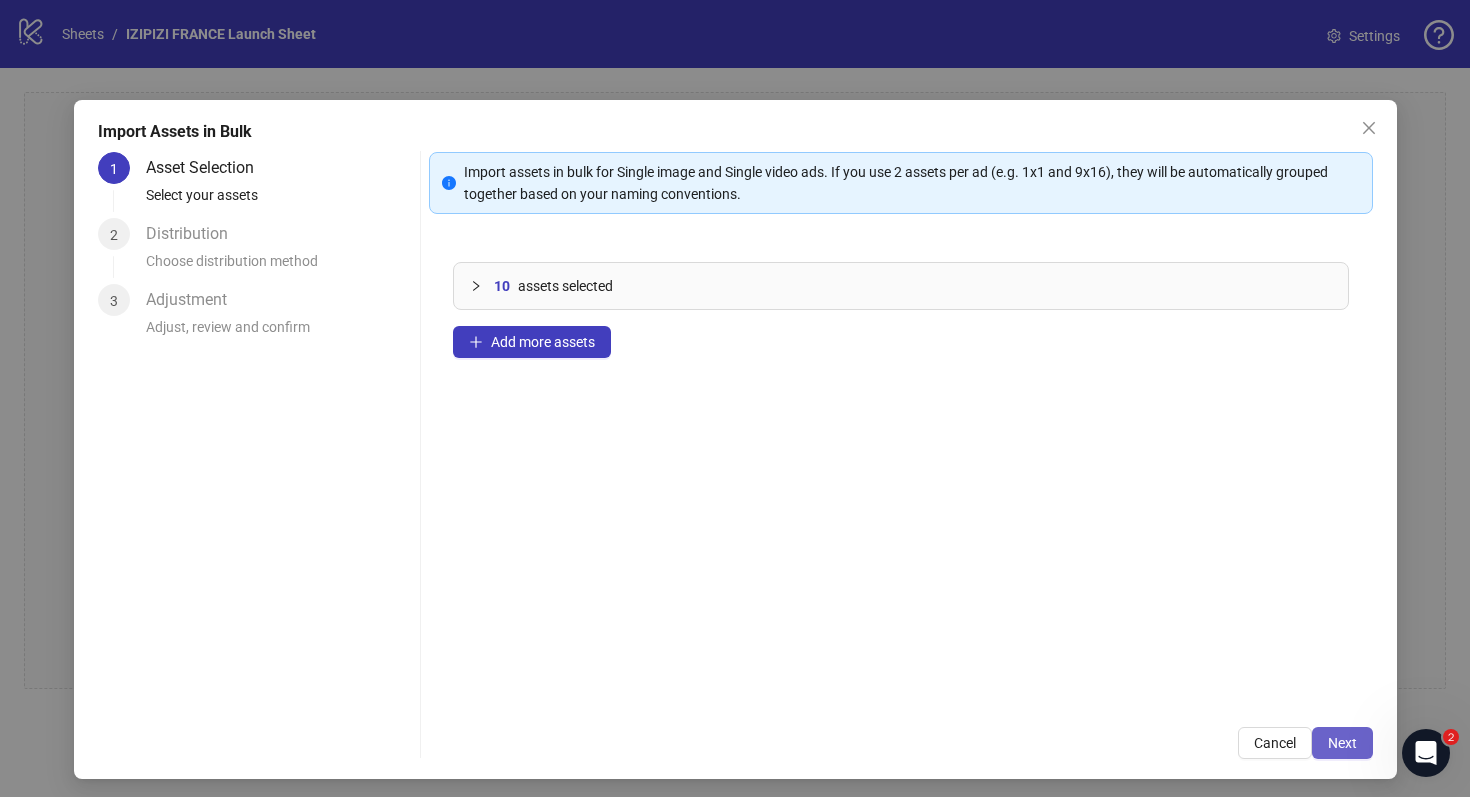 click on "Next" at bounding box center [1342, 743] 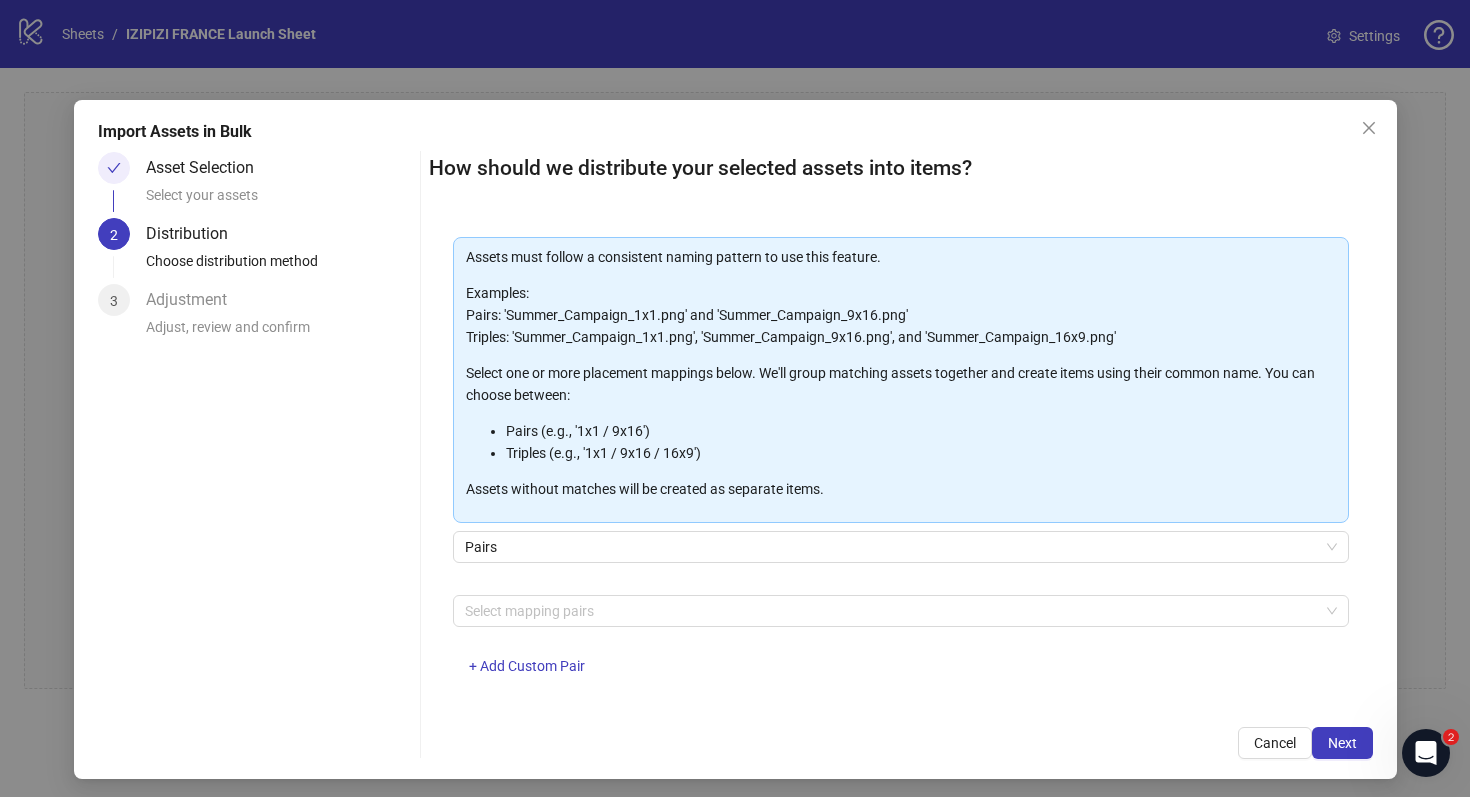 scroll, scrollTop: 102, scrollLeft: 0, axis: vertical 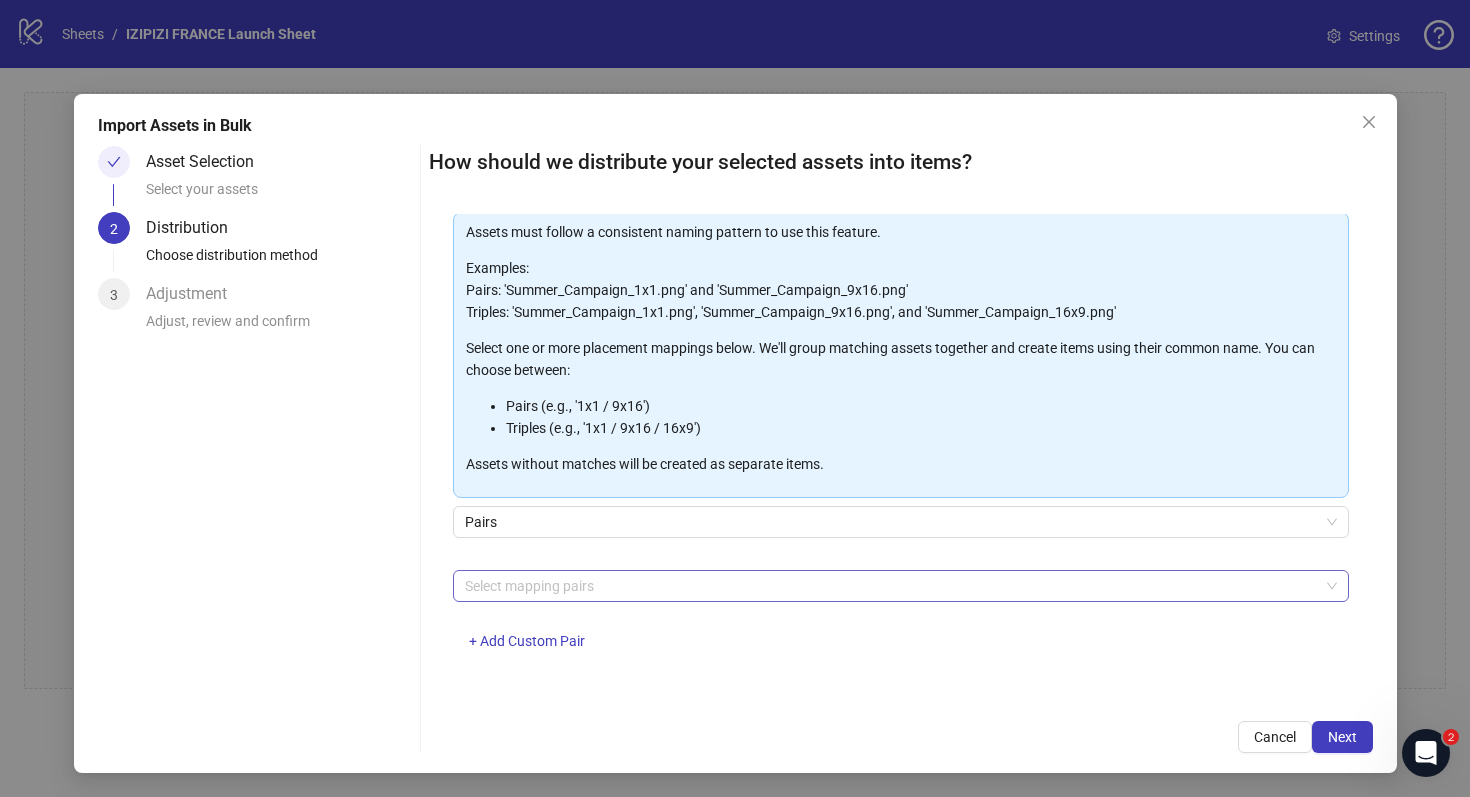 click at bounding box center [890, 586] 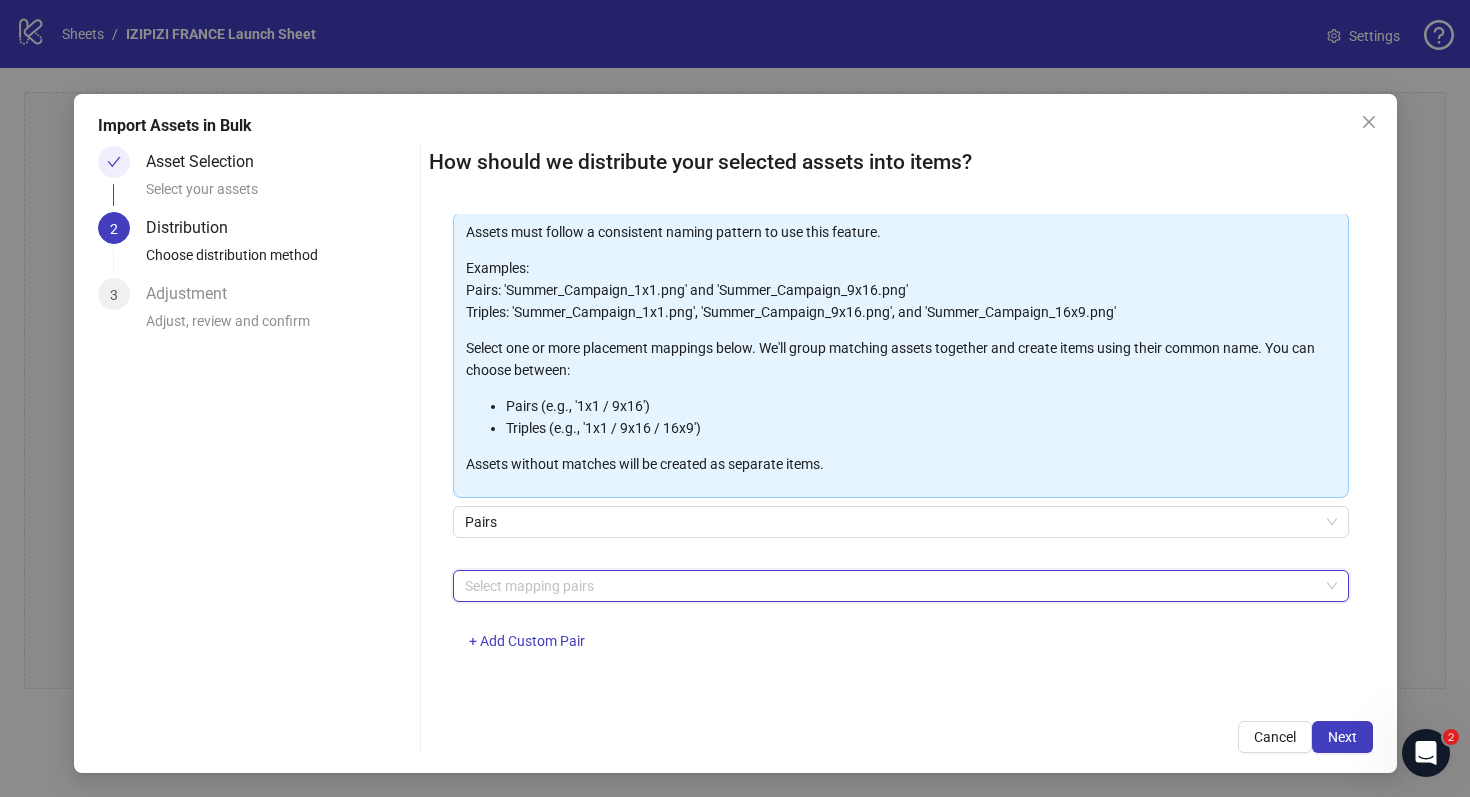 click at bounding box center [890, 586] 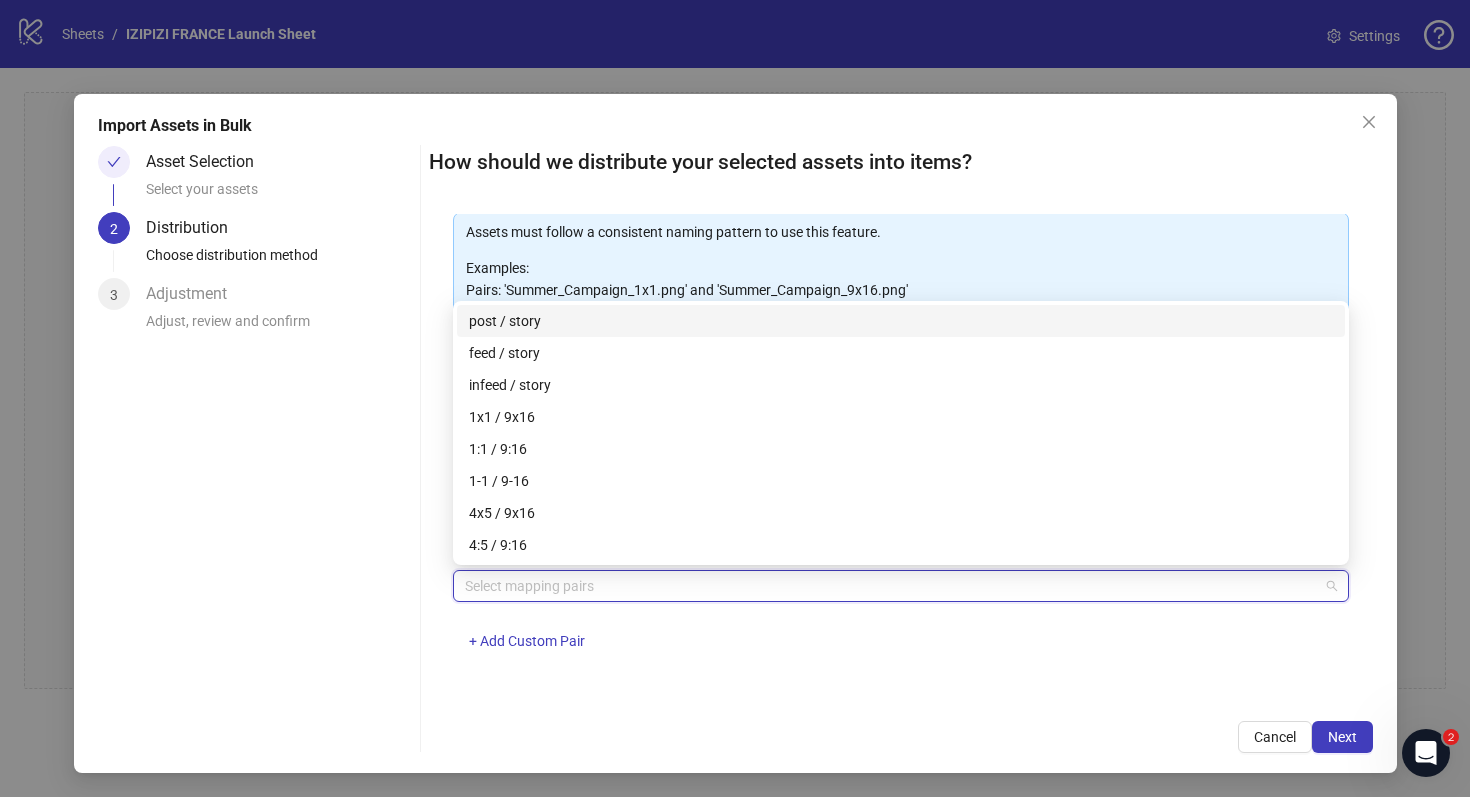 click on "post / story" at bounding box center [901, 321] 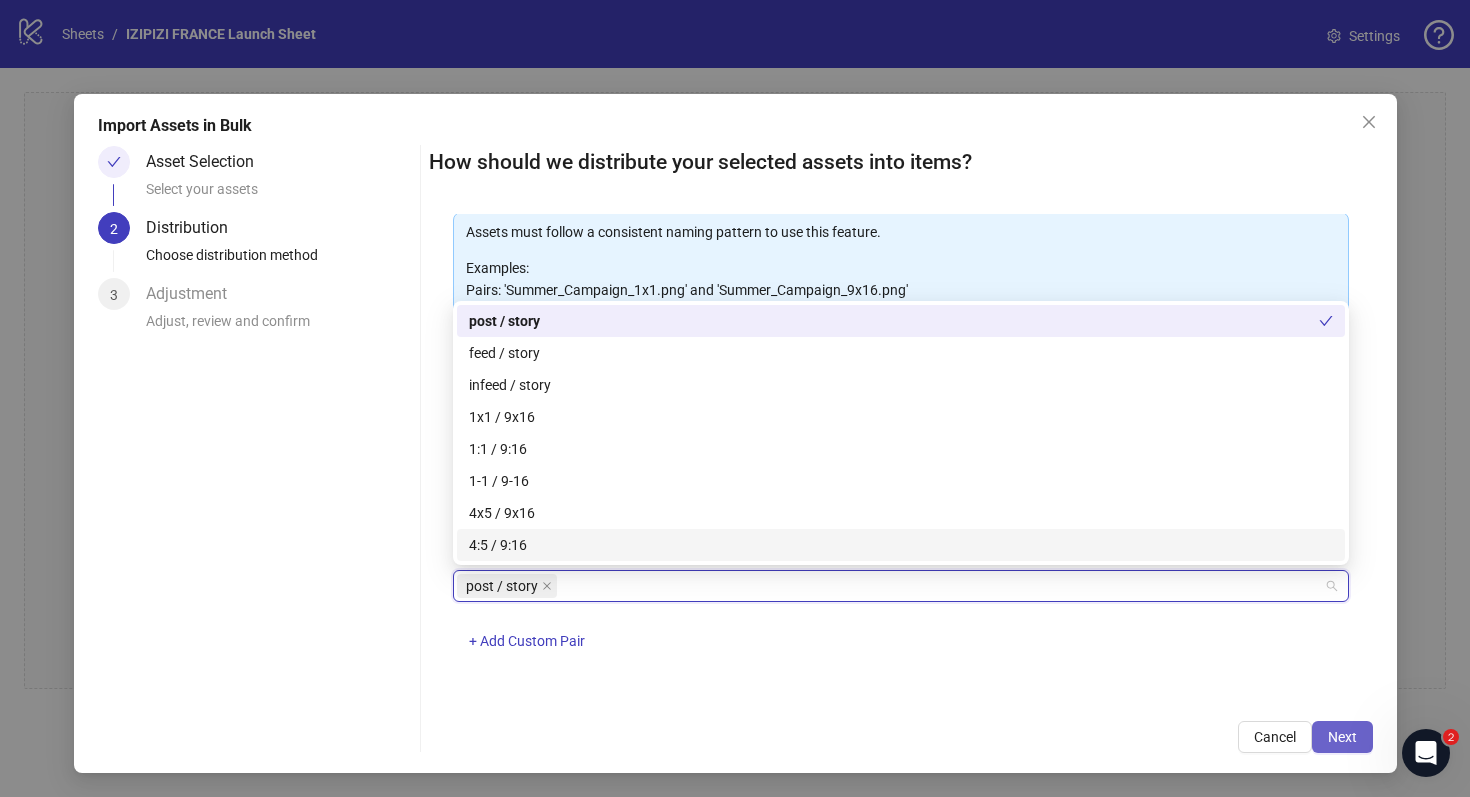 click on "Next" at bounding box center (1342, 737) 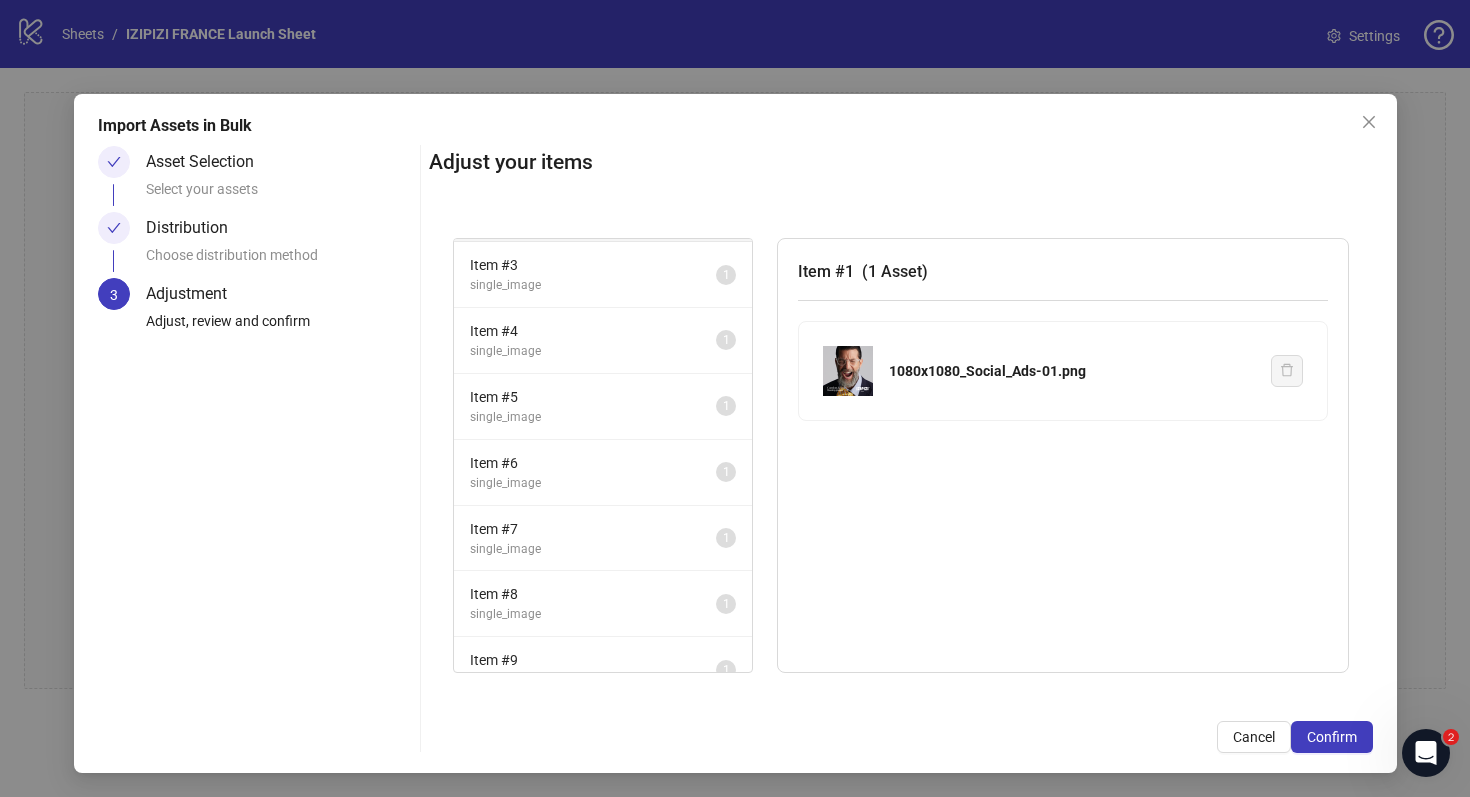 scroll, scrollTop: 0, scrollLeft: 0, axis: both 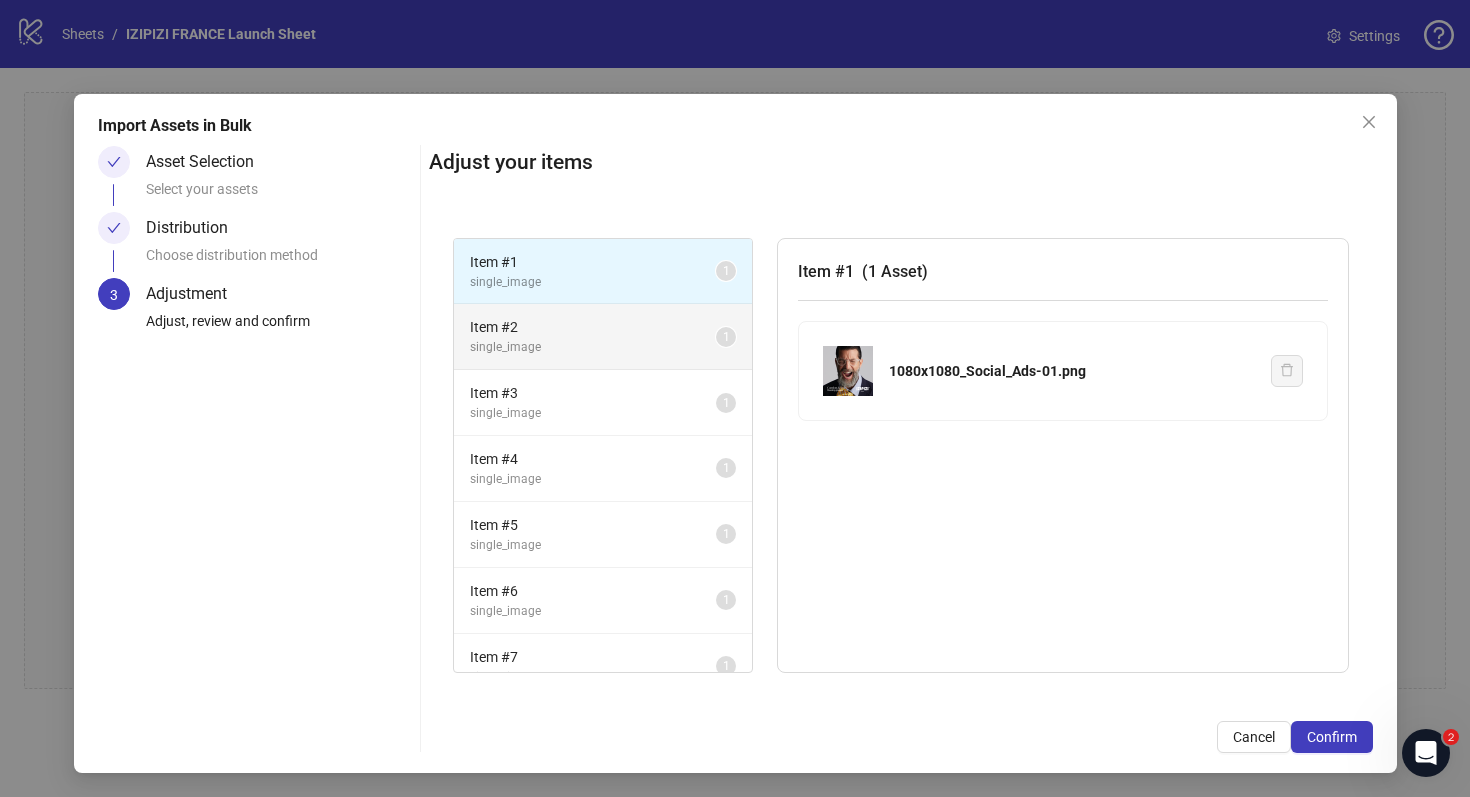 click on "single_image" at bounding box center (593, 347) 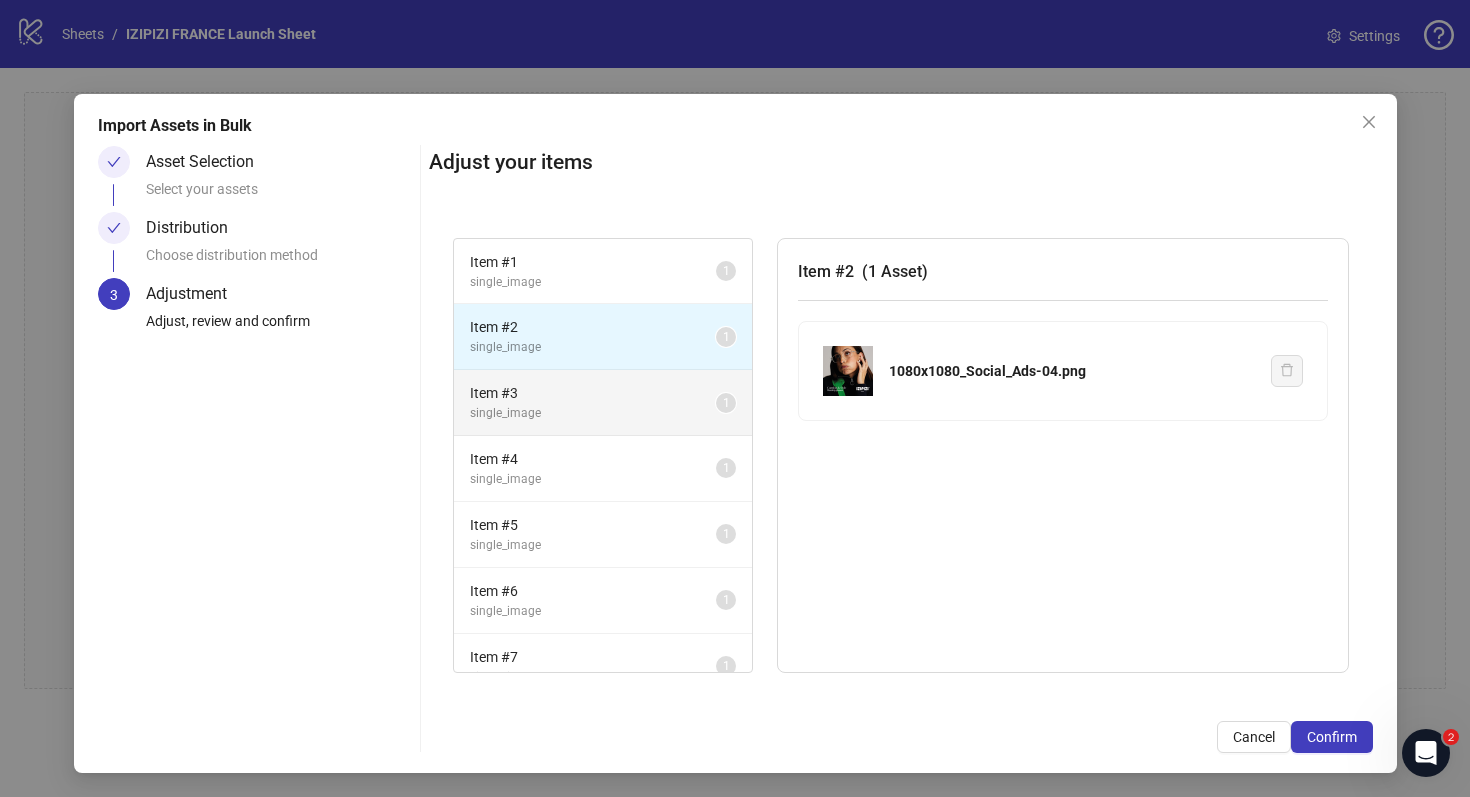 click on "single_image" at bounding box center [593, 413] 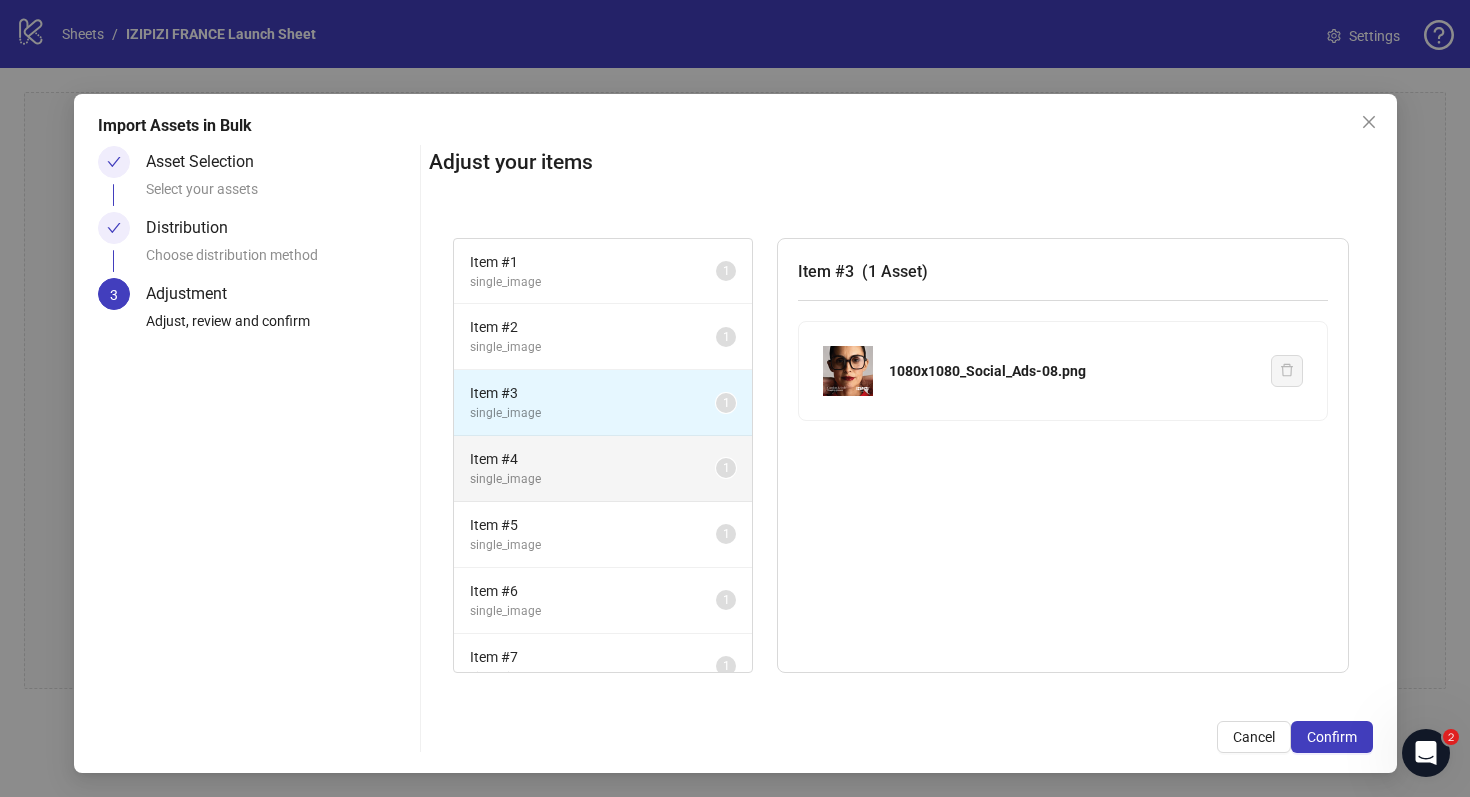 click on "single_image" at bounding box center [593, 479] 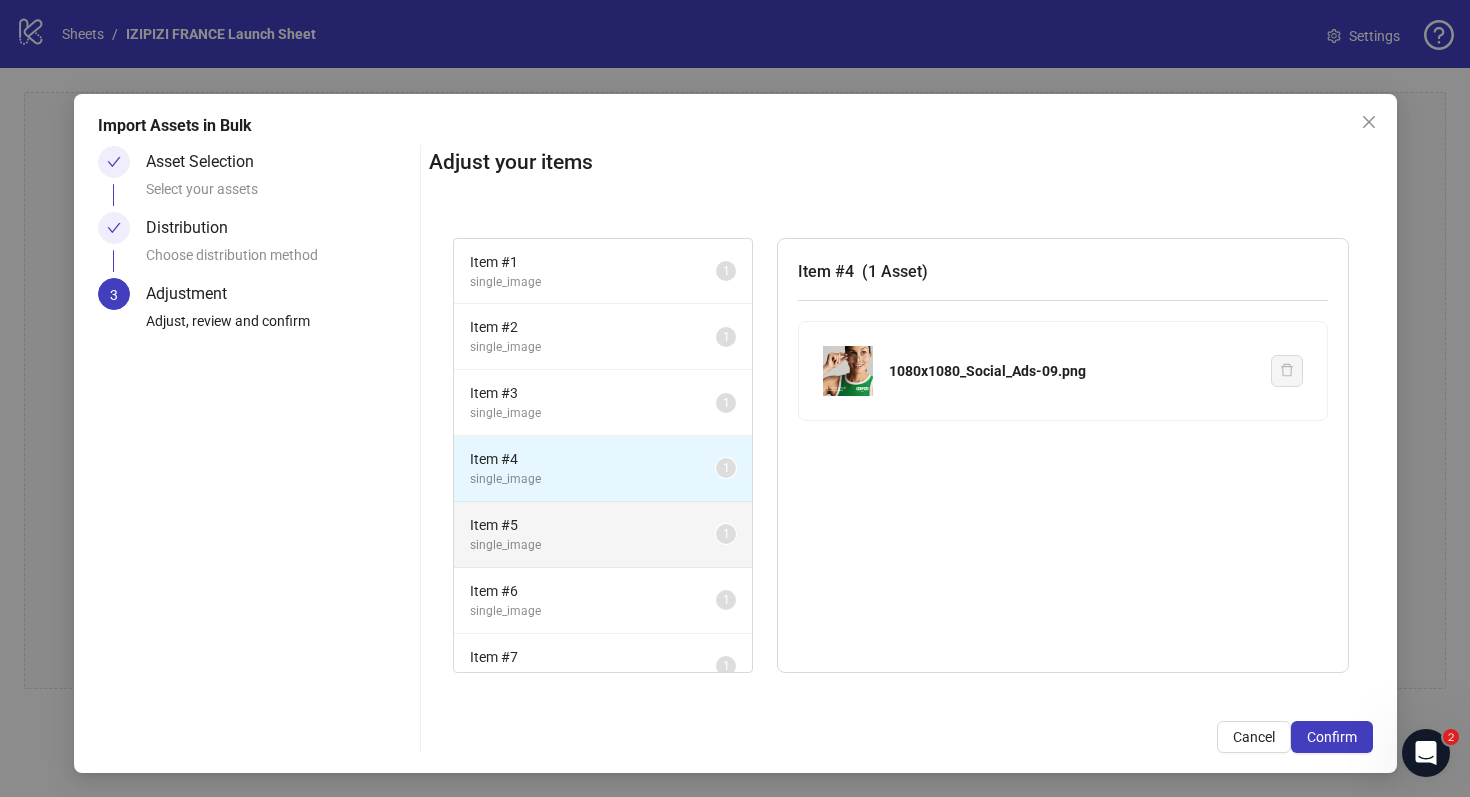 click on "Item # 5 single_image 1" at bounding box center [603, 535] 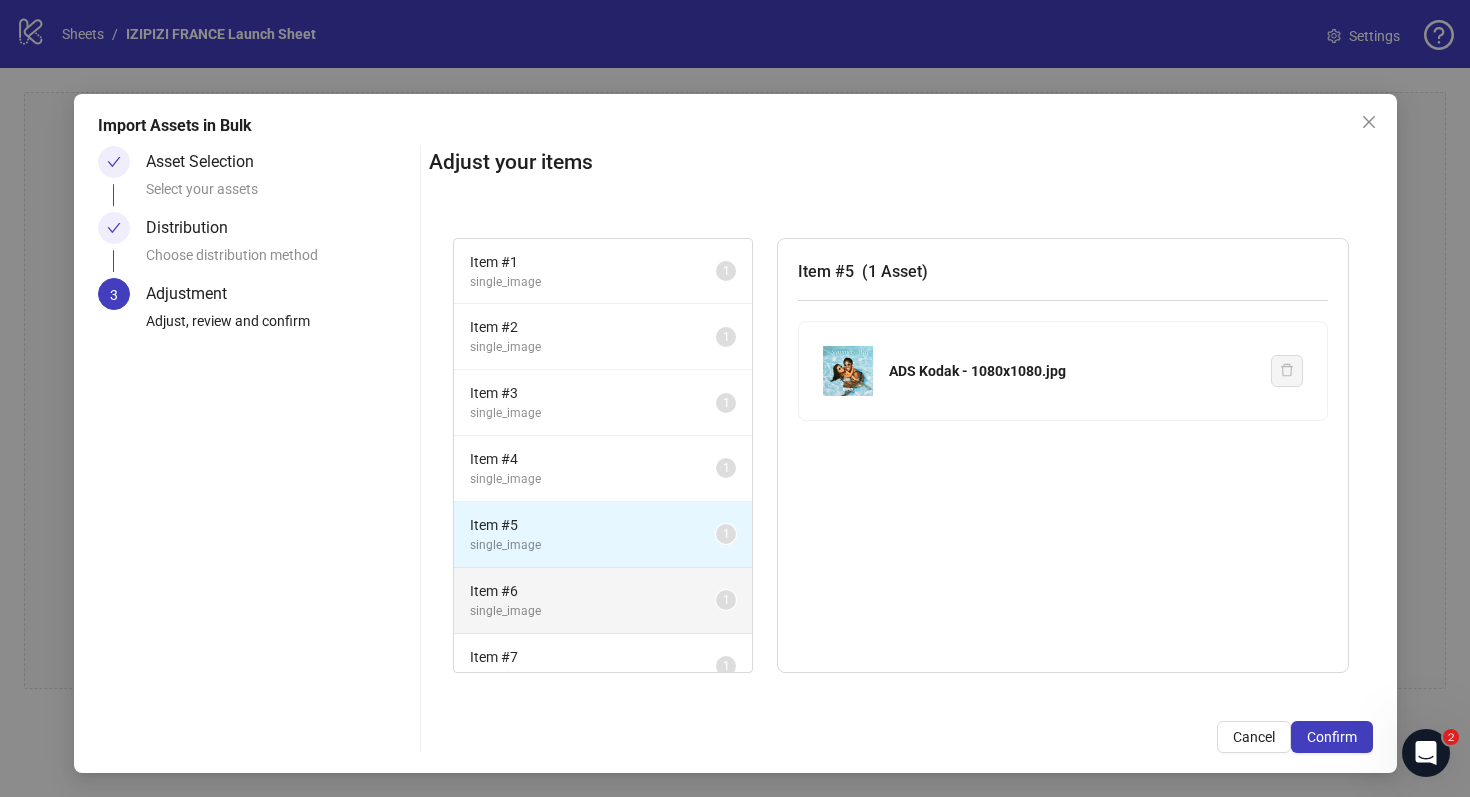 click on "Item # 6" at bounding box center [593, 591] 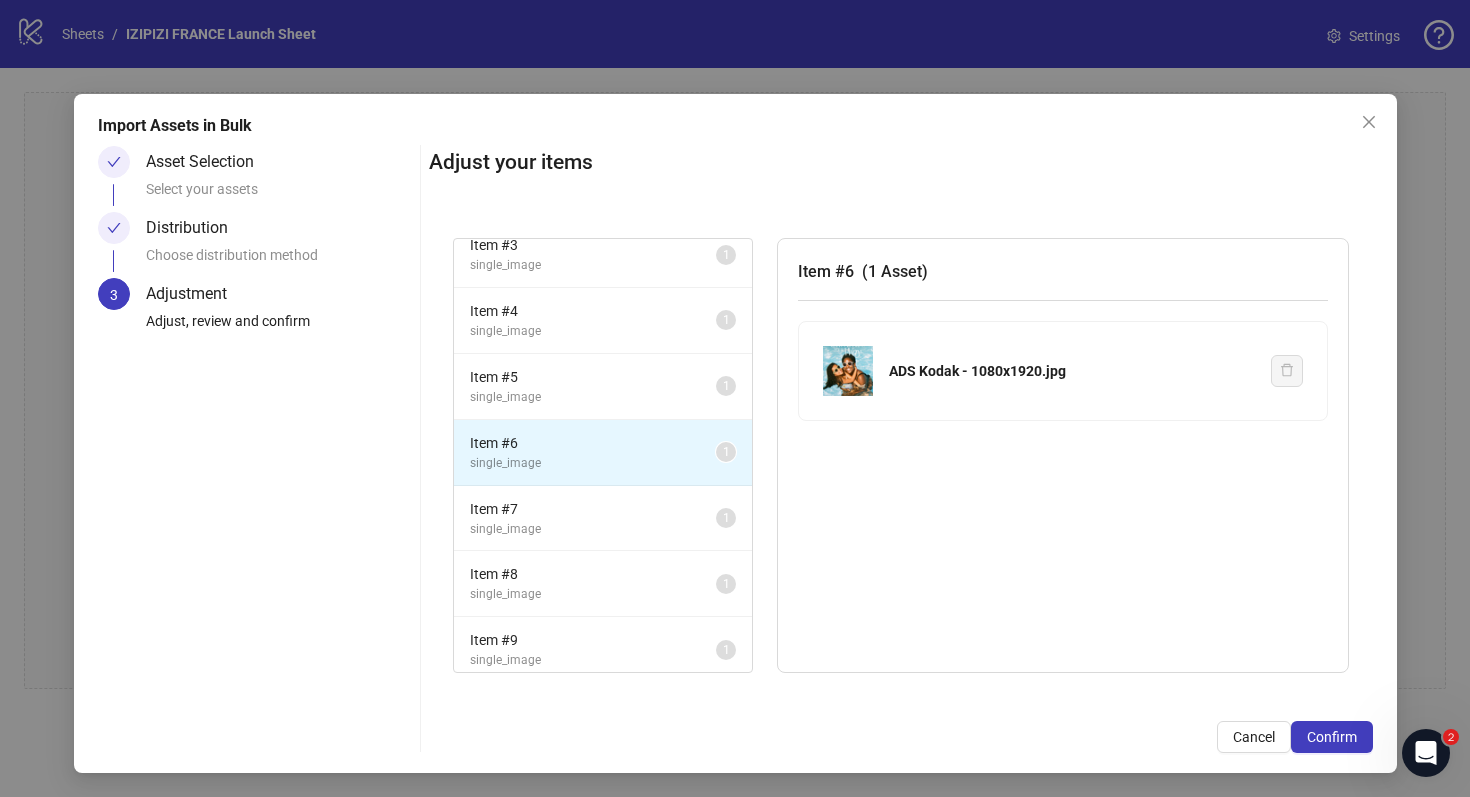 scroll, scrollTop: 223, scrollLeft: 0, axis: vertical 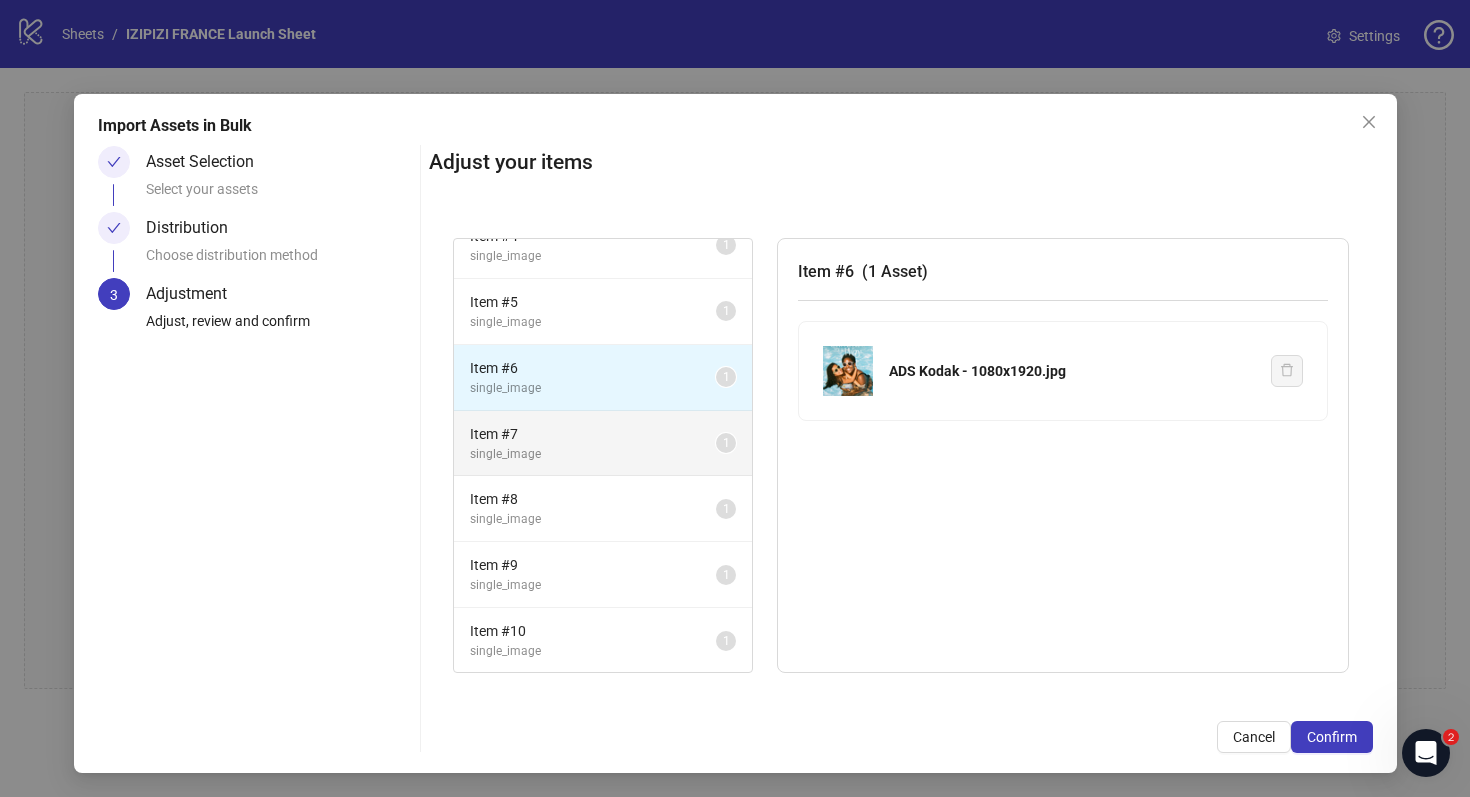 click on "single_image" at bounding box center (593, 454) 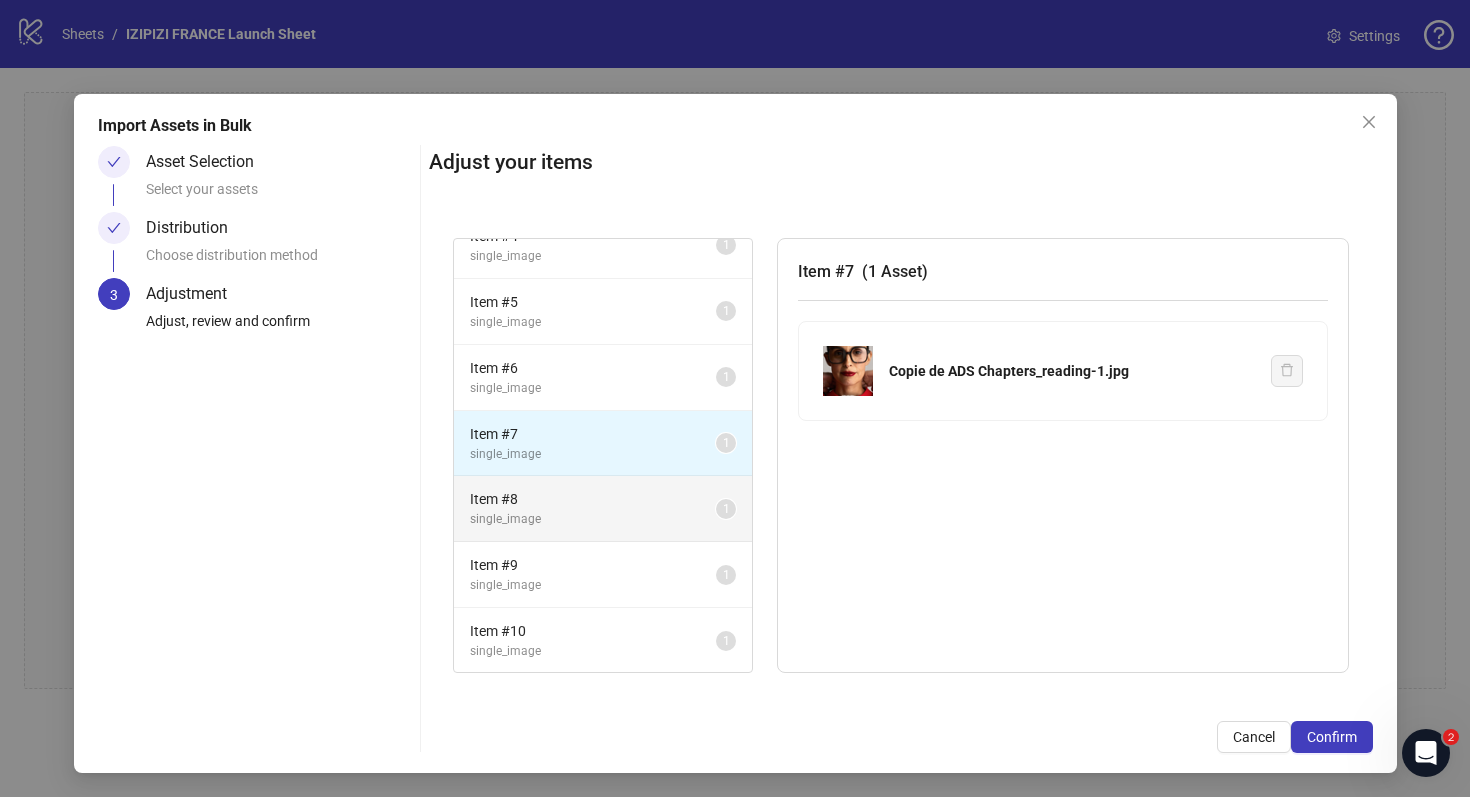 click on "Item # 8" at bounding box center (593, 499) 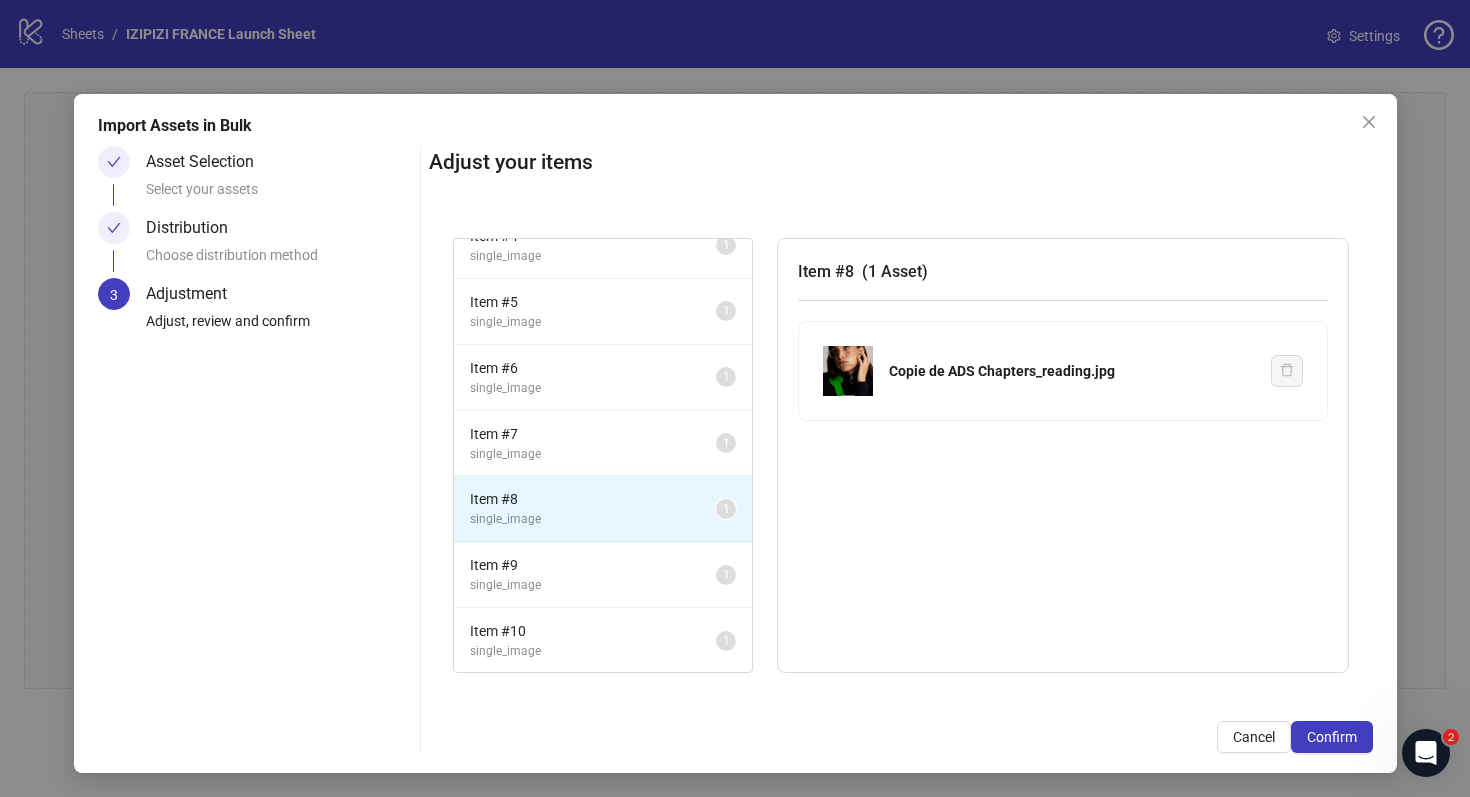 click on "Distribution" at bounding box center (195, 228) 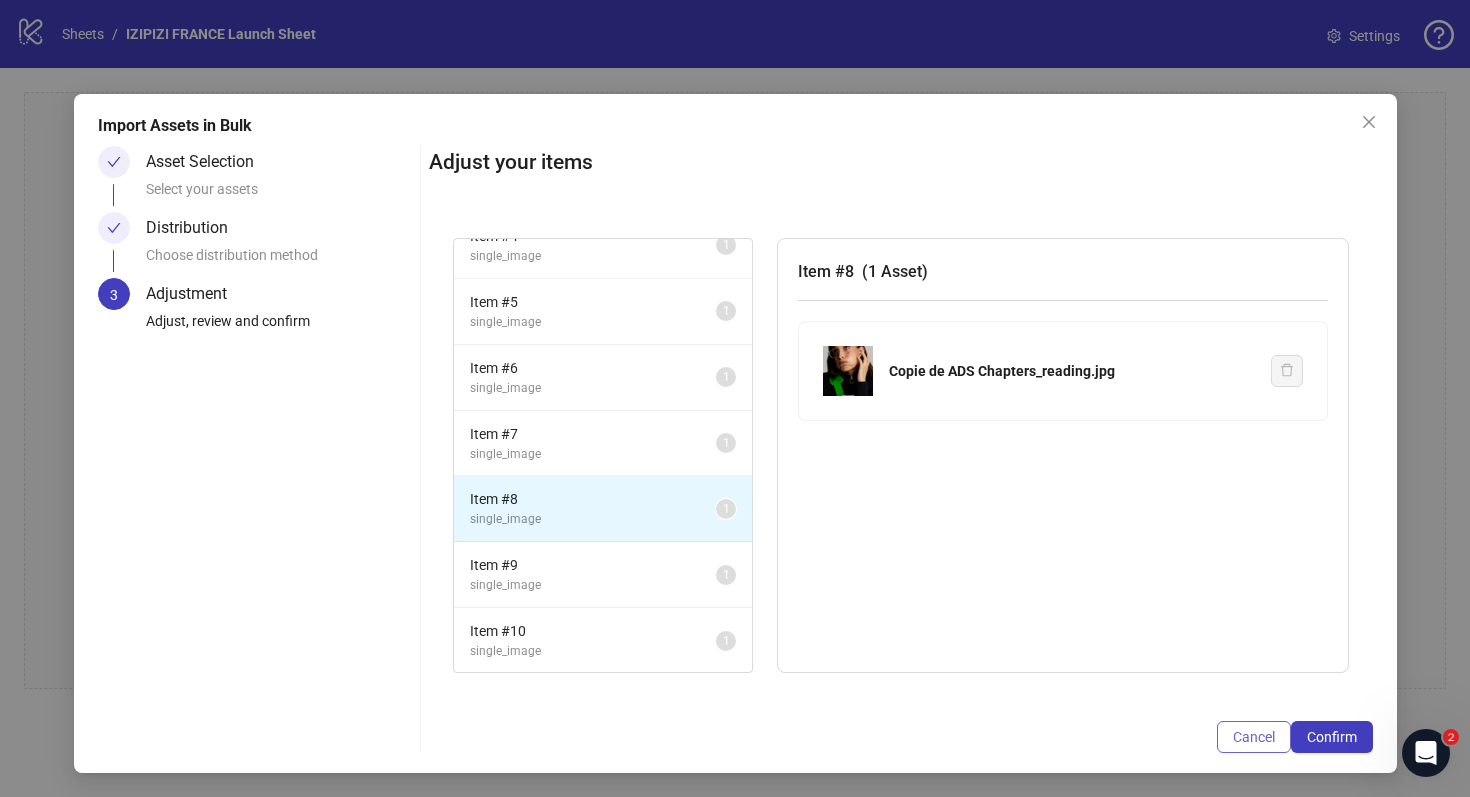 click on "Cancel" at bounding box center (1254, 737) 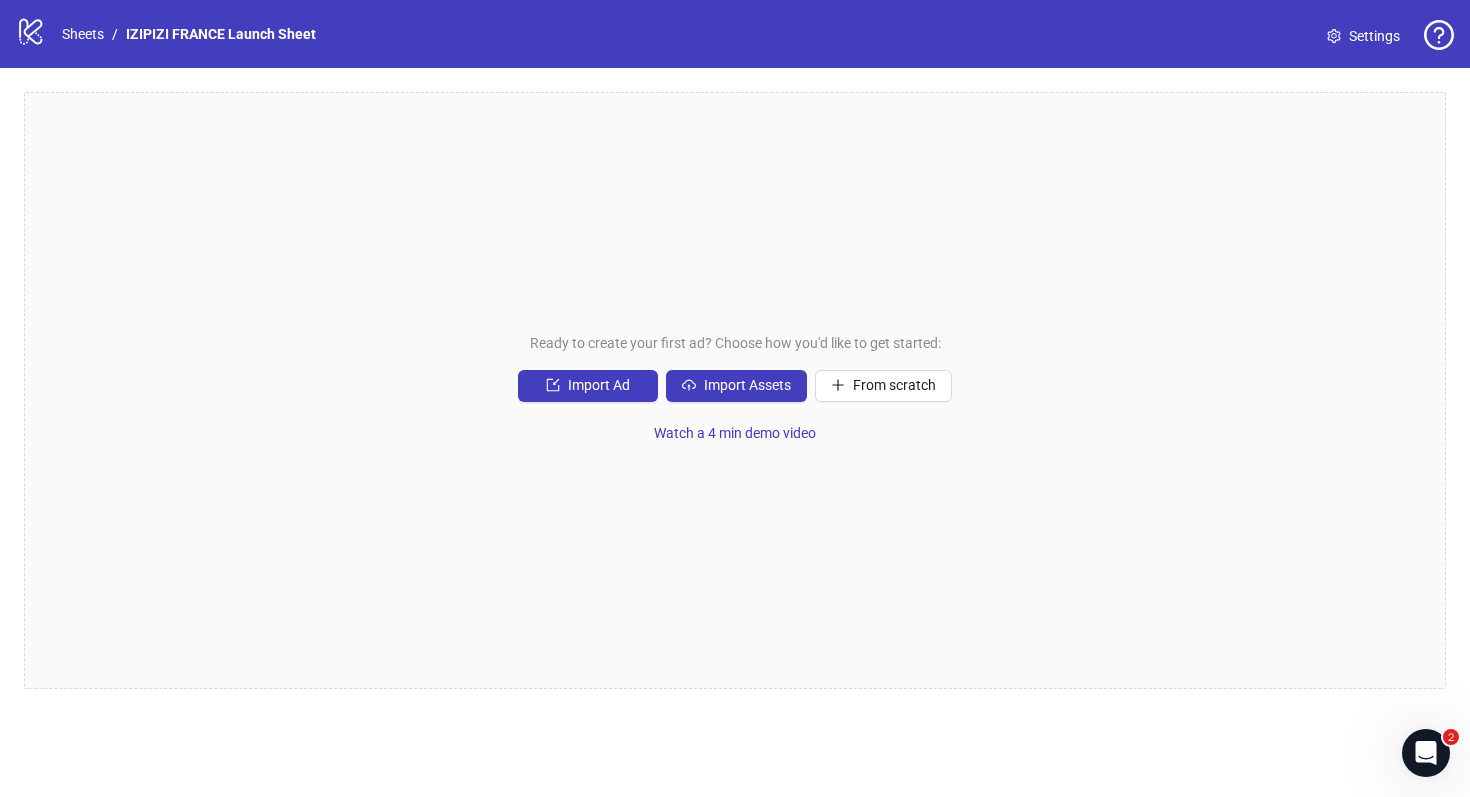 scroll, scrollTop: 0, scrollLeft: 0, axis: both 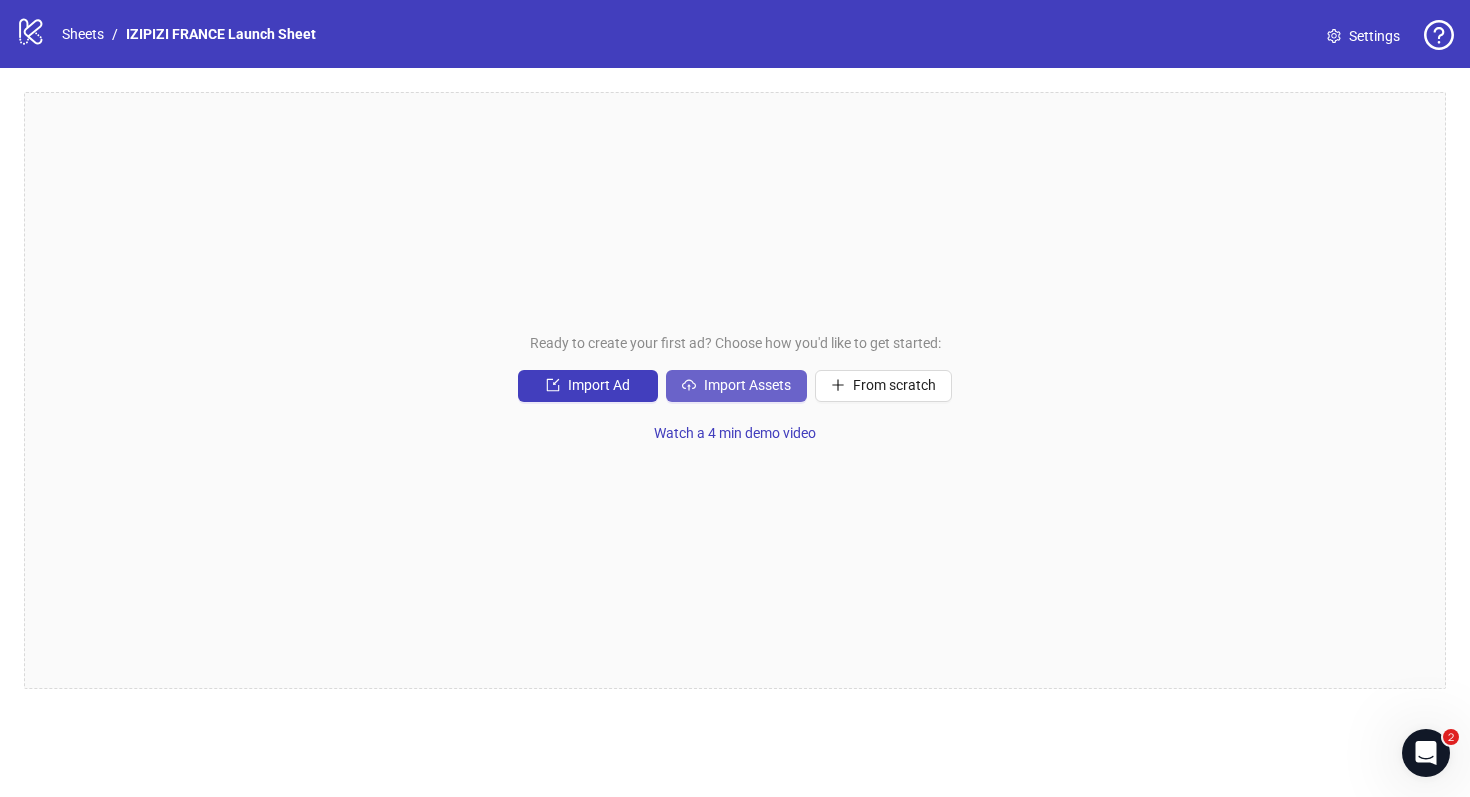click on "Import Assets" at bounding box center (747, 385) 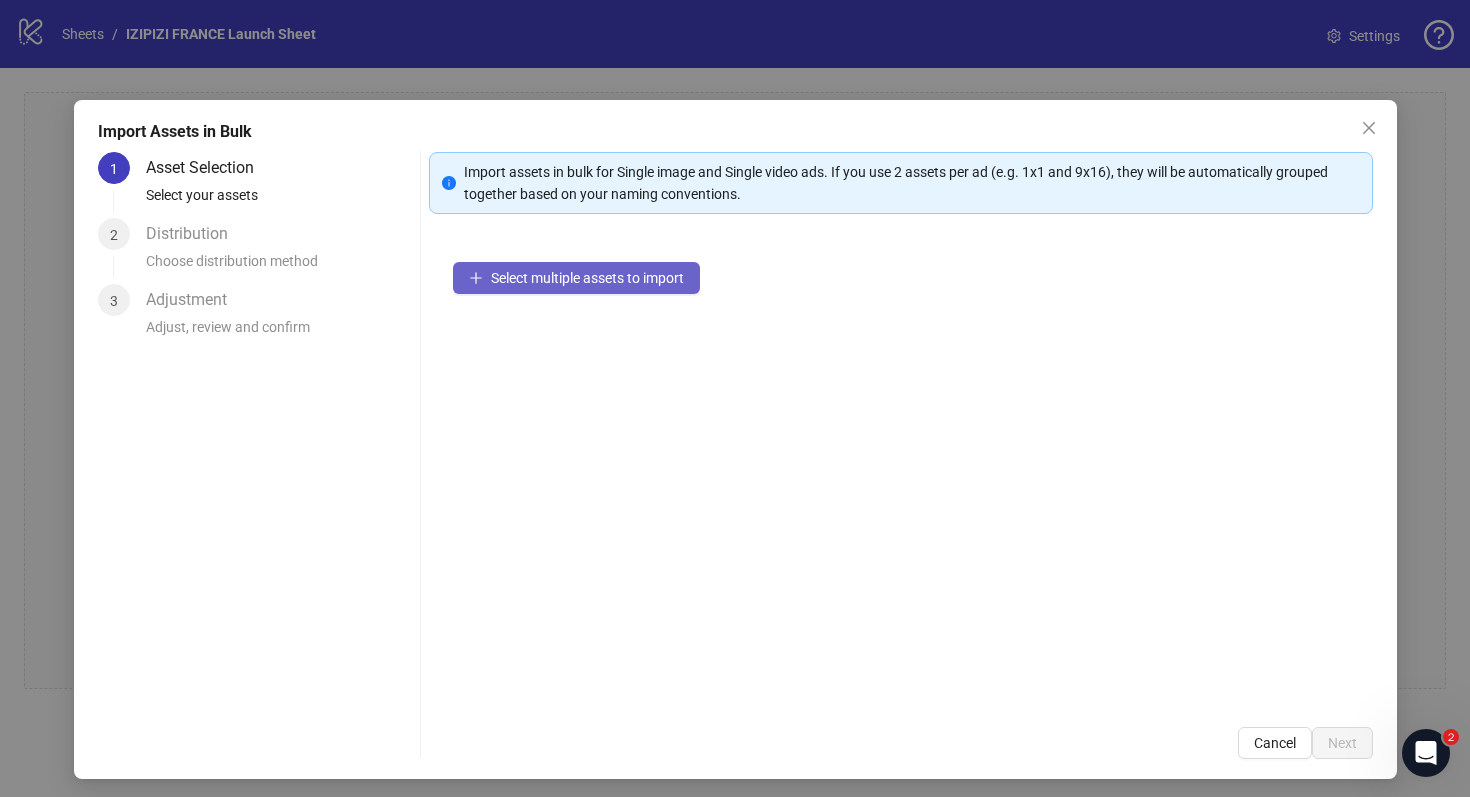 click on "Select multiple assets to import" at bounding box center (576, 278) 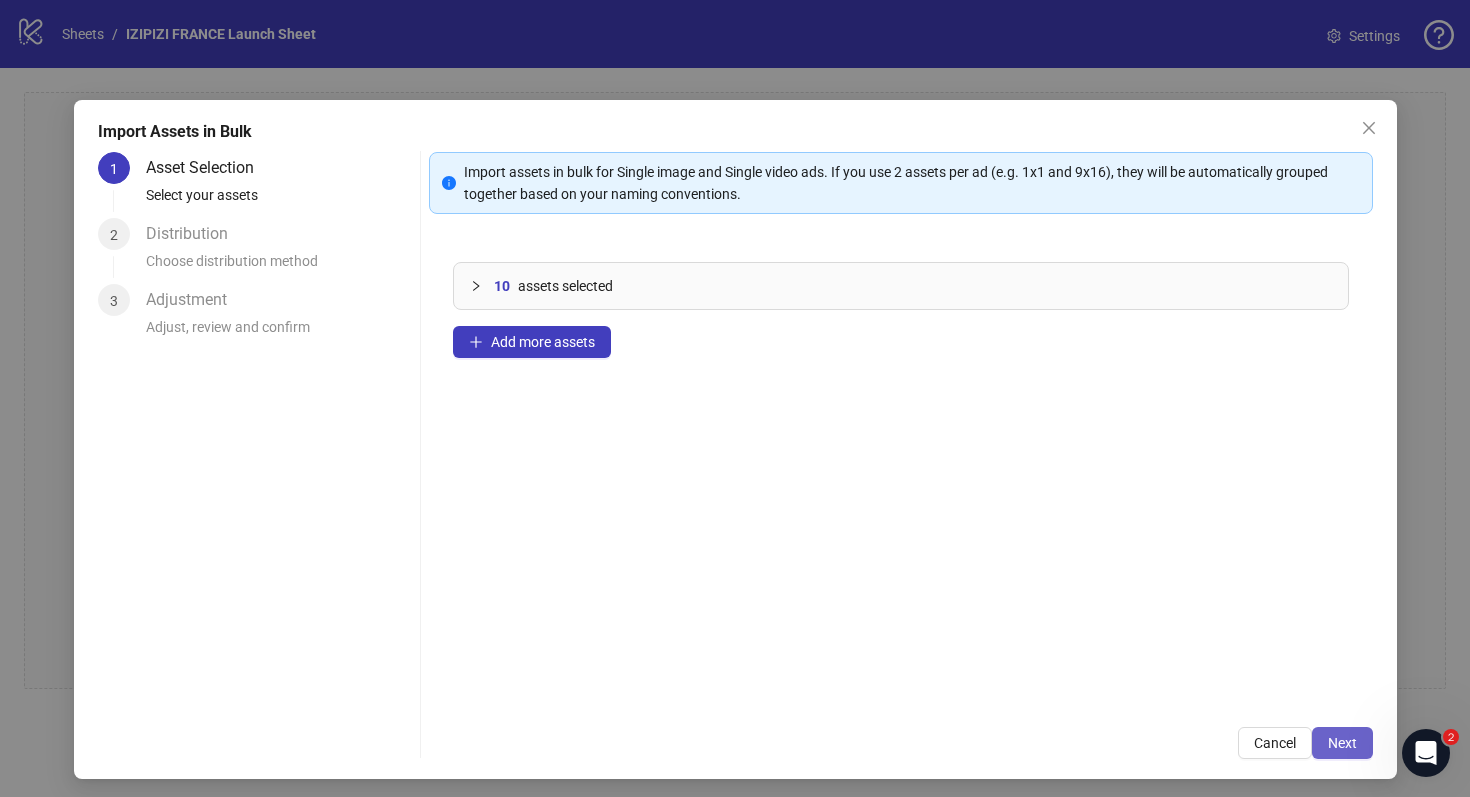 click on "Next" at bounding box center [1342, 743] 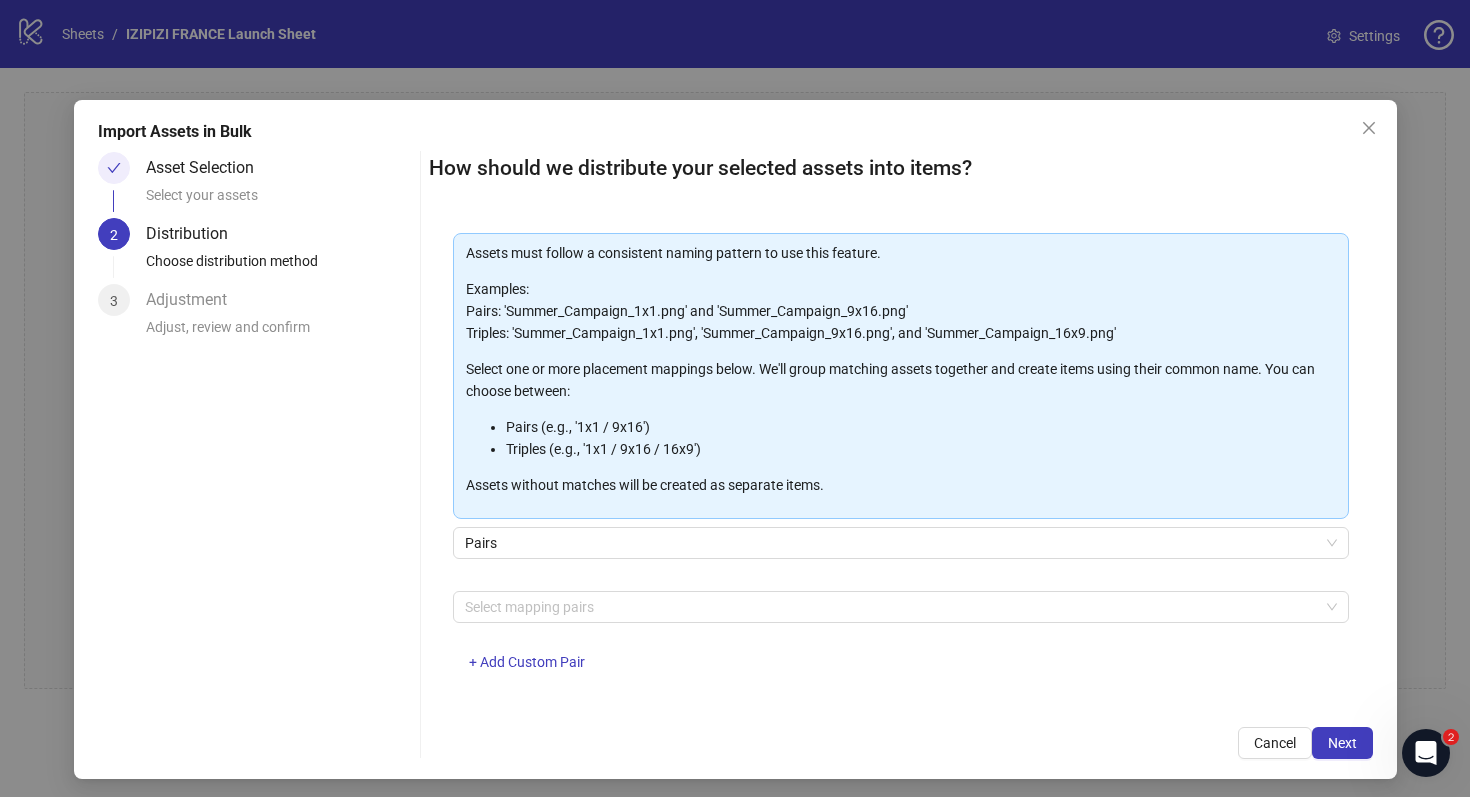 scroll, scrollTop: 92, scrollLeft: 0, axis: vertical 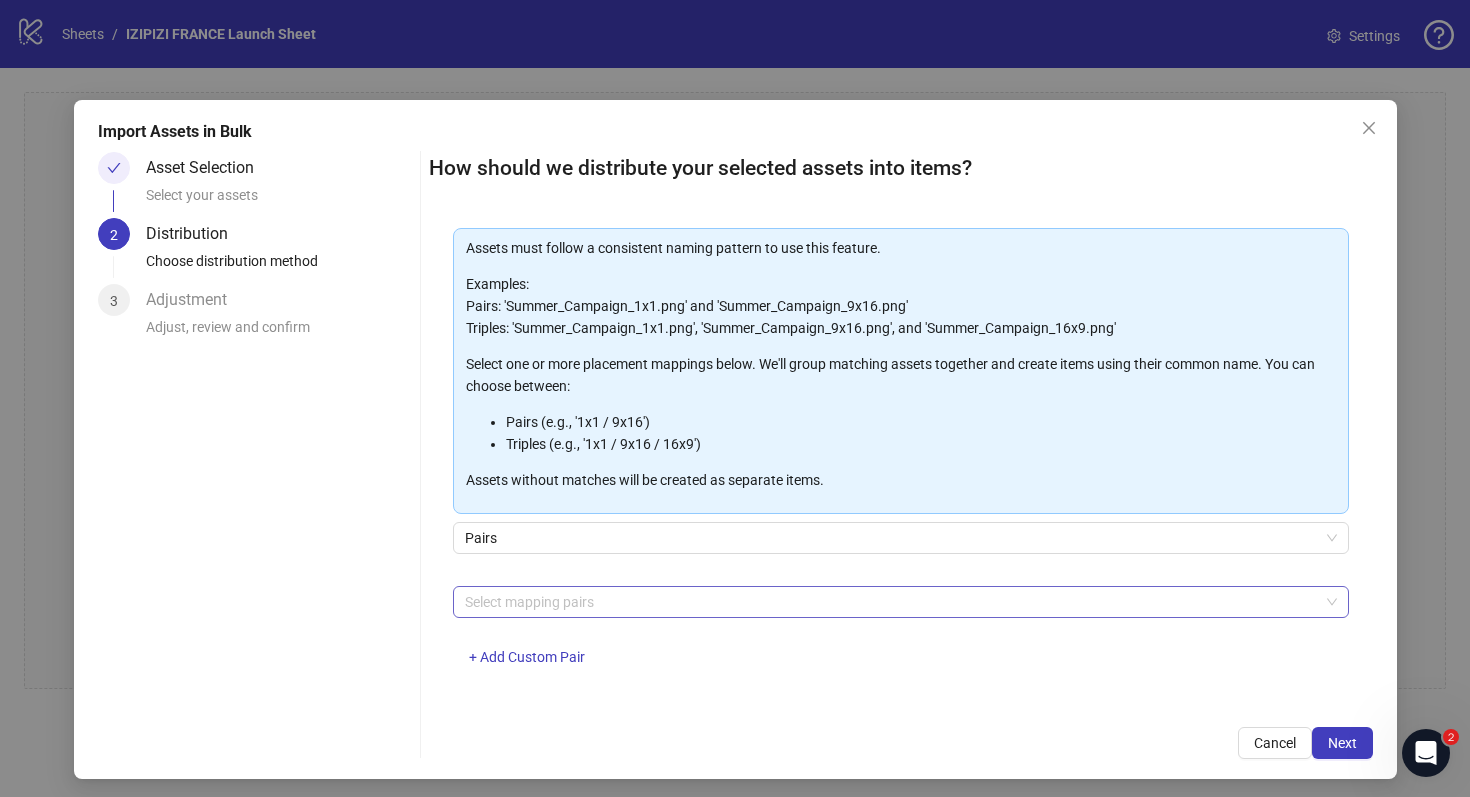click at bounding box center (890, 602) 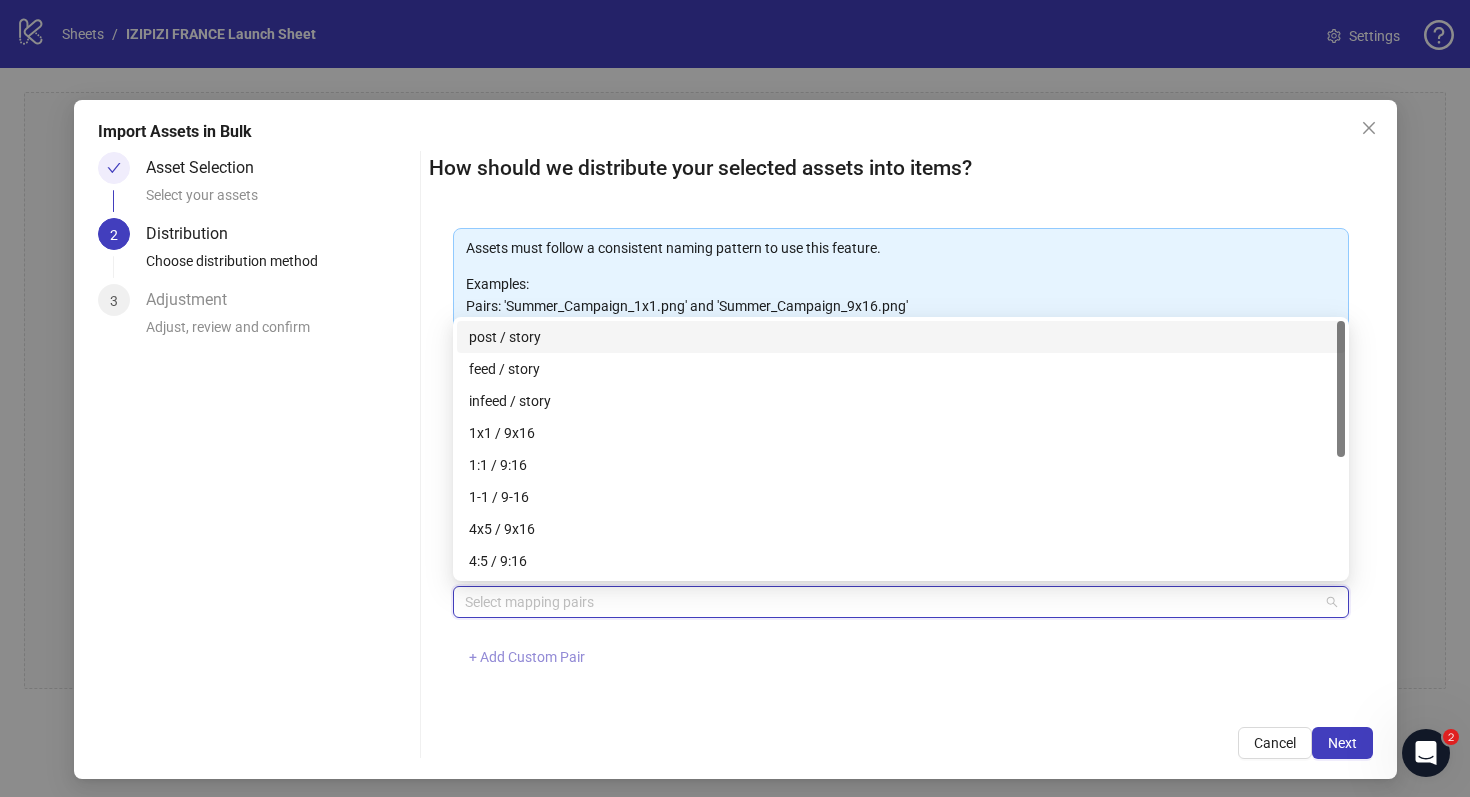 click on "+ Add Custom Pair" at bounding box center [527, 657] 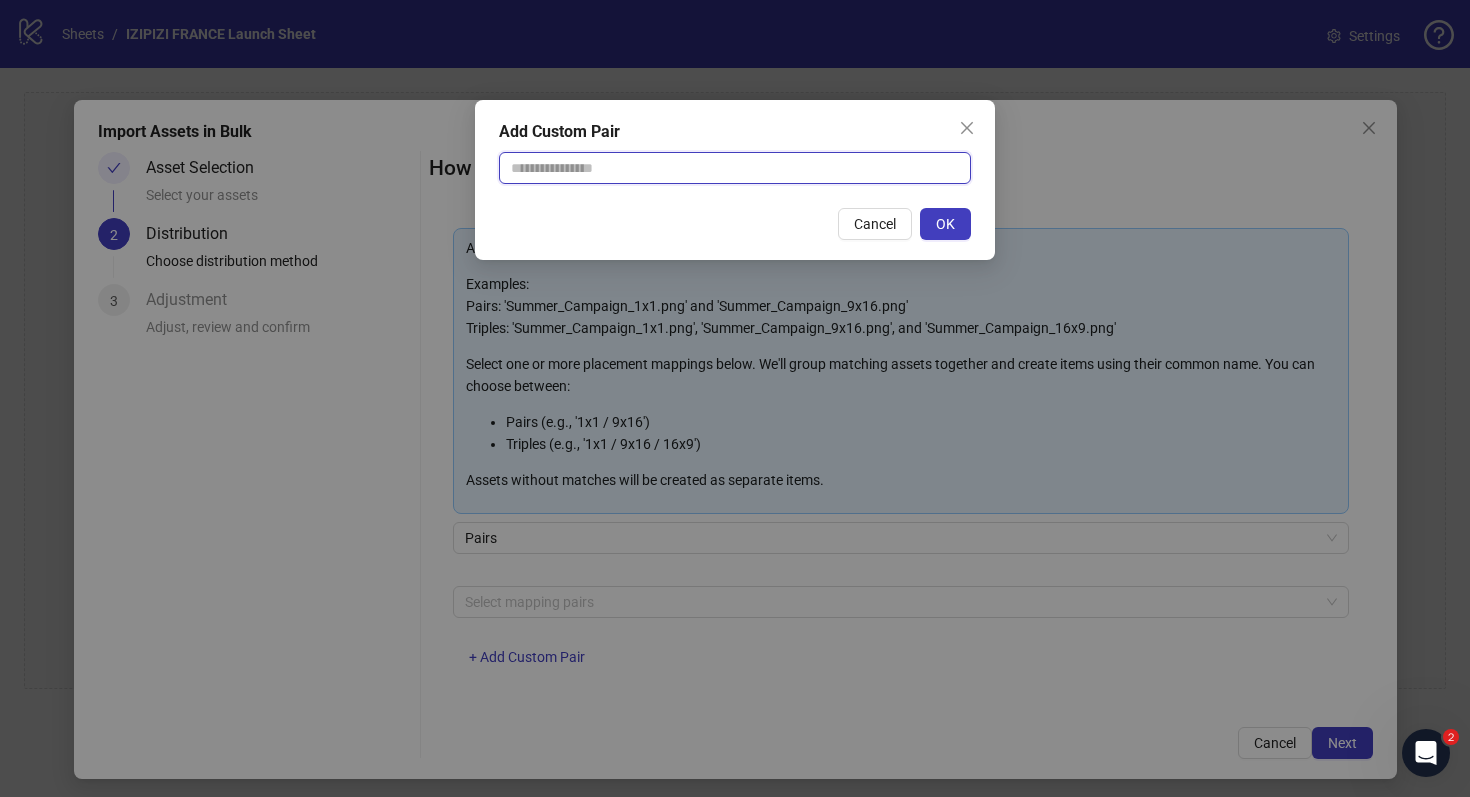 click at bounding box center (735, 168) 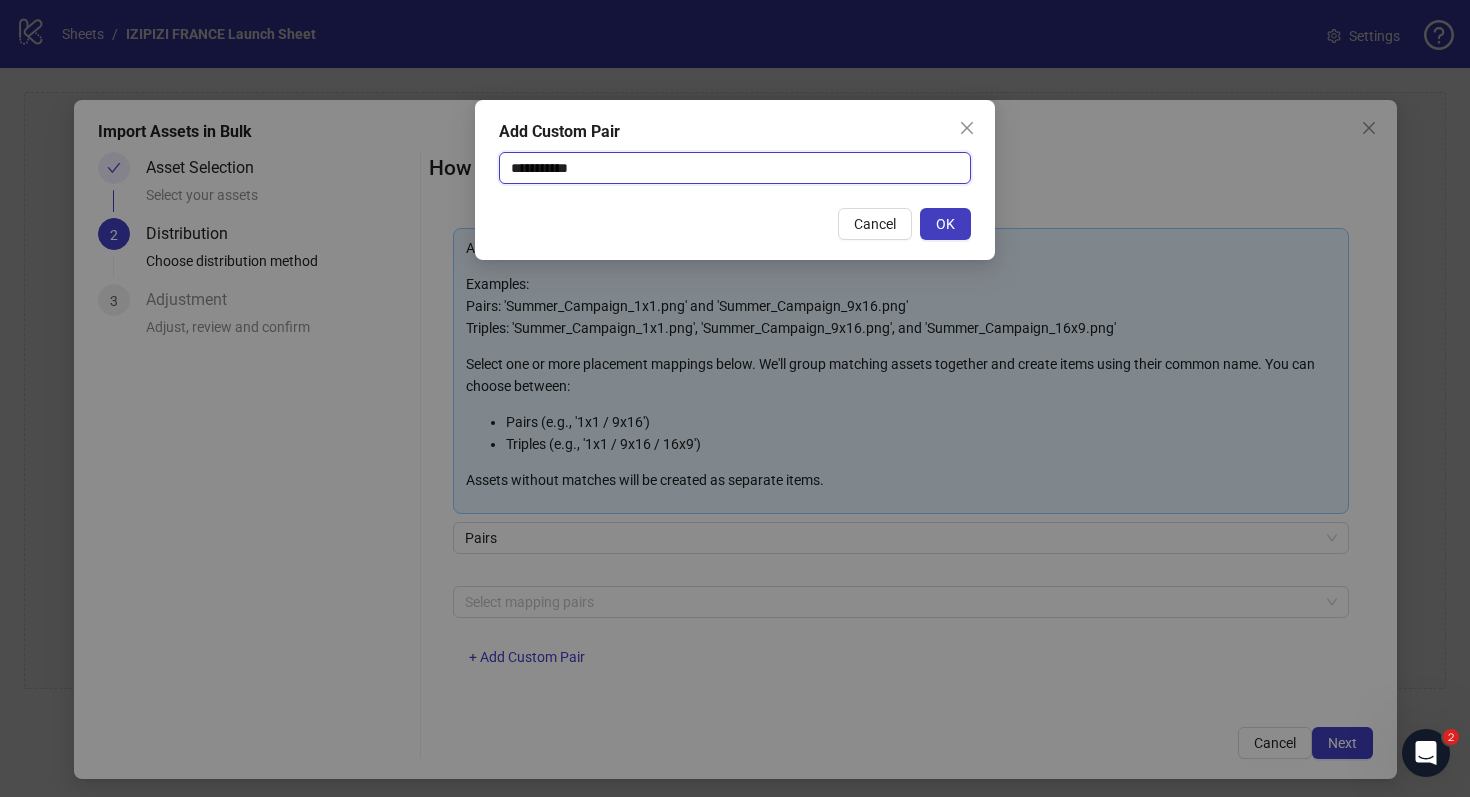 type on "**********" 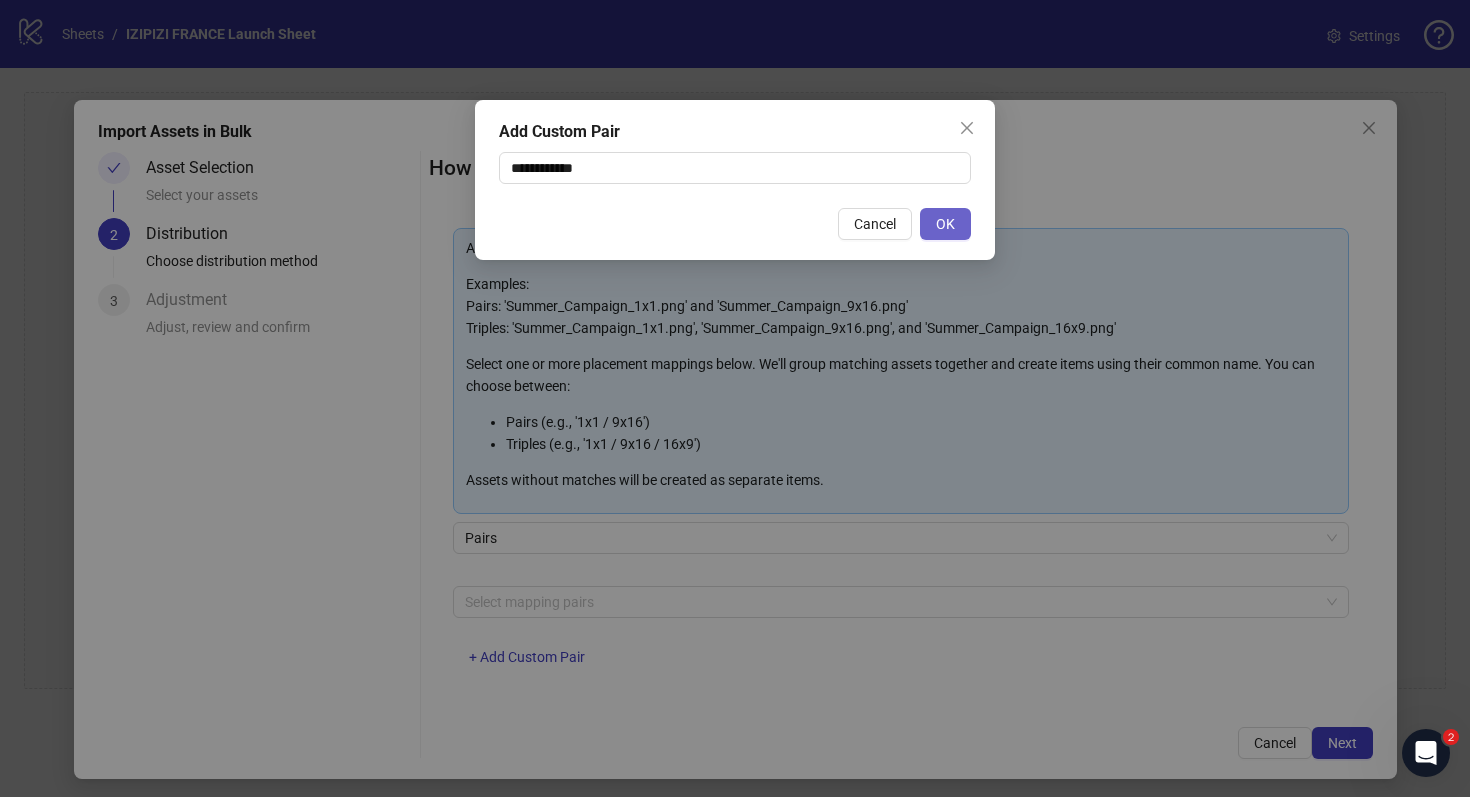 click on "OK" at bounding box center (945, 224) 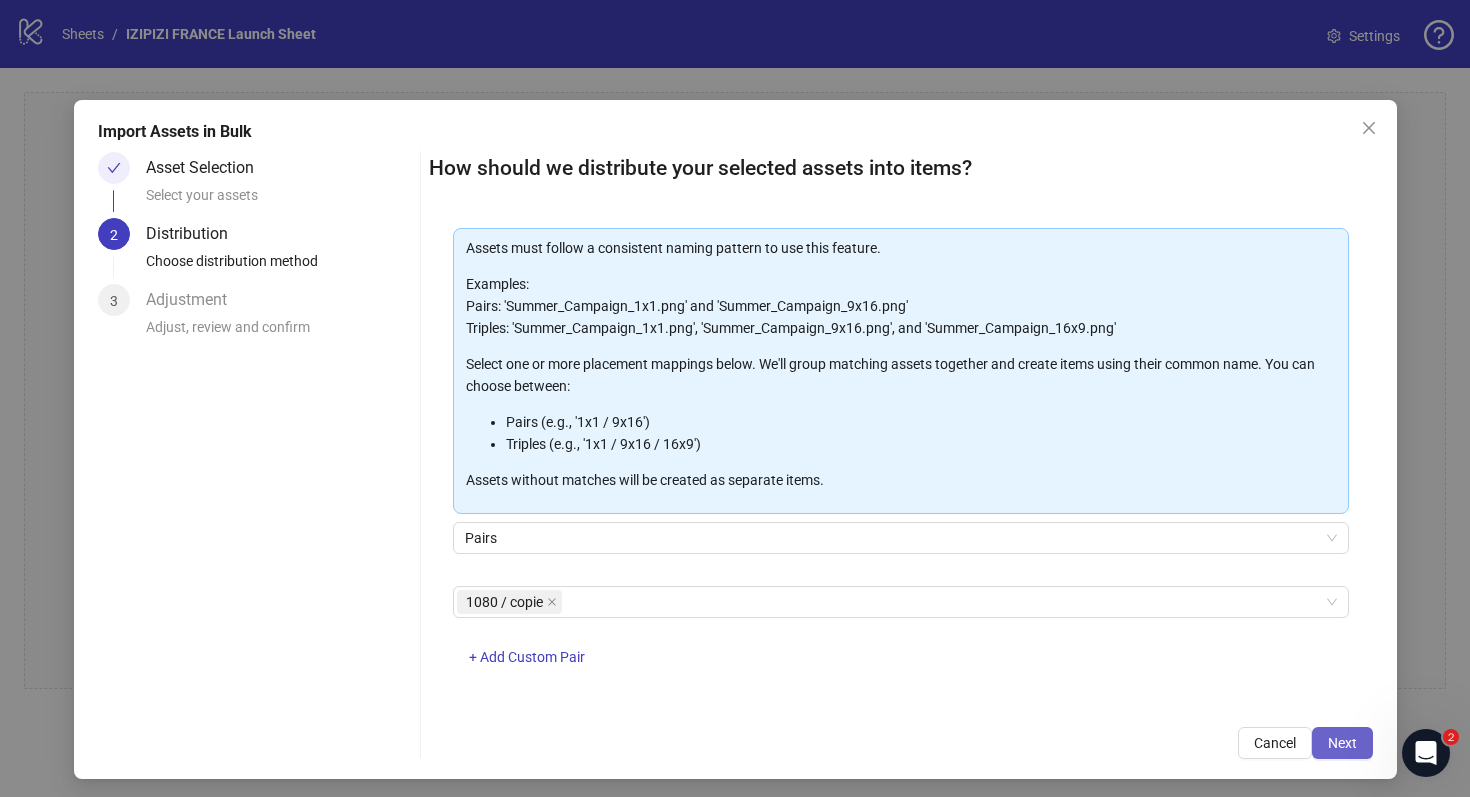 click on "Next" at bounding box center [1342, 743] 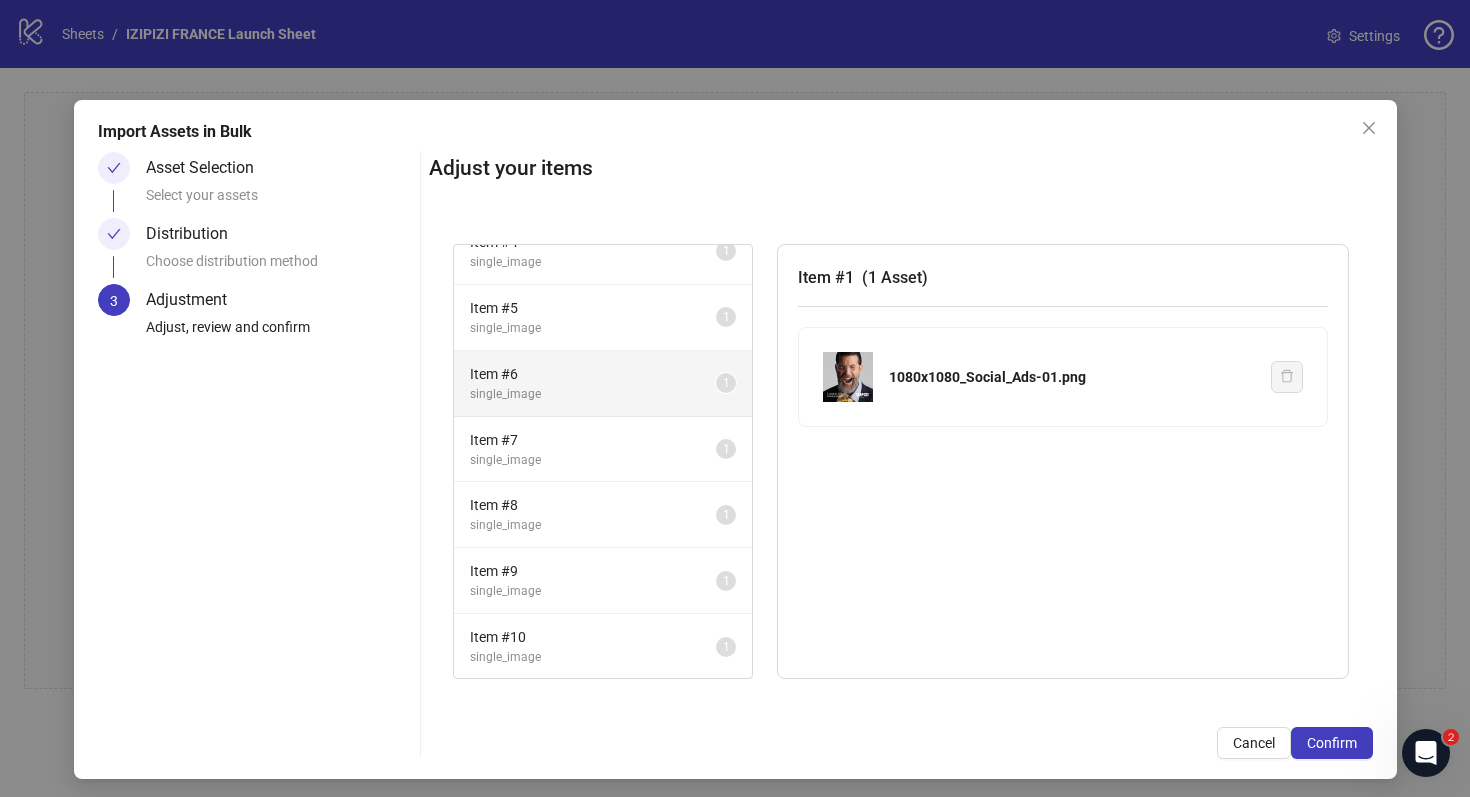scroll, scrollTop: 0, scrollLeft: 0, axis: both 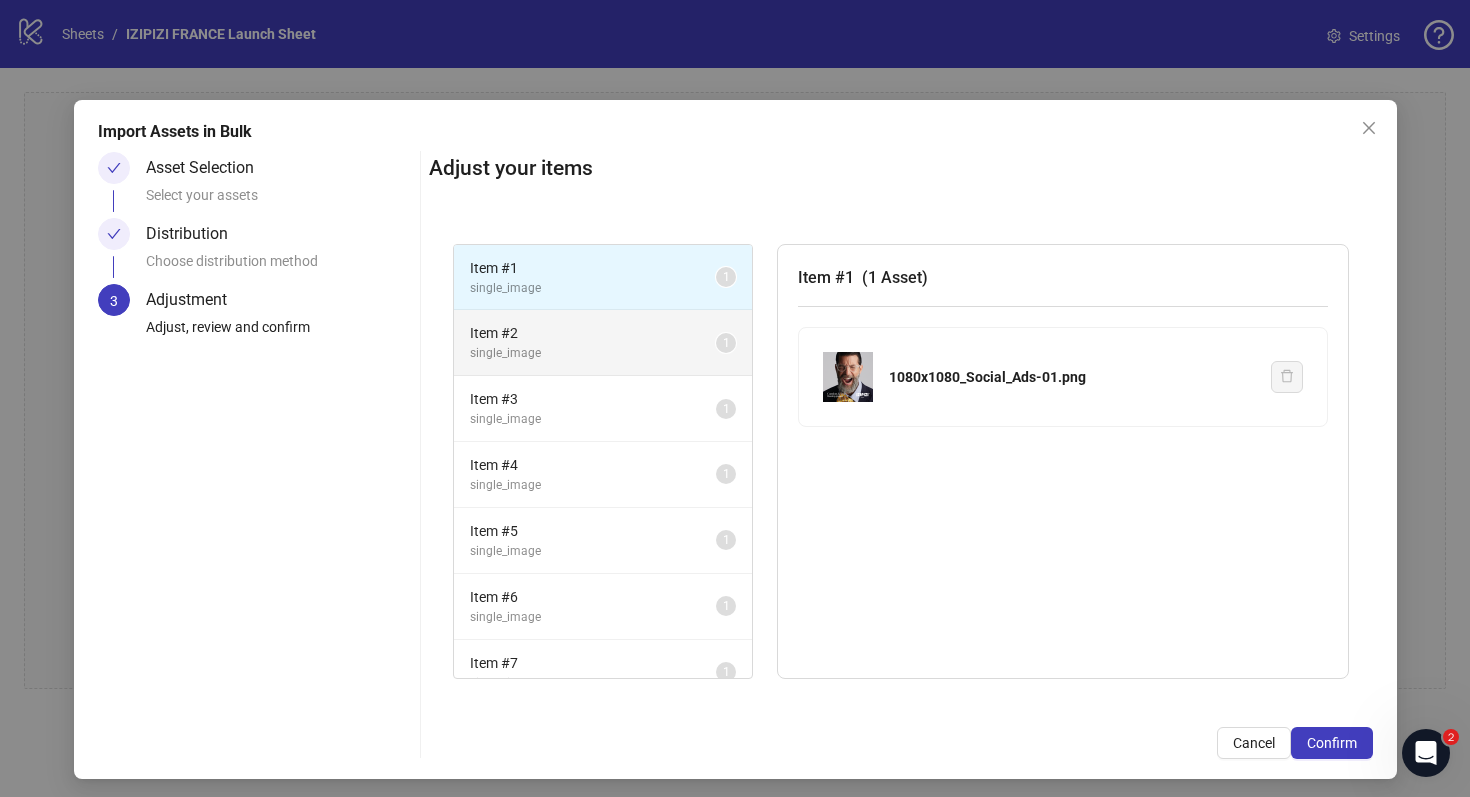 click on "single_image" at bounding box center (593, 353) 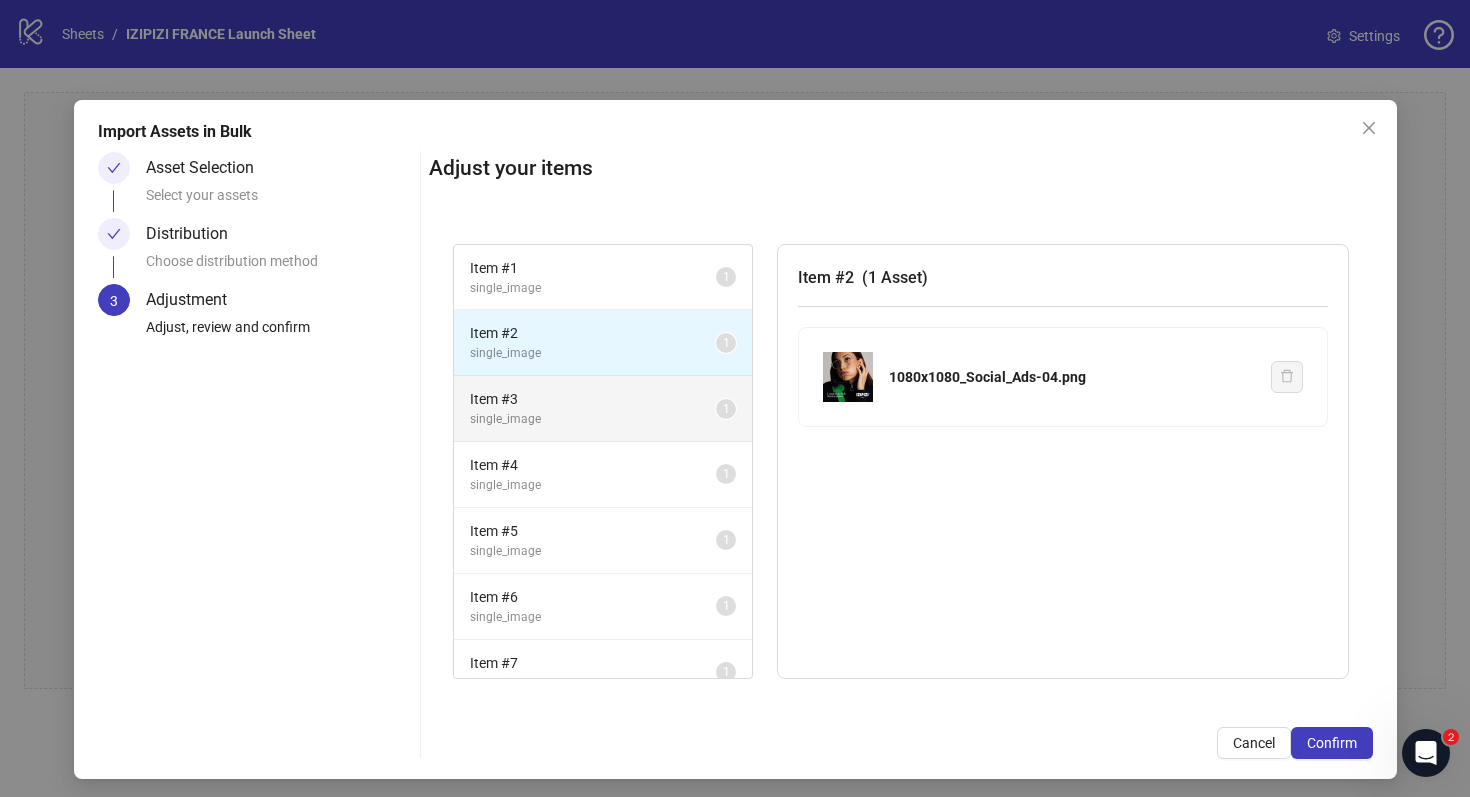 click on "single_image" at bounding box center (593, 419) 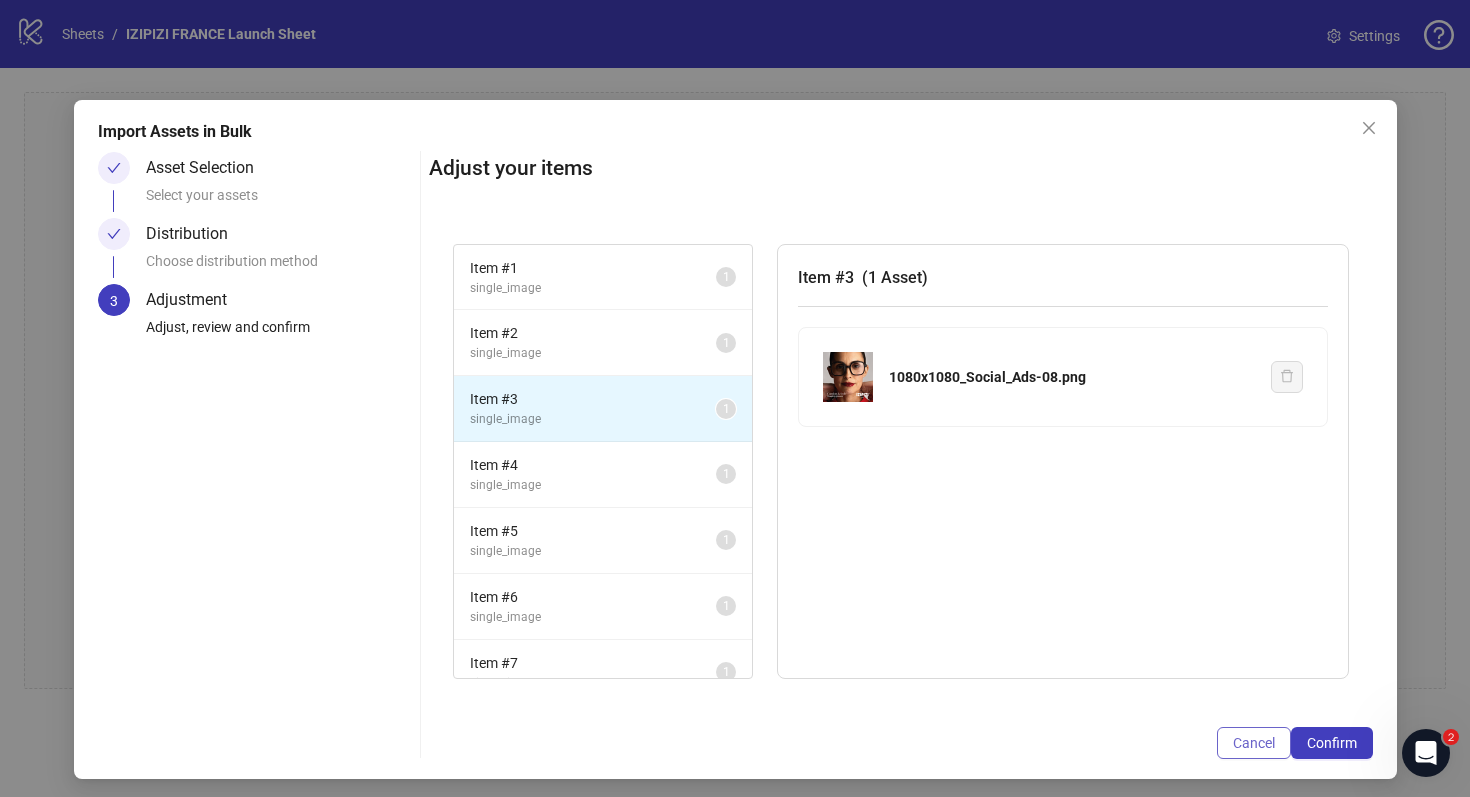 click on "Cancel" at bounding box center [1254, 743] 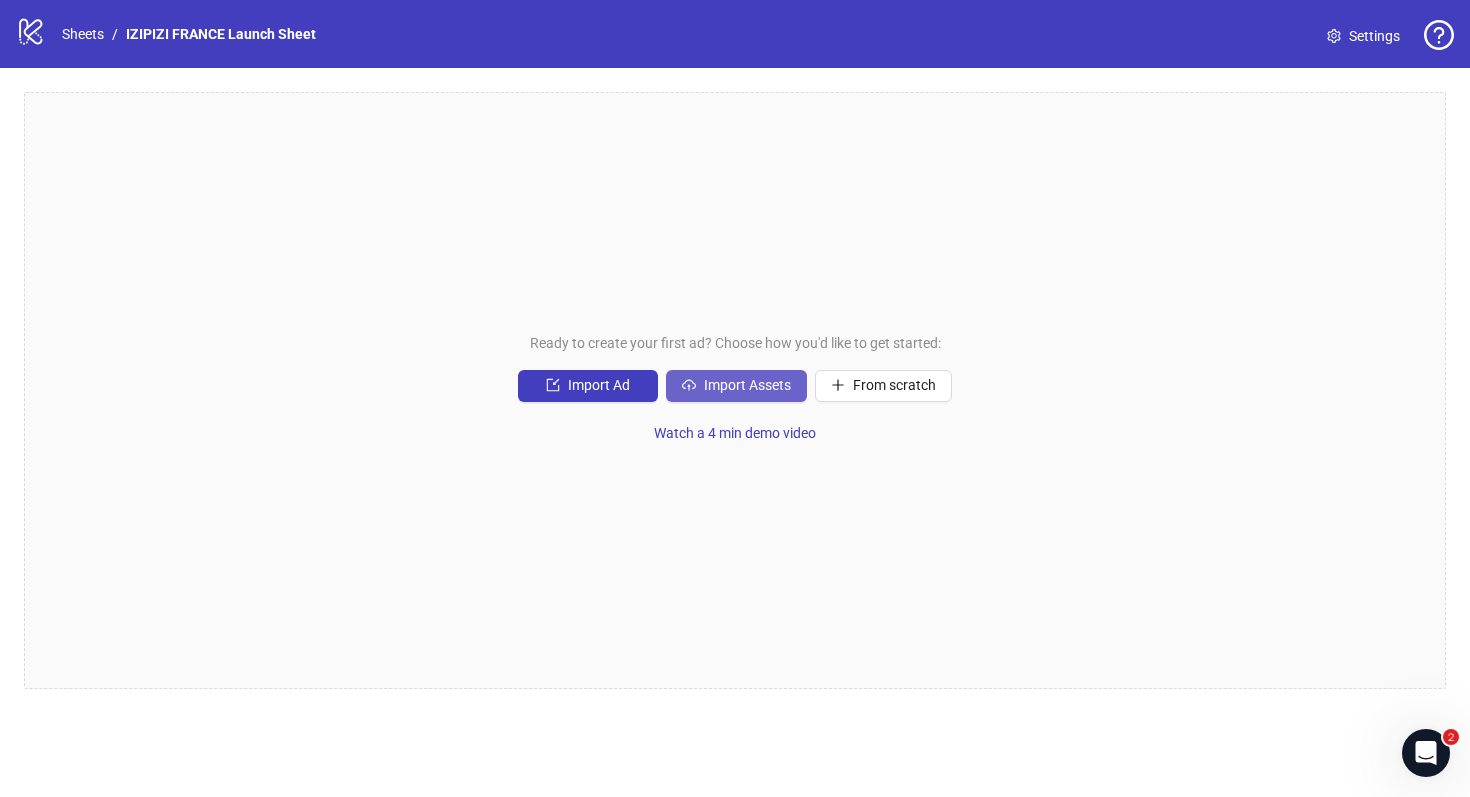 click on "Import Assets" at bounding box center (747, 385) 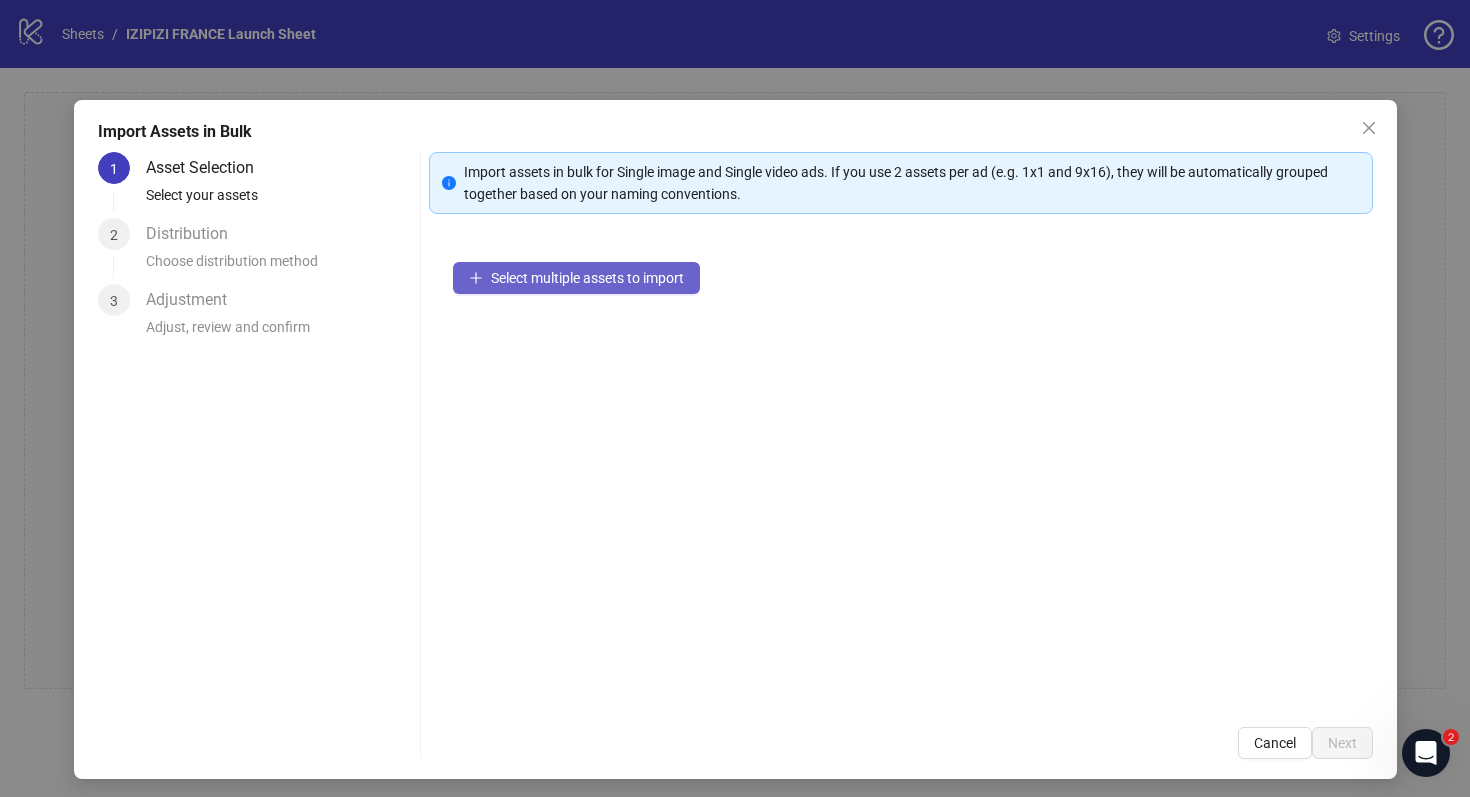 click 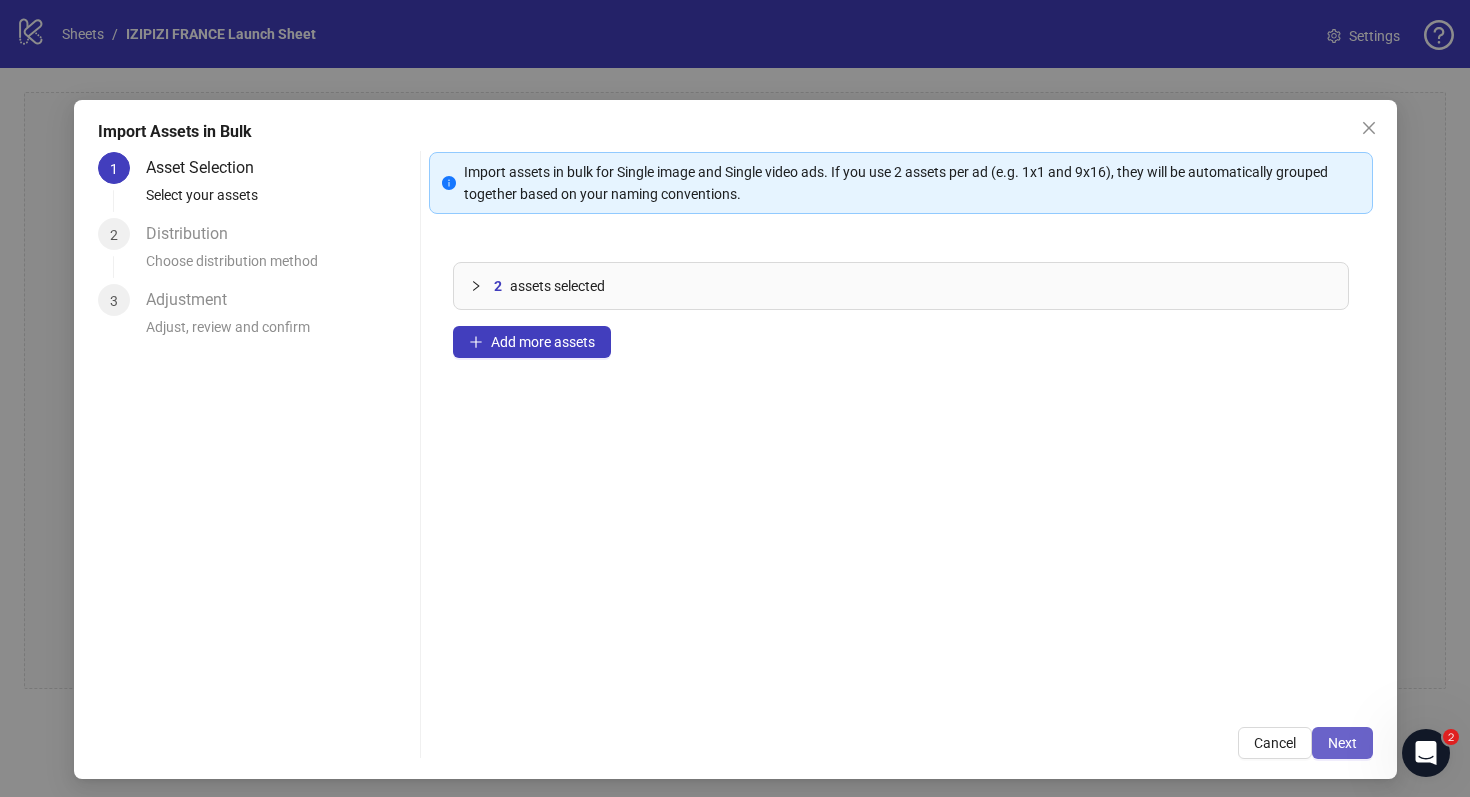 click on "Next" at bounding box center (1342, 743) 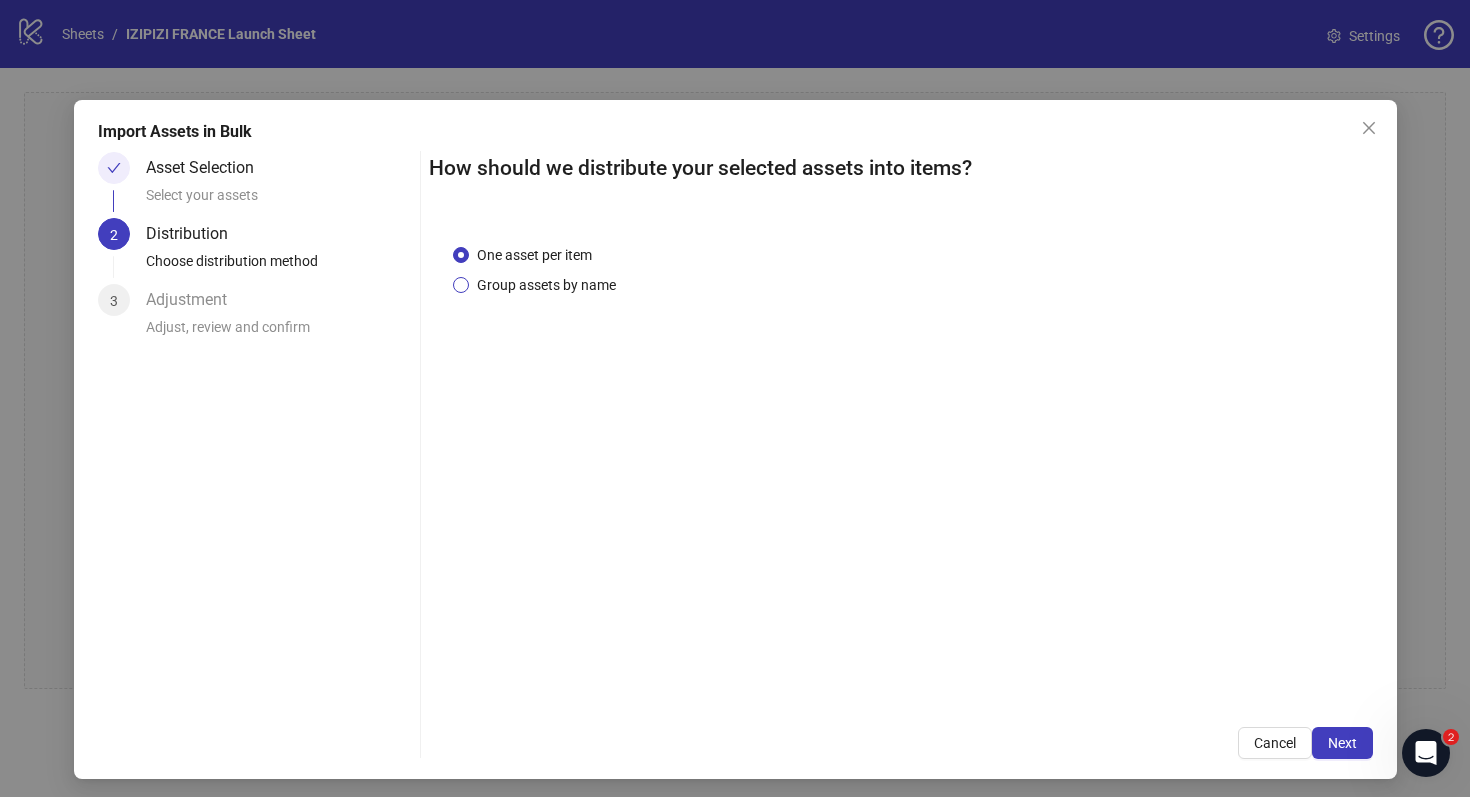 click on "Group assets by name" at bounding box center [546, 285] 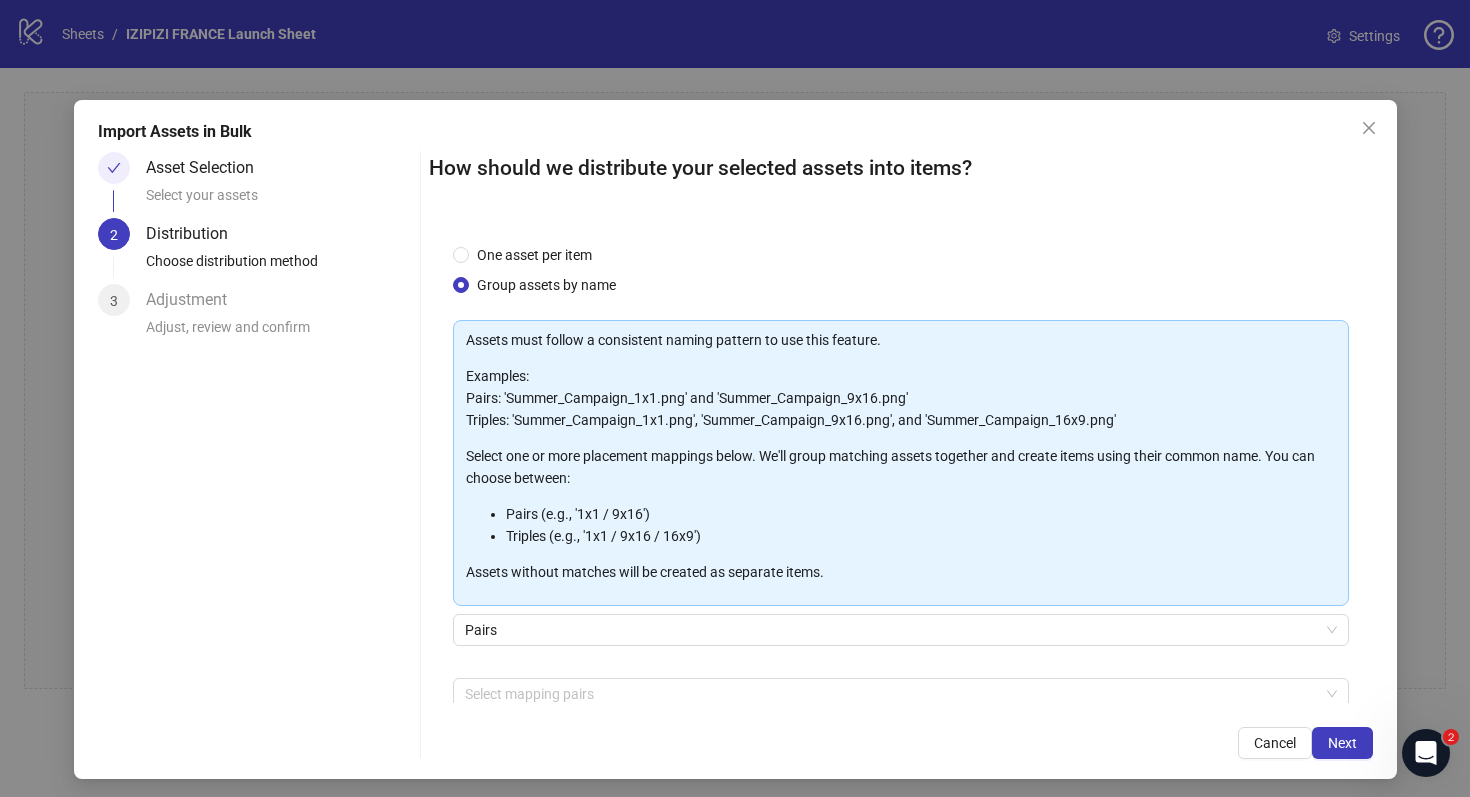 scroll, scrollTop: 102, scrollLeft: 0, axis: vertical 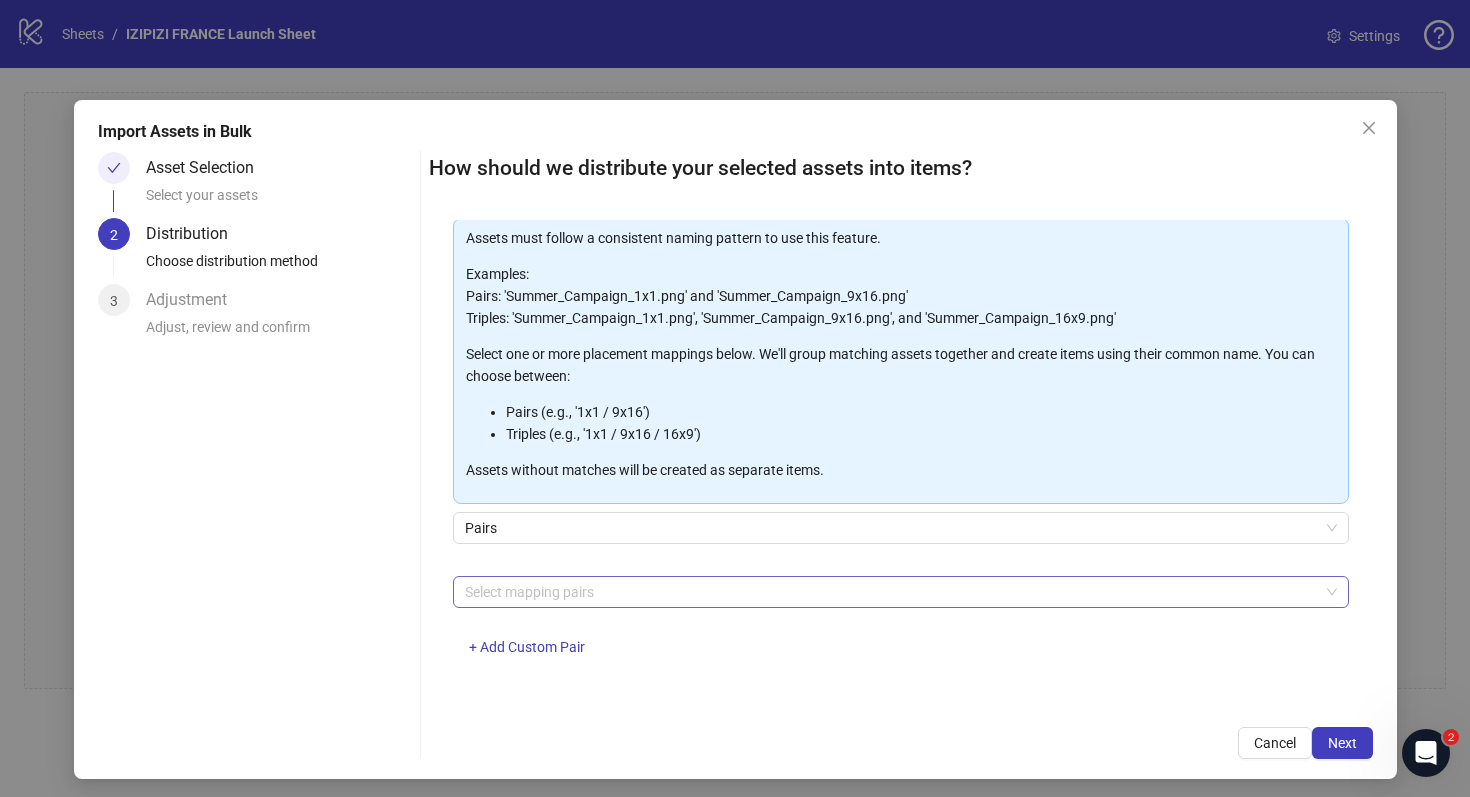 click at bounding box center [890, 592] 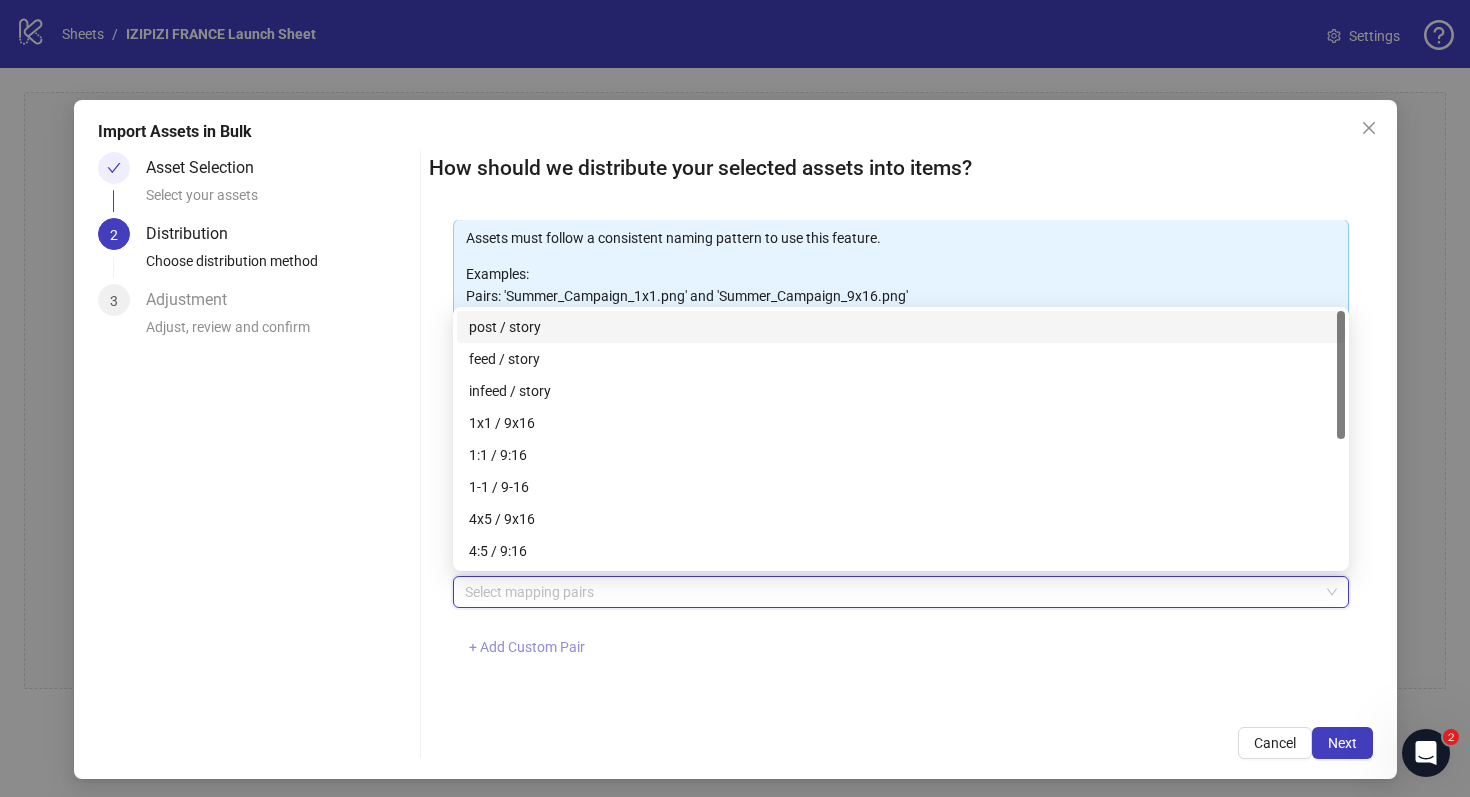 click on "+ Add Custom Pair" at bounding box center [527, 647] 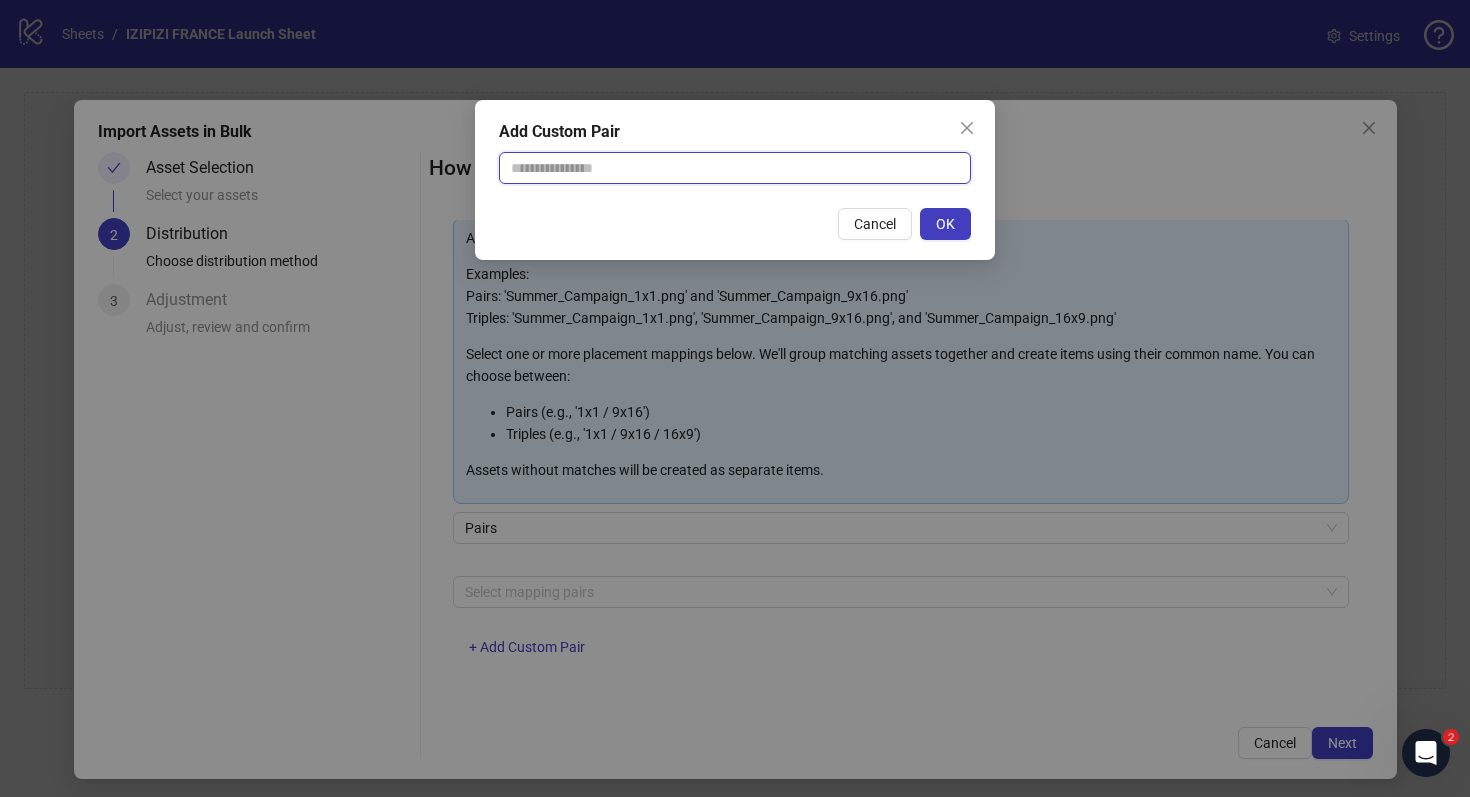 click at bounding box center [735, 168] 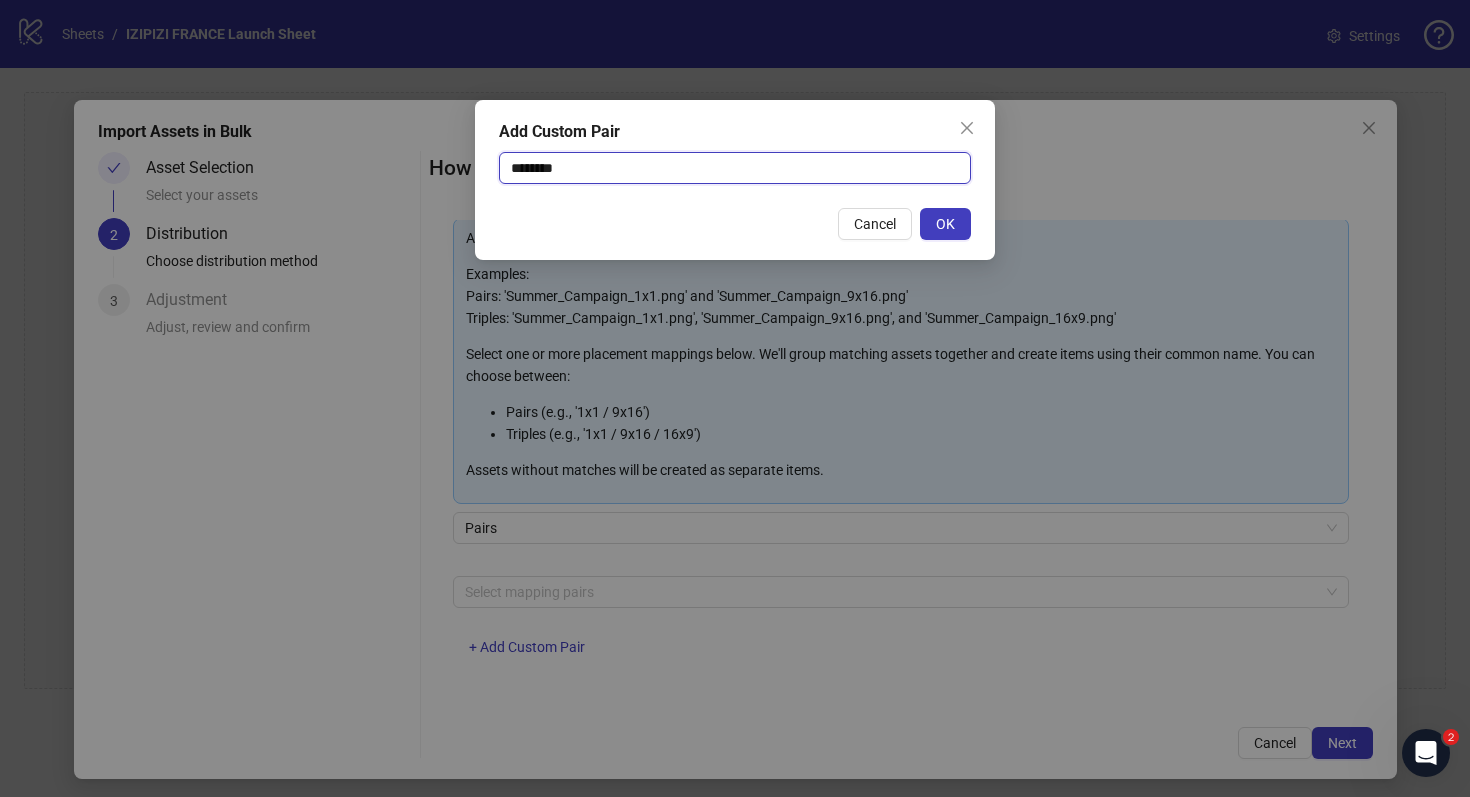 click on "********" at bounding box center (735, 168) 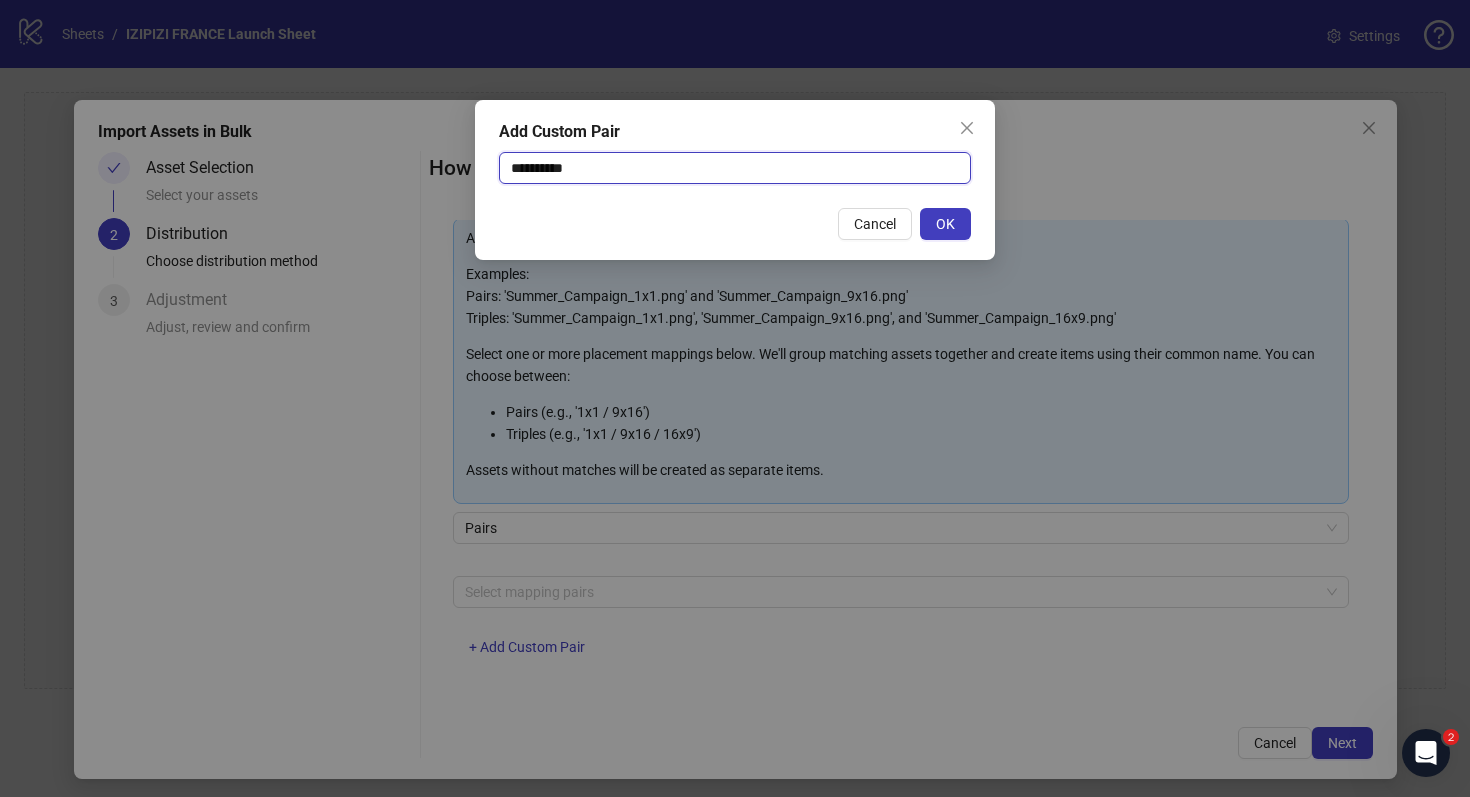 type on "**********" 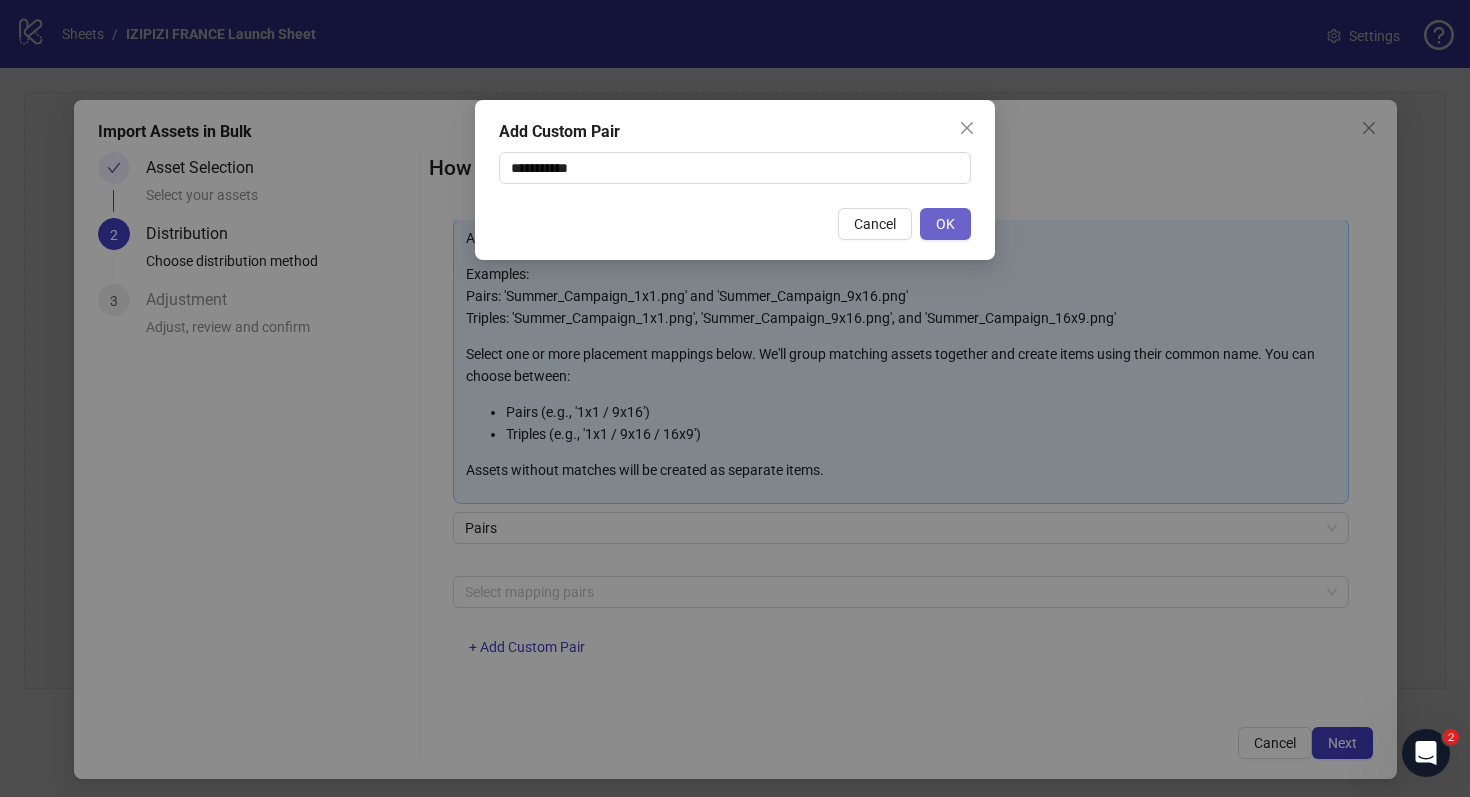 click on "OK" at bounding box center (945, 224) 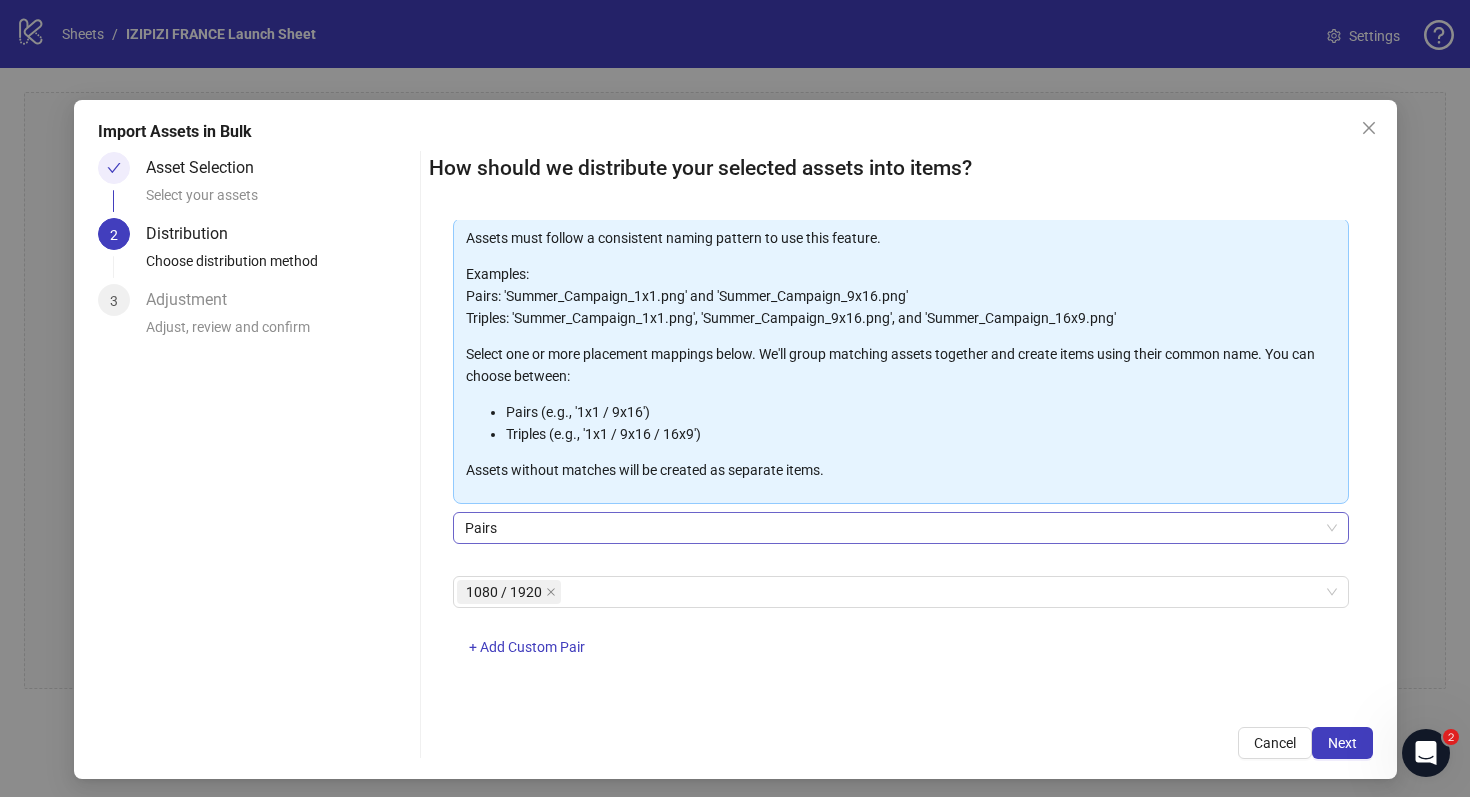 scroll, scrollTop: 6, scrollLeft: 0, axis: vertical 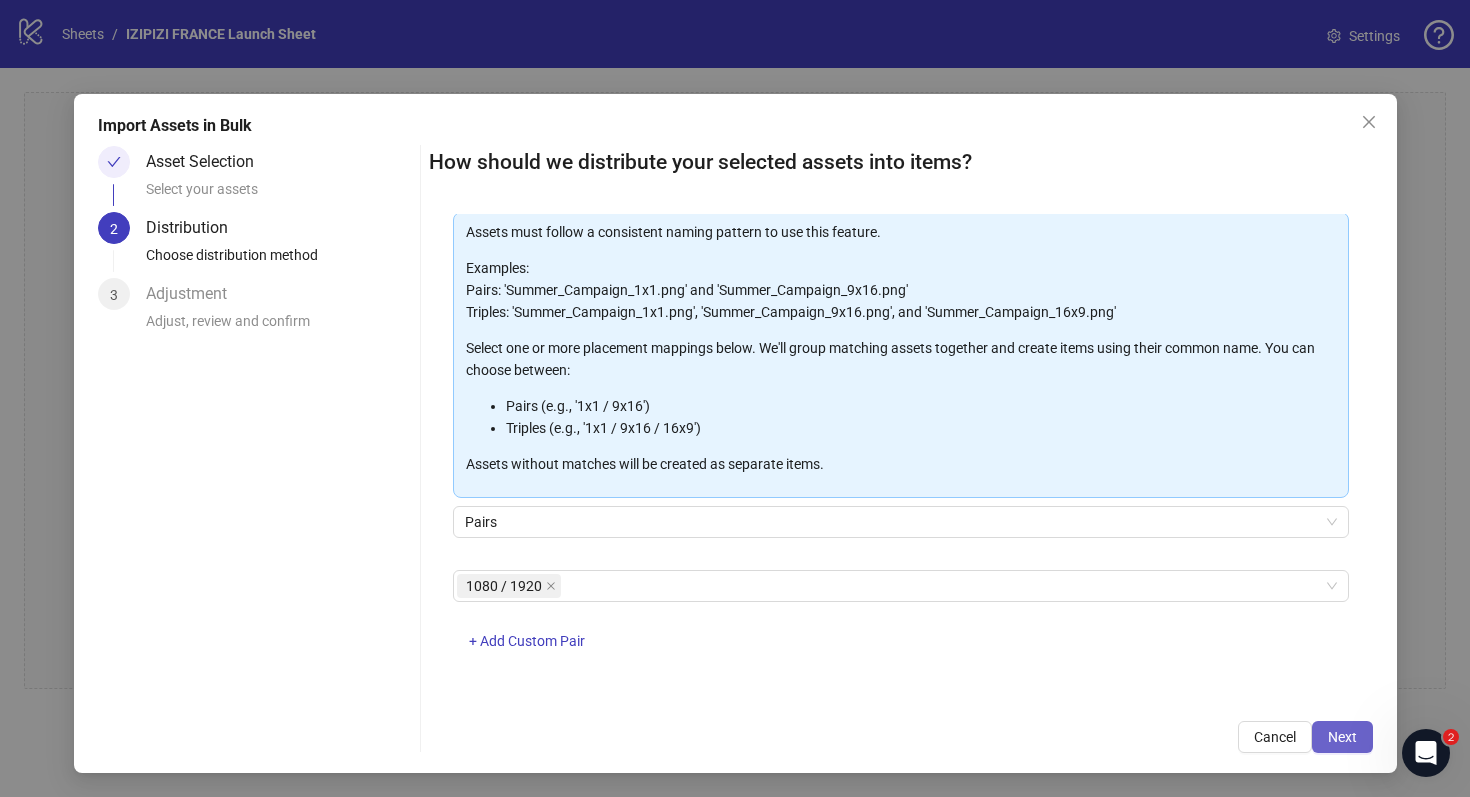 click on "Next" at bounding box center (1342, 737) 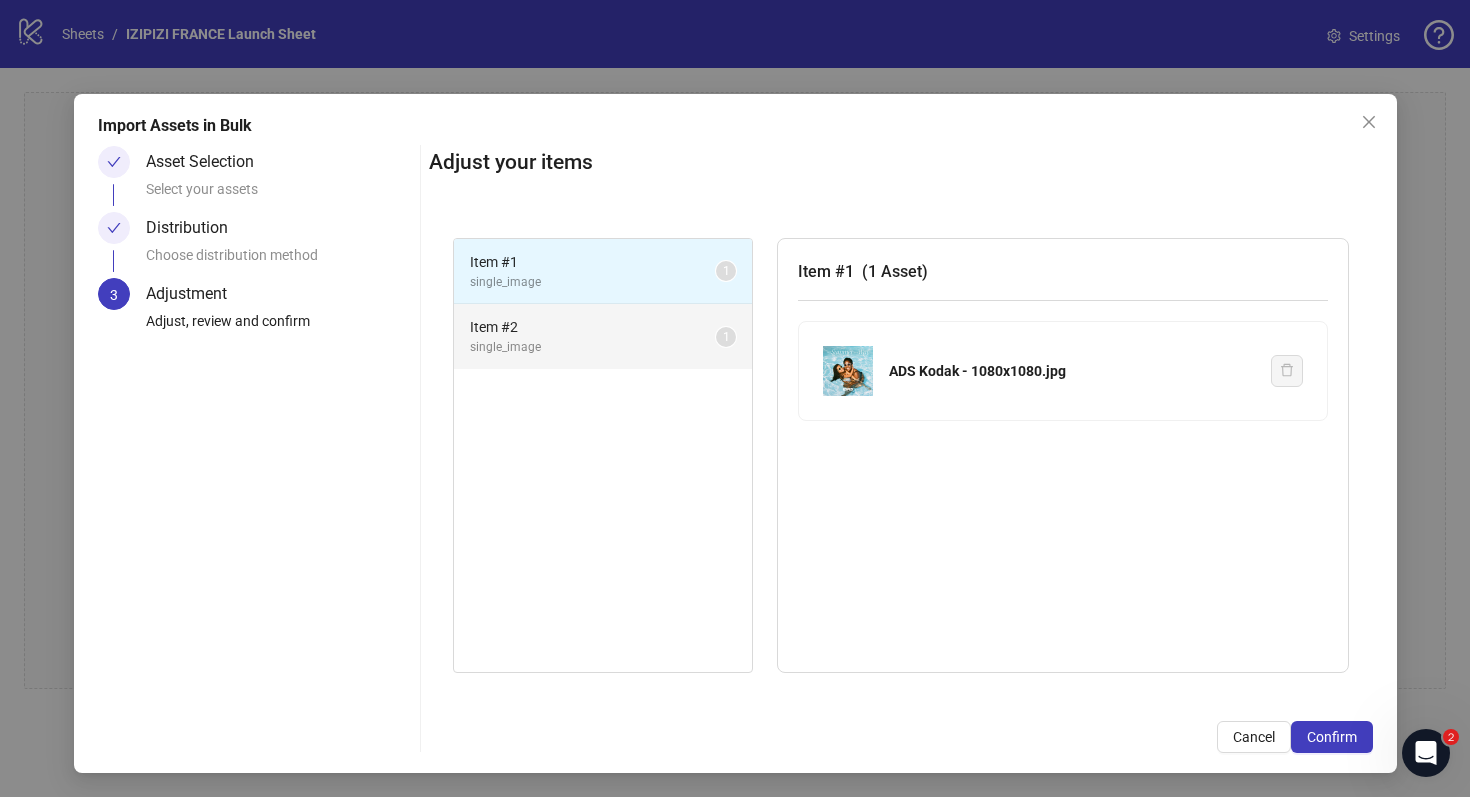 click on "Item # 2" at bounding box center [593, 327] 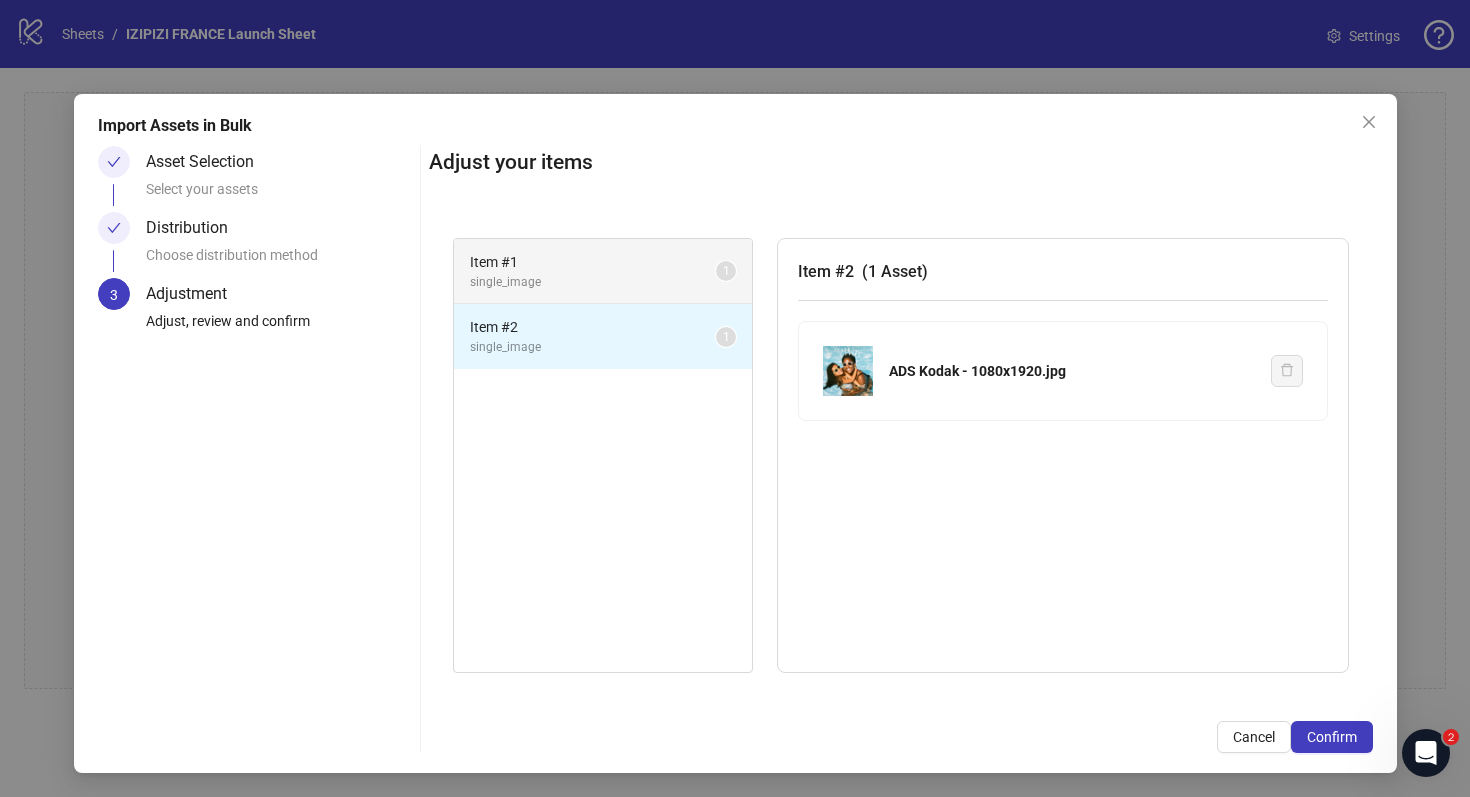 click on "Item # 1" at bounding box center (593, 262) 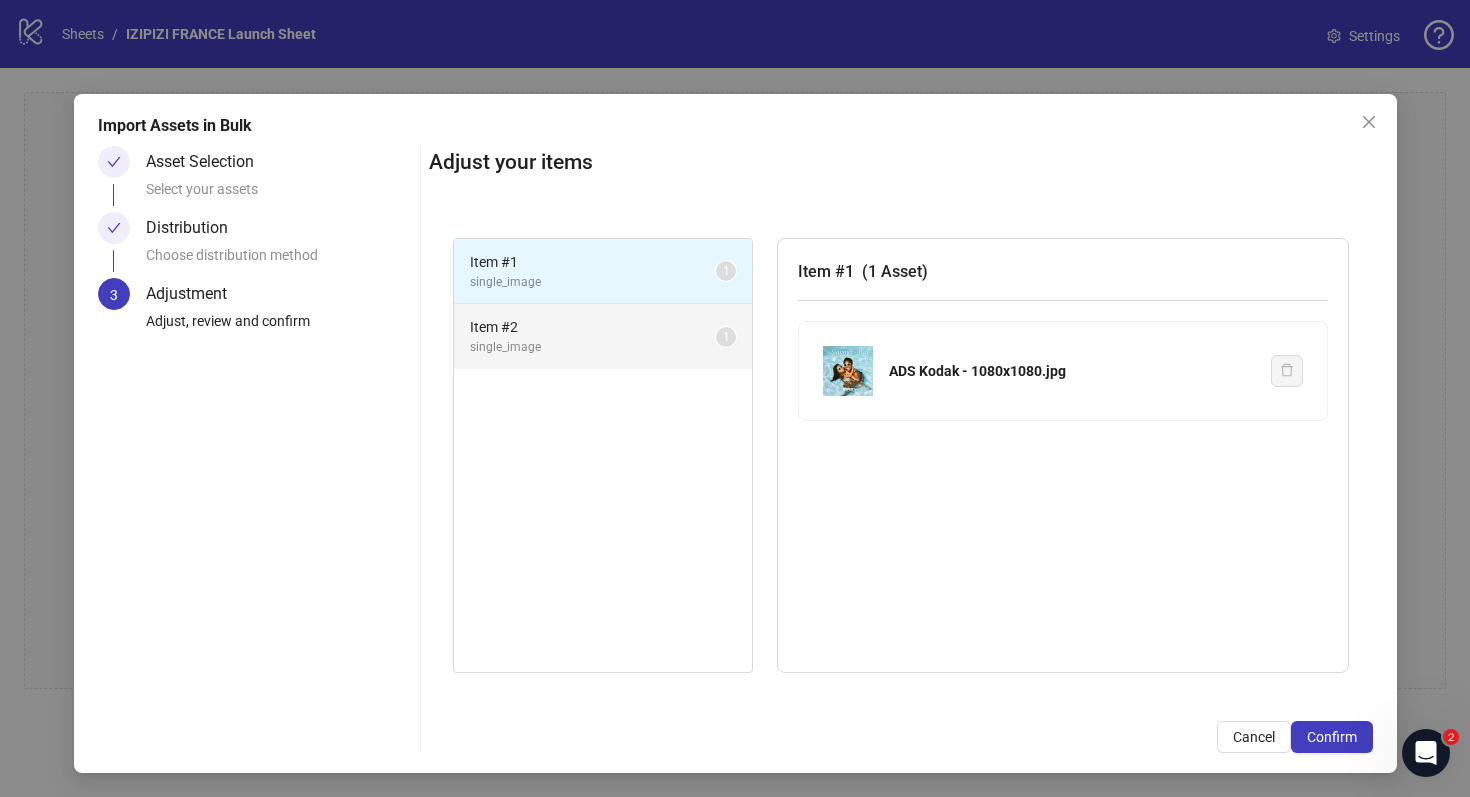 click on "Item # 2" at bounding box center (593, 327) 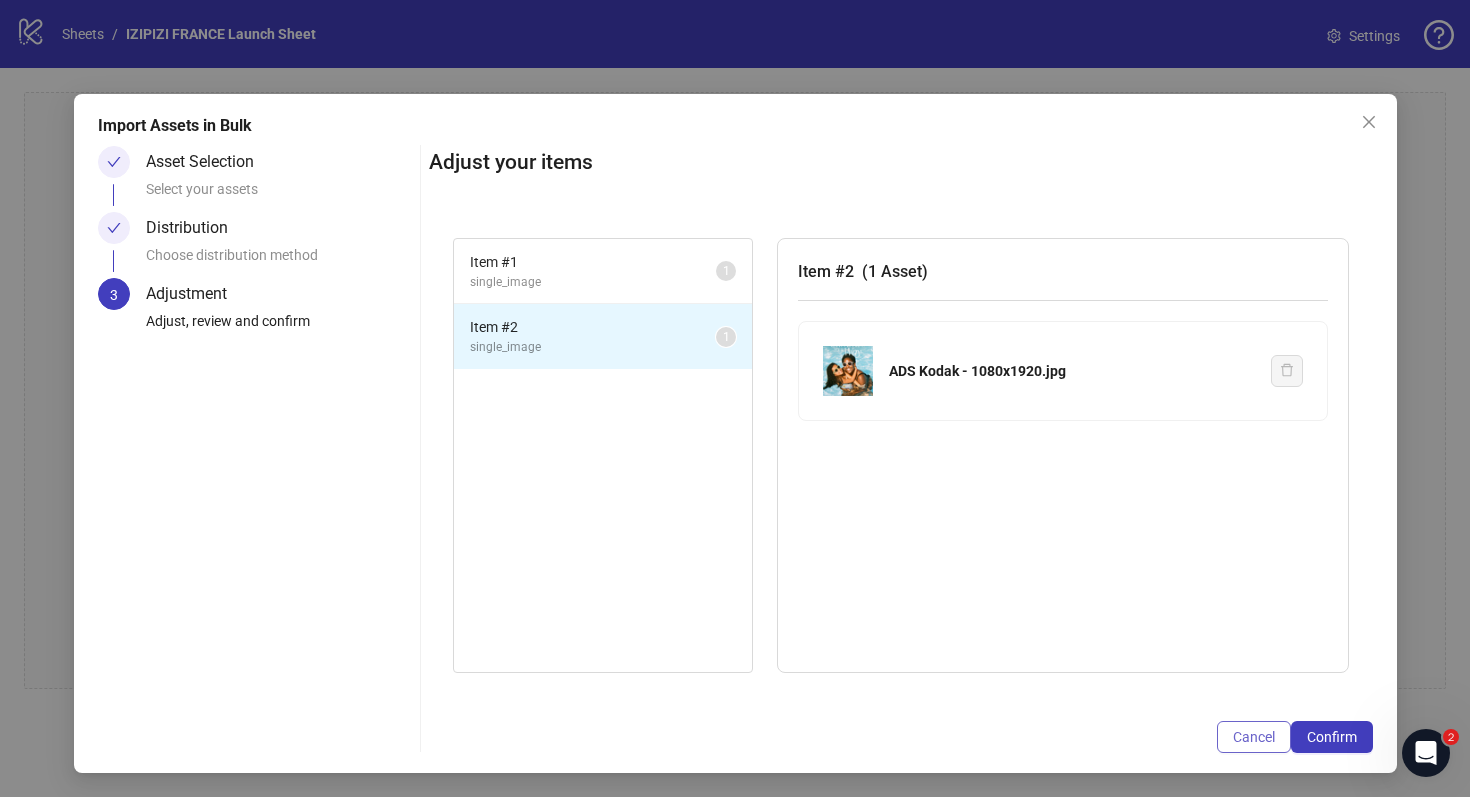click on "Cancel" at bounding box center [1254, 737] 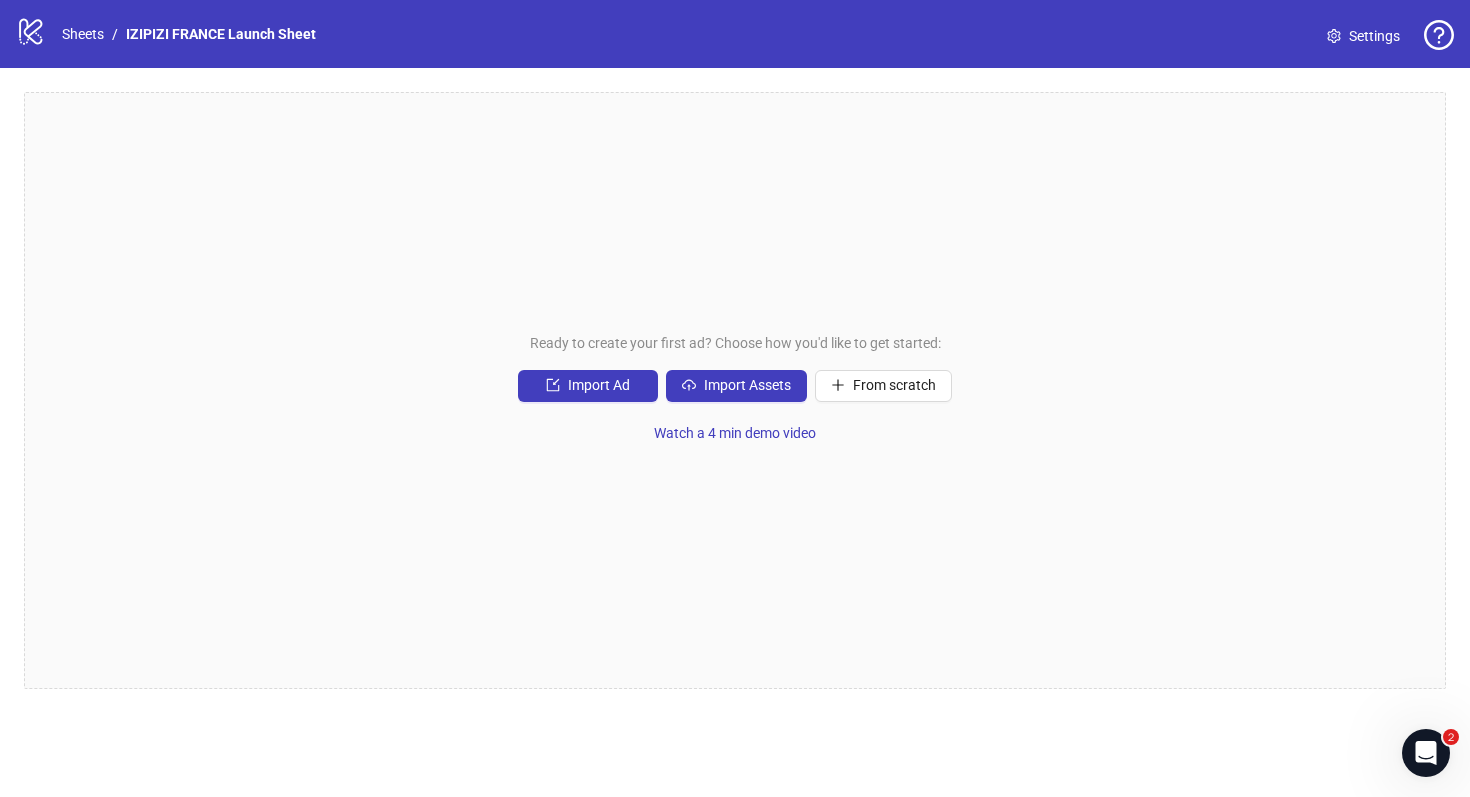 scroll, scrollTop: 0, scrollLeft: 0, axis: both 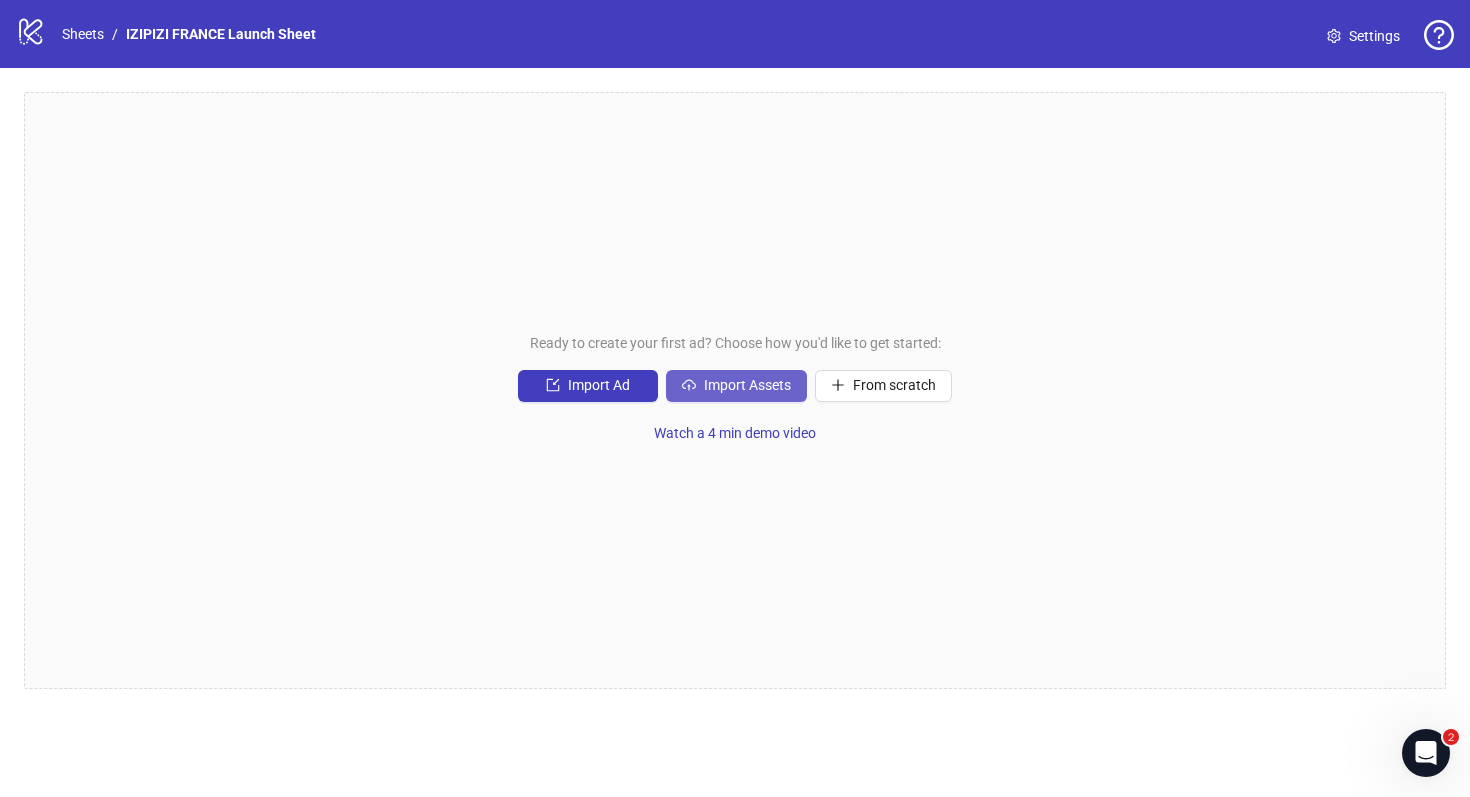 click on "Import Assets" at bounding box center (736, 386) 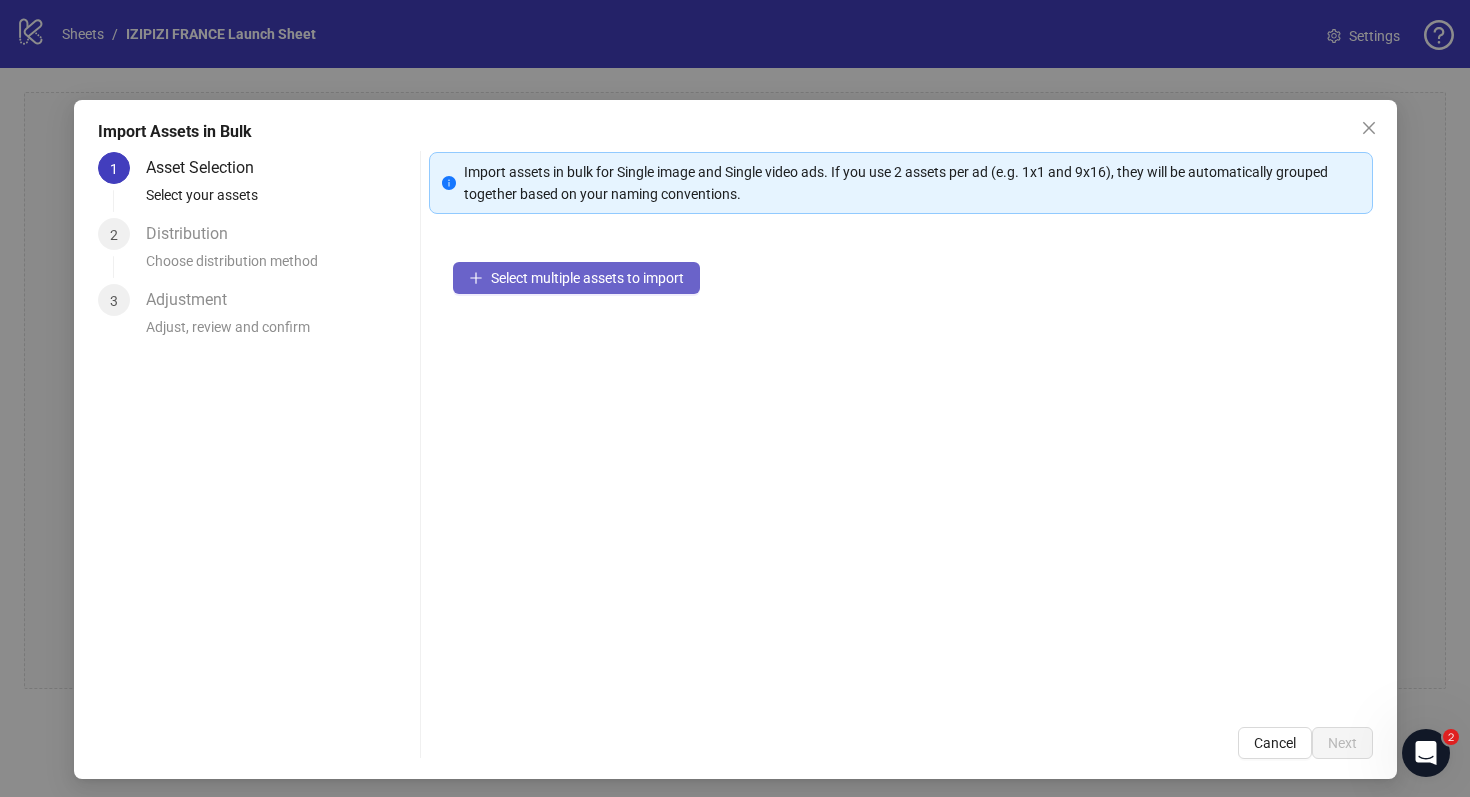 click on "Select multiple assets to import" at bounding box center [576, 278] 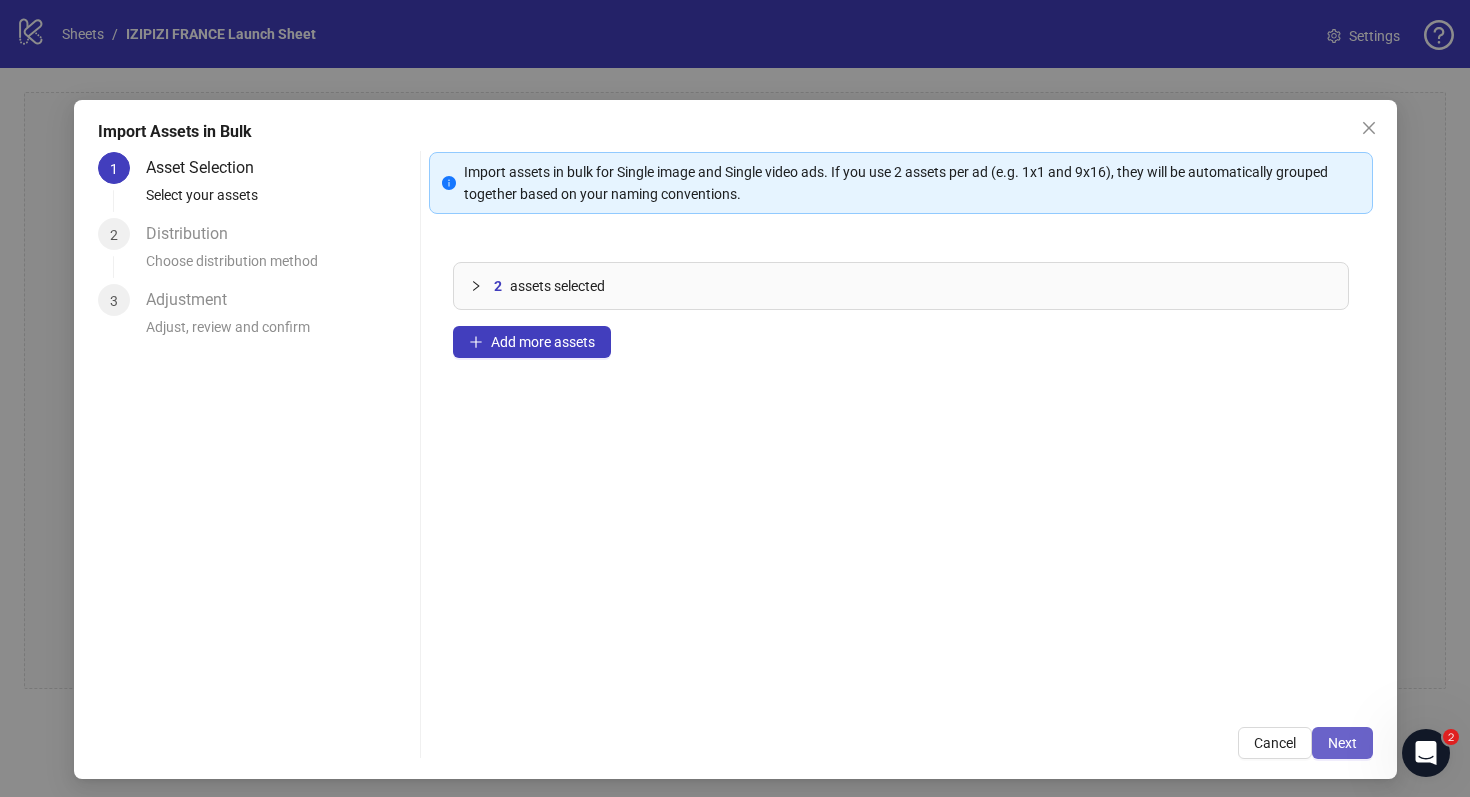 click on "Next" at bounding box center (1342, 743) 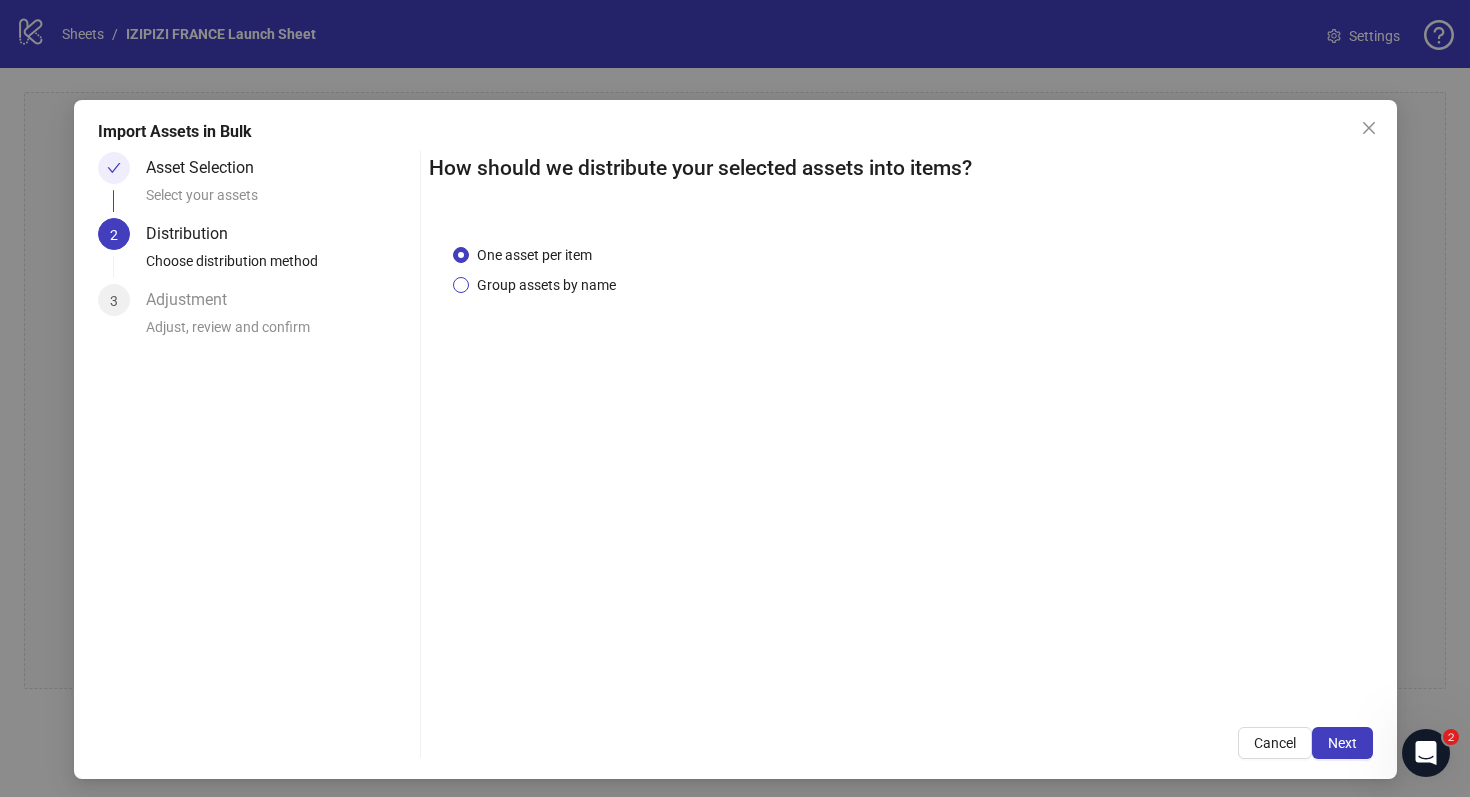 click on "Group assets by name" at bounding box center (546, 285) 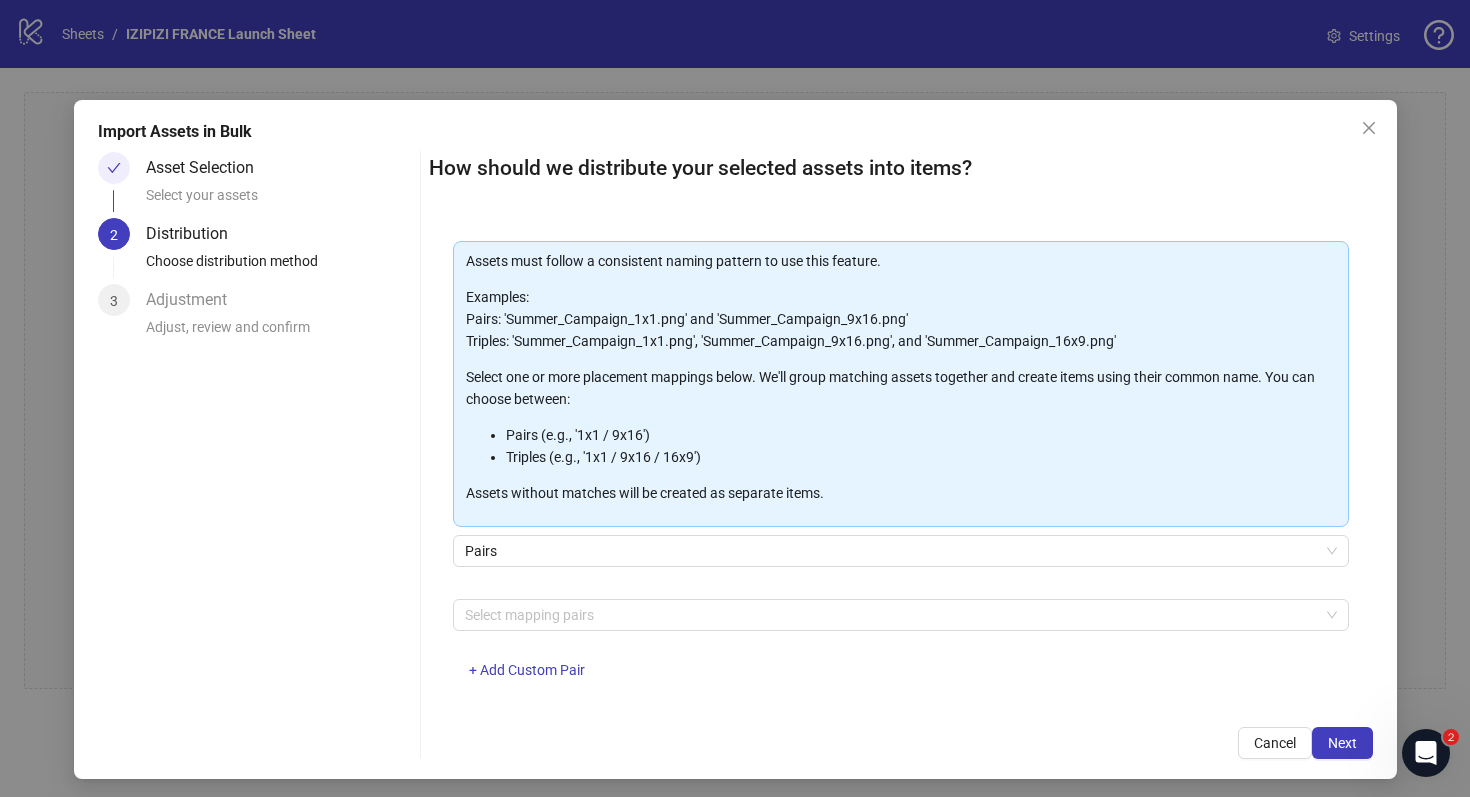 scroll, scrollTop: 102, scrollLeft: 0, axis: vertical 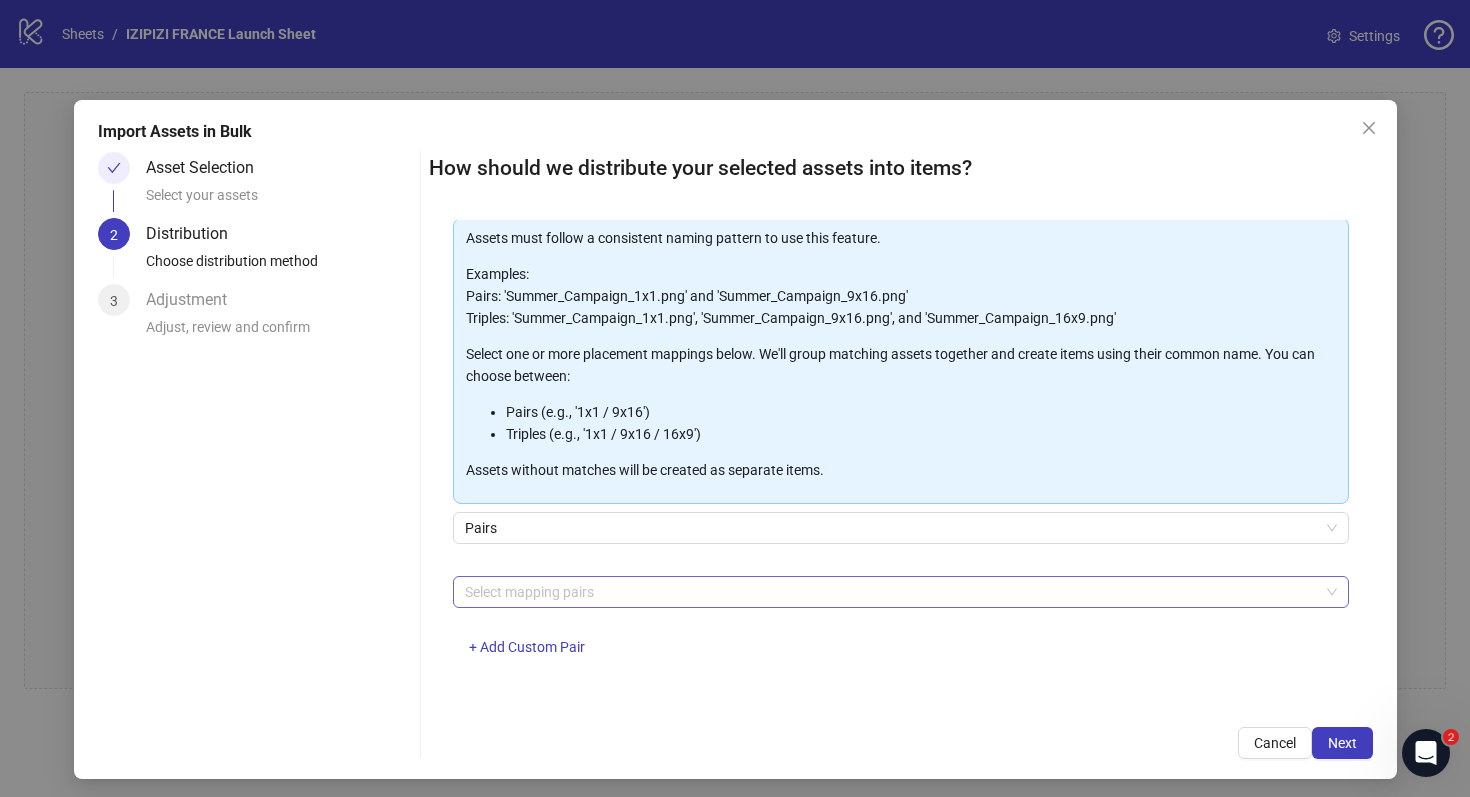 click at bounding box center (890, 592) 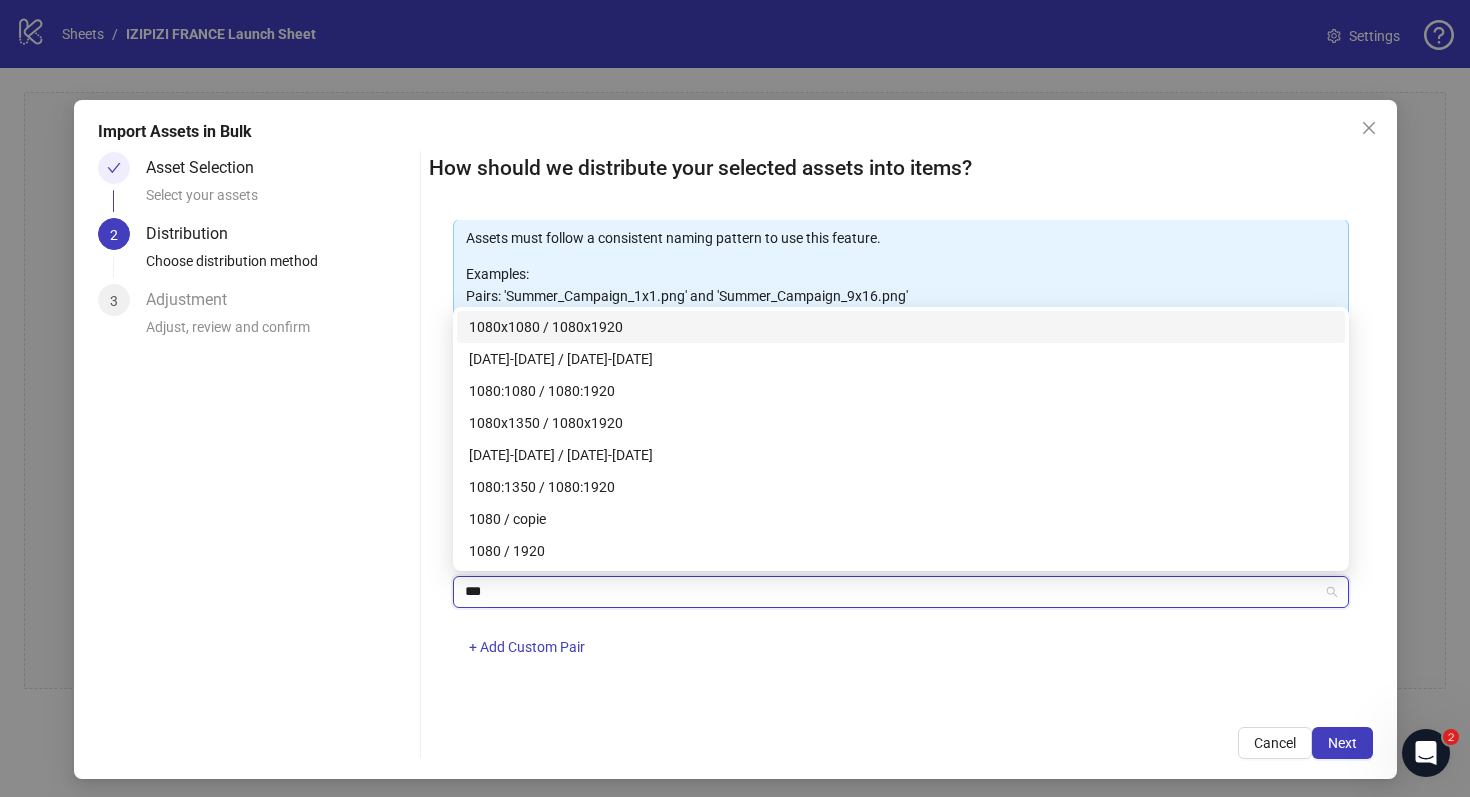 type on "****" 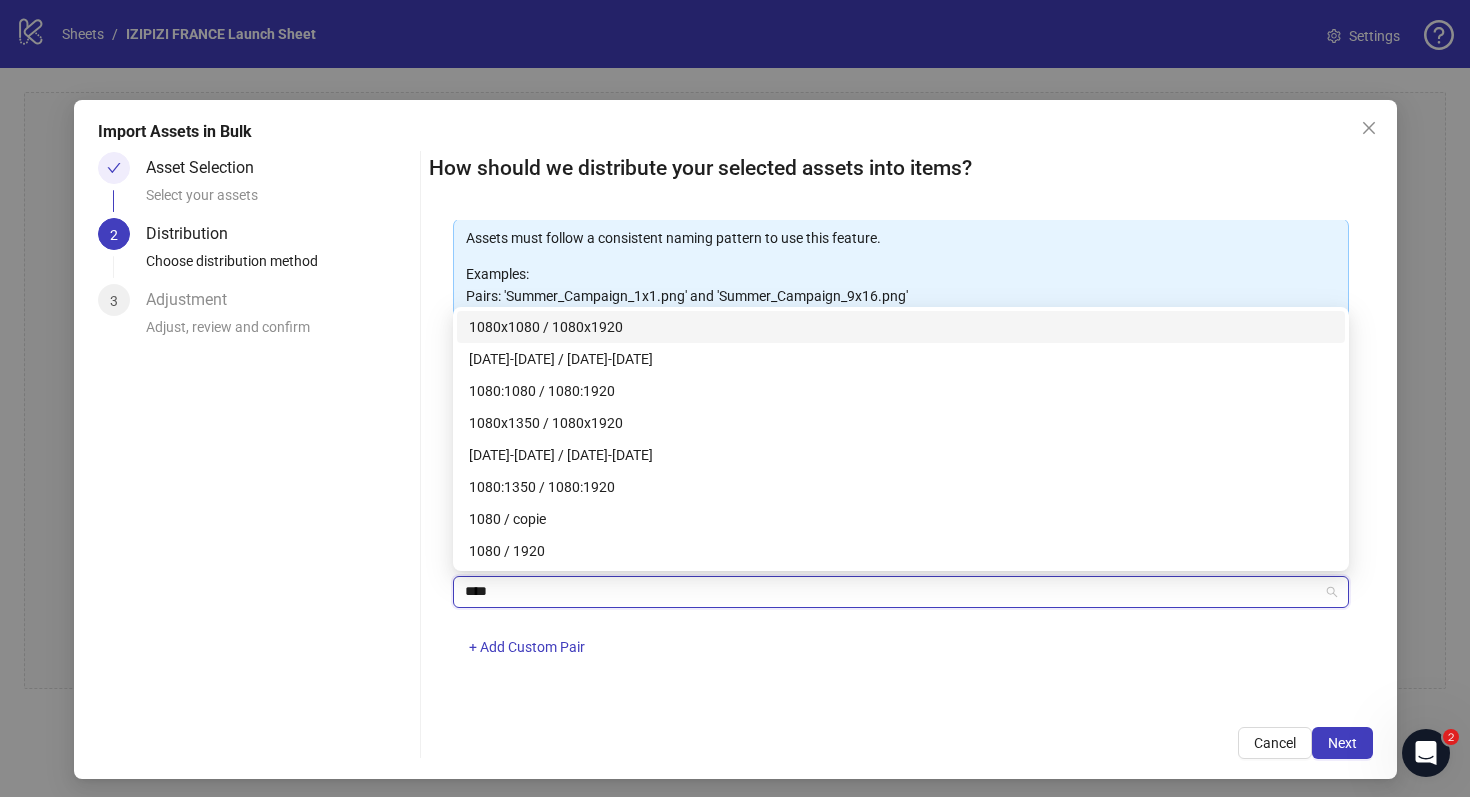 click on "1080x1080 / 1080x1920" at bounding box center [901, 327] 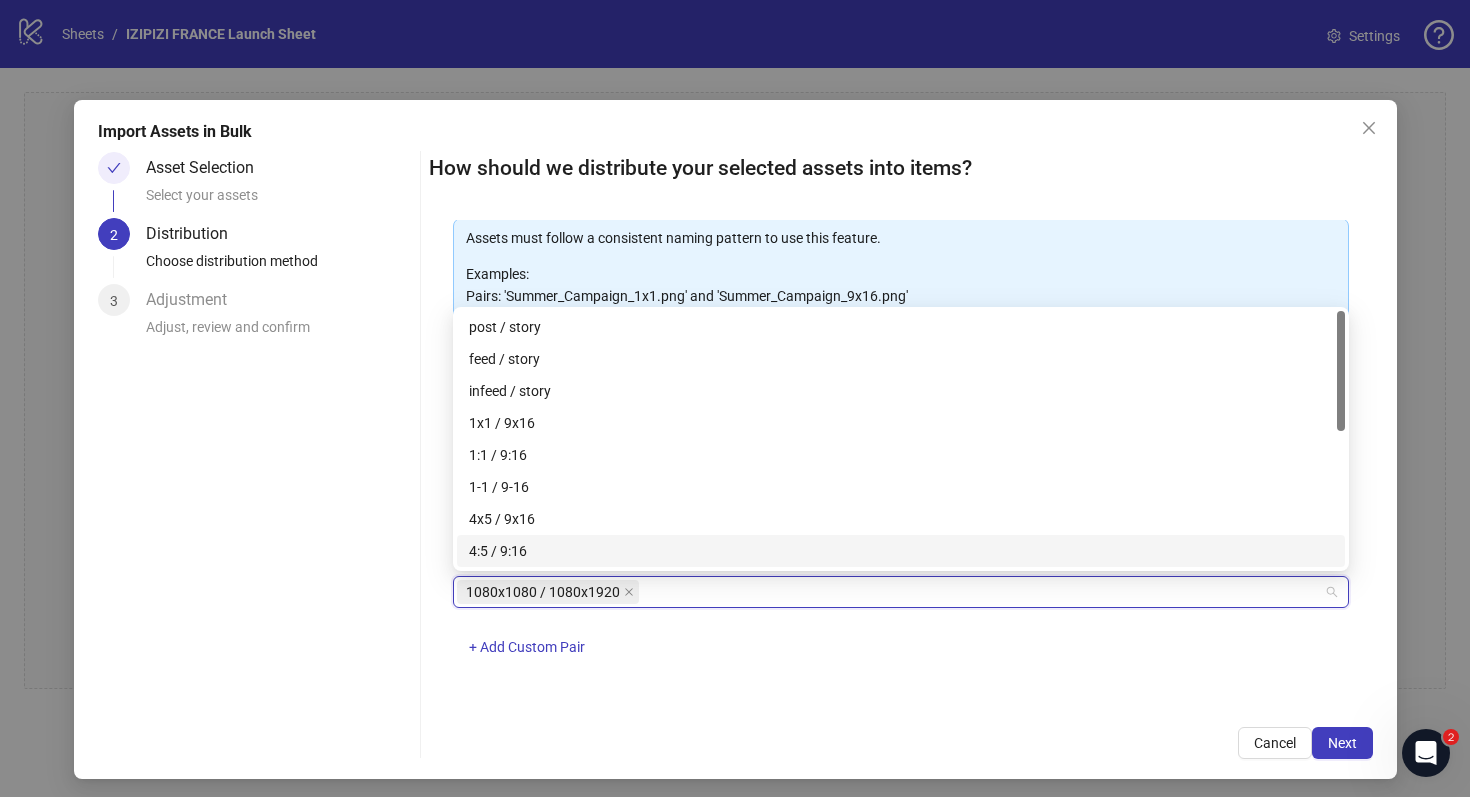 click on "One asset per item Group assets by name Assets must follow a consistent naming pattern to use this feature. Examples: Pairs: 'Summer_Campaign_1x1.png' and 'Summer_Campaign_9x16.png' Triples: 'Summer_Campaign_1x1.png', 'Summer_Campaign_9x16.png', and 'Summer_Campaign_16x9.png' Select one or more placement mappings below. We'll group matching assets together and create items using their common name. You can choose between: Pairs (e.g., '1x1 / 9x16') Triples (e.g., '1x1 / 9x16 / 16x9') Assets without matches will be created as separate items. Pairs 1080x1080 / 1080x1920   + Add Custom Pair" at bounding box center (901, 462) 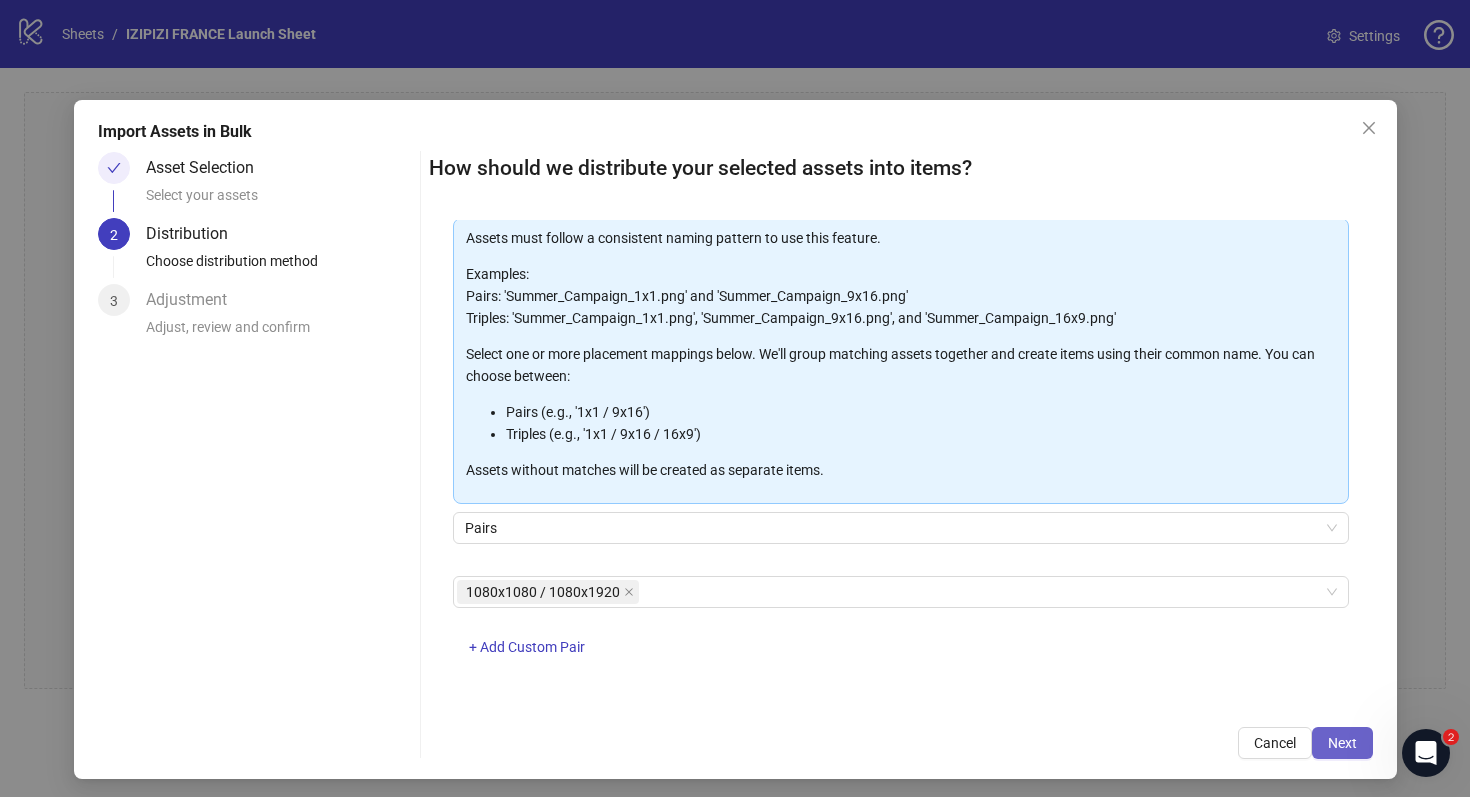 click on "Next" at bounding box center (1342, 743) 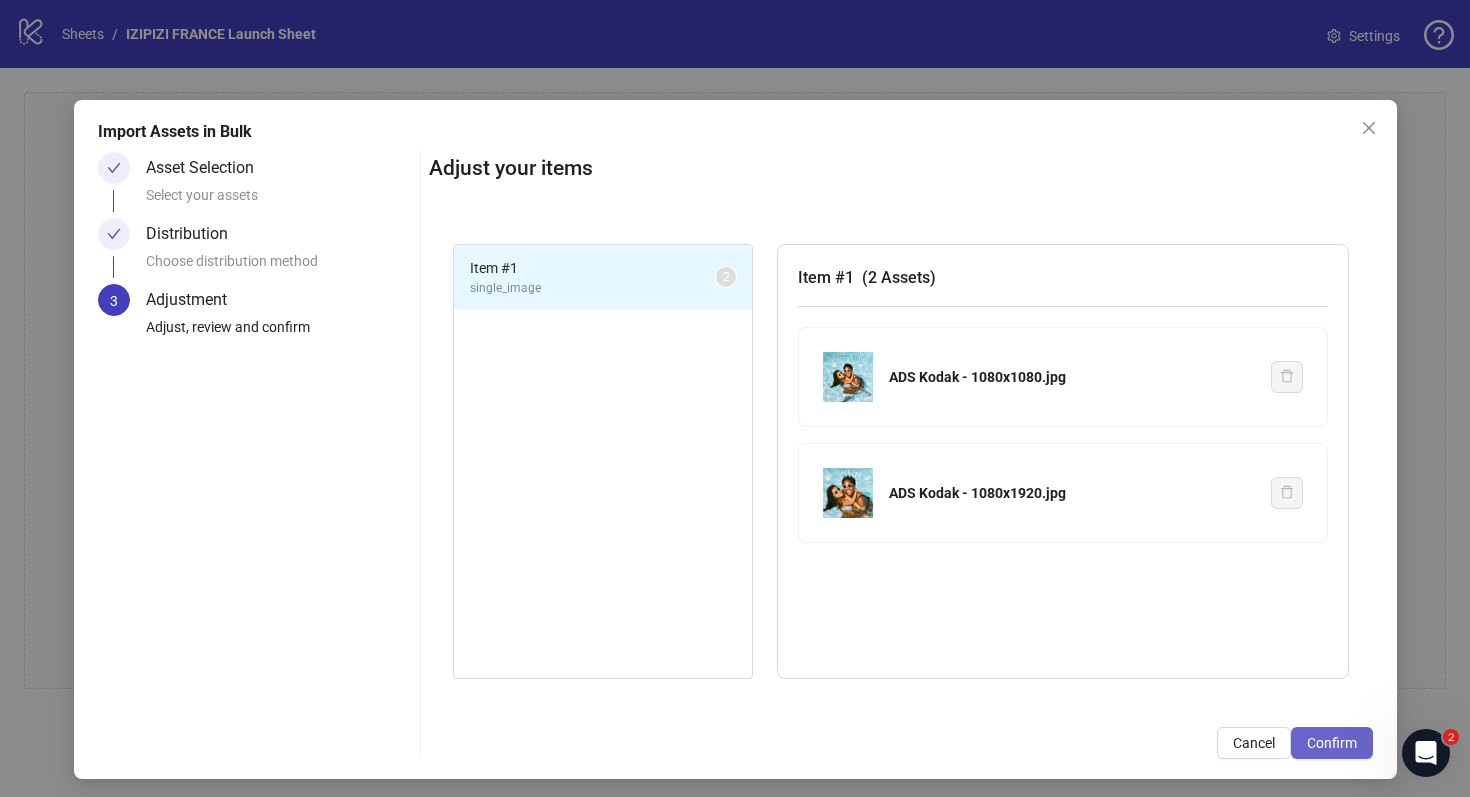 click on "Confirm" at bounding box center (1332, 743) 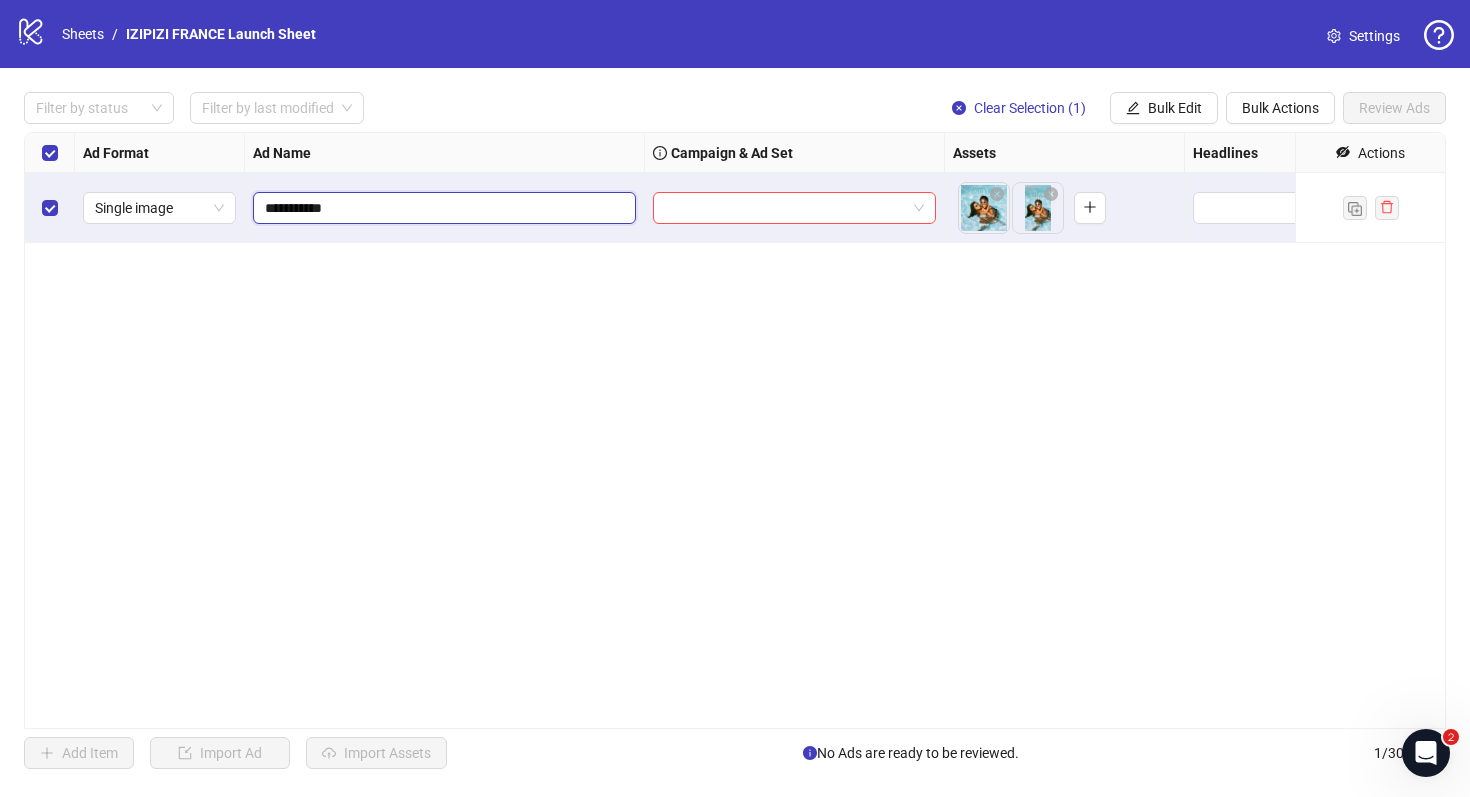click on "**********" at bounding box center (442, 208) 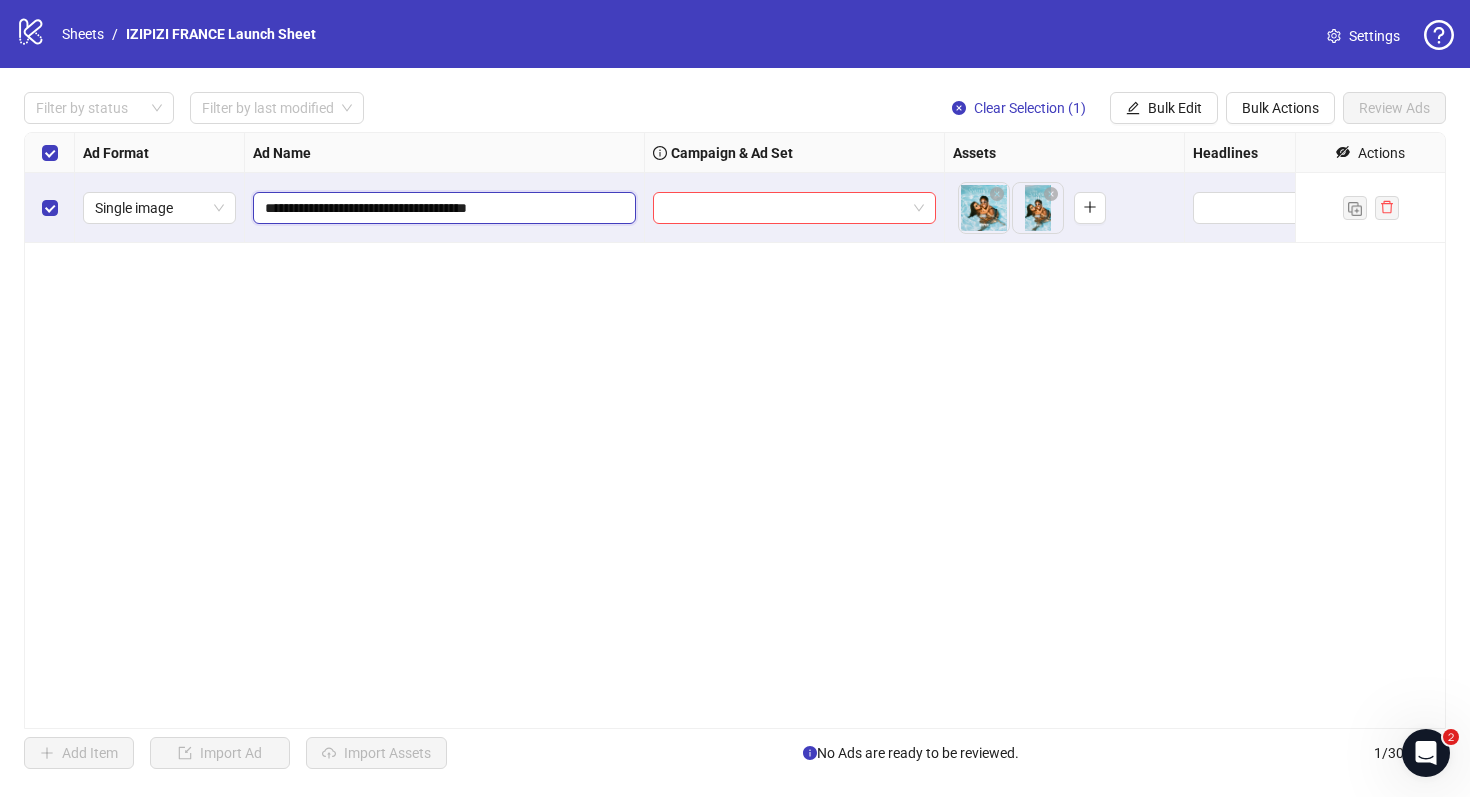 type on "**********" 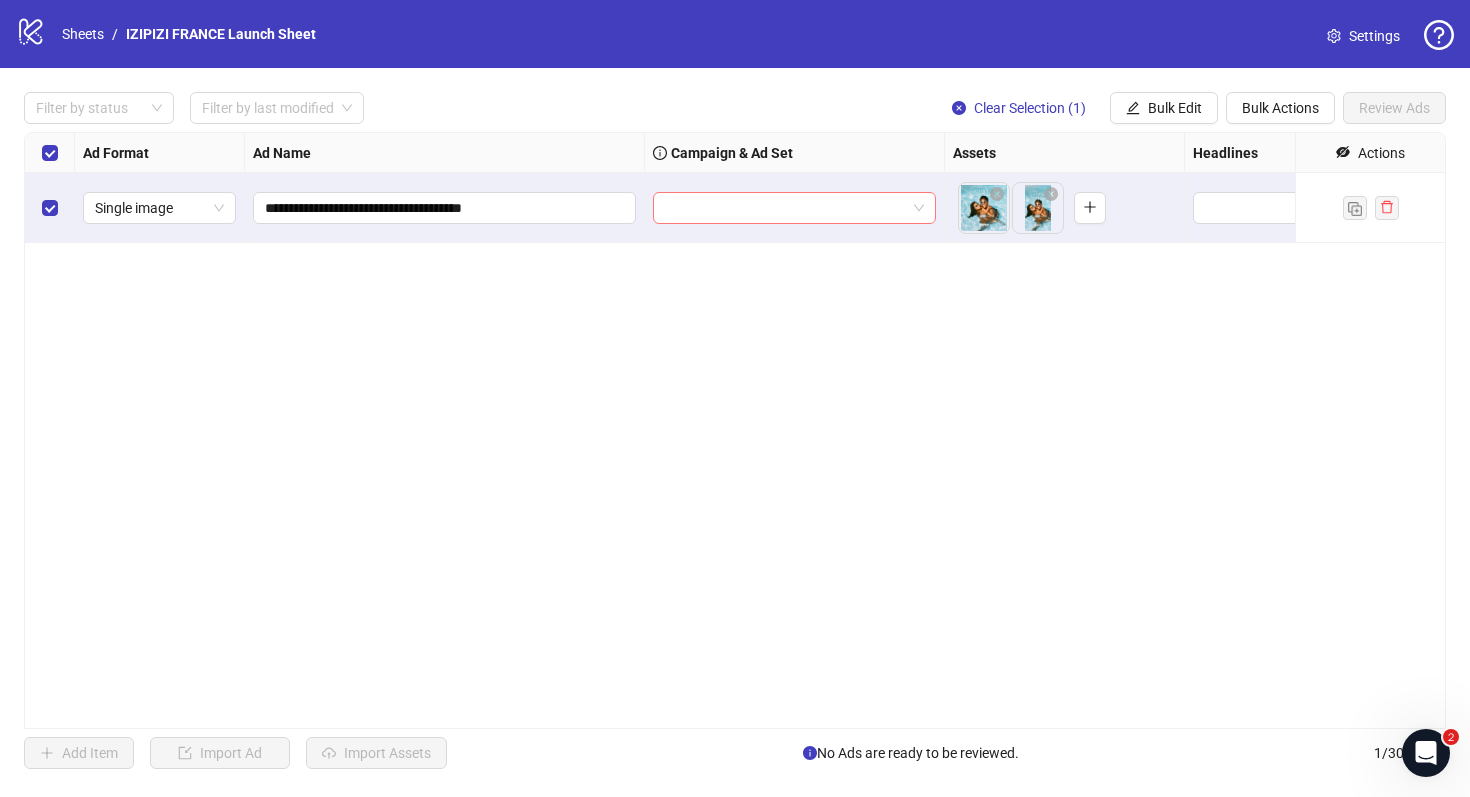 click at bounding box center (785, 208) 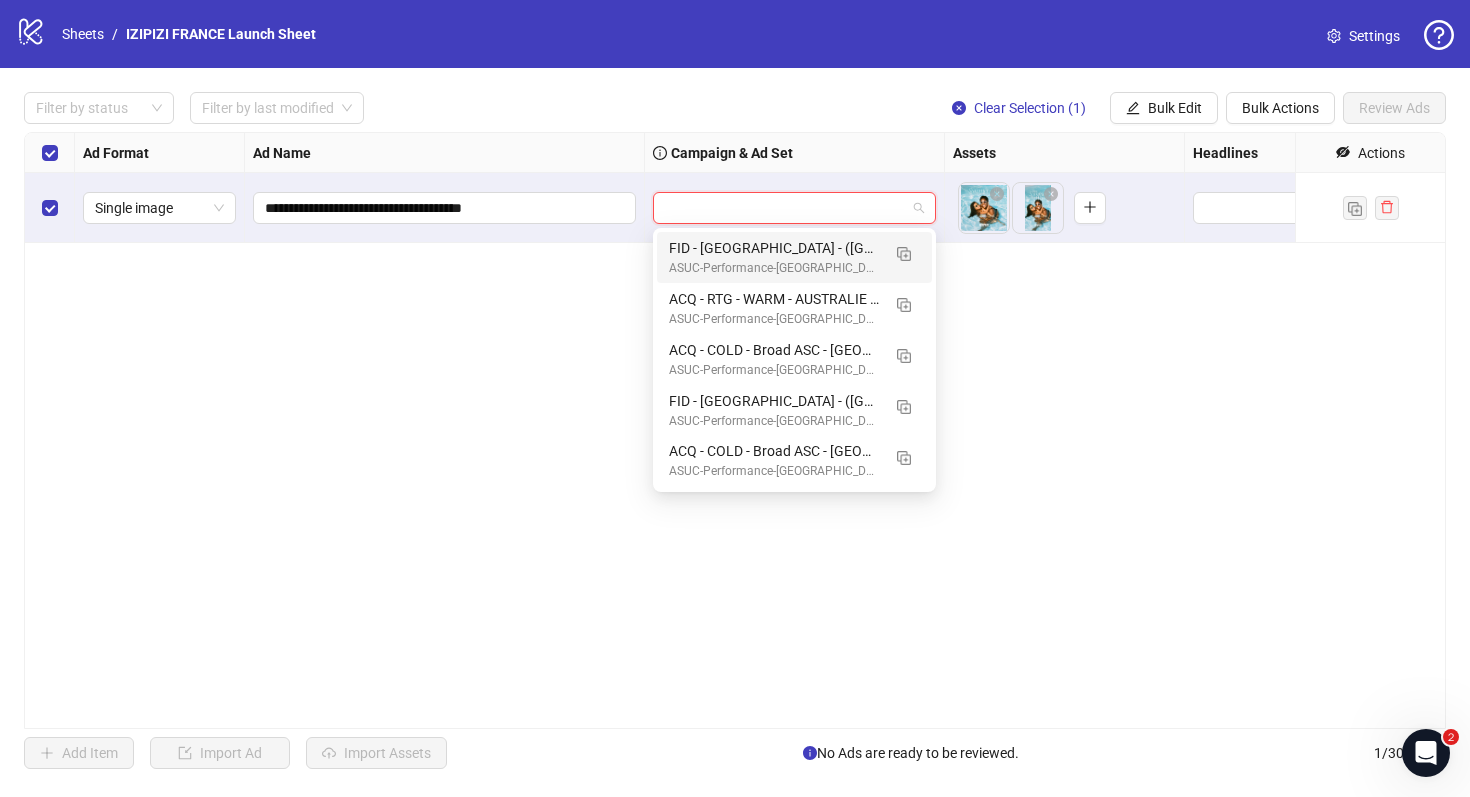 click at bounding box center (785, 208) 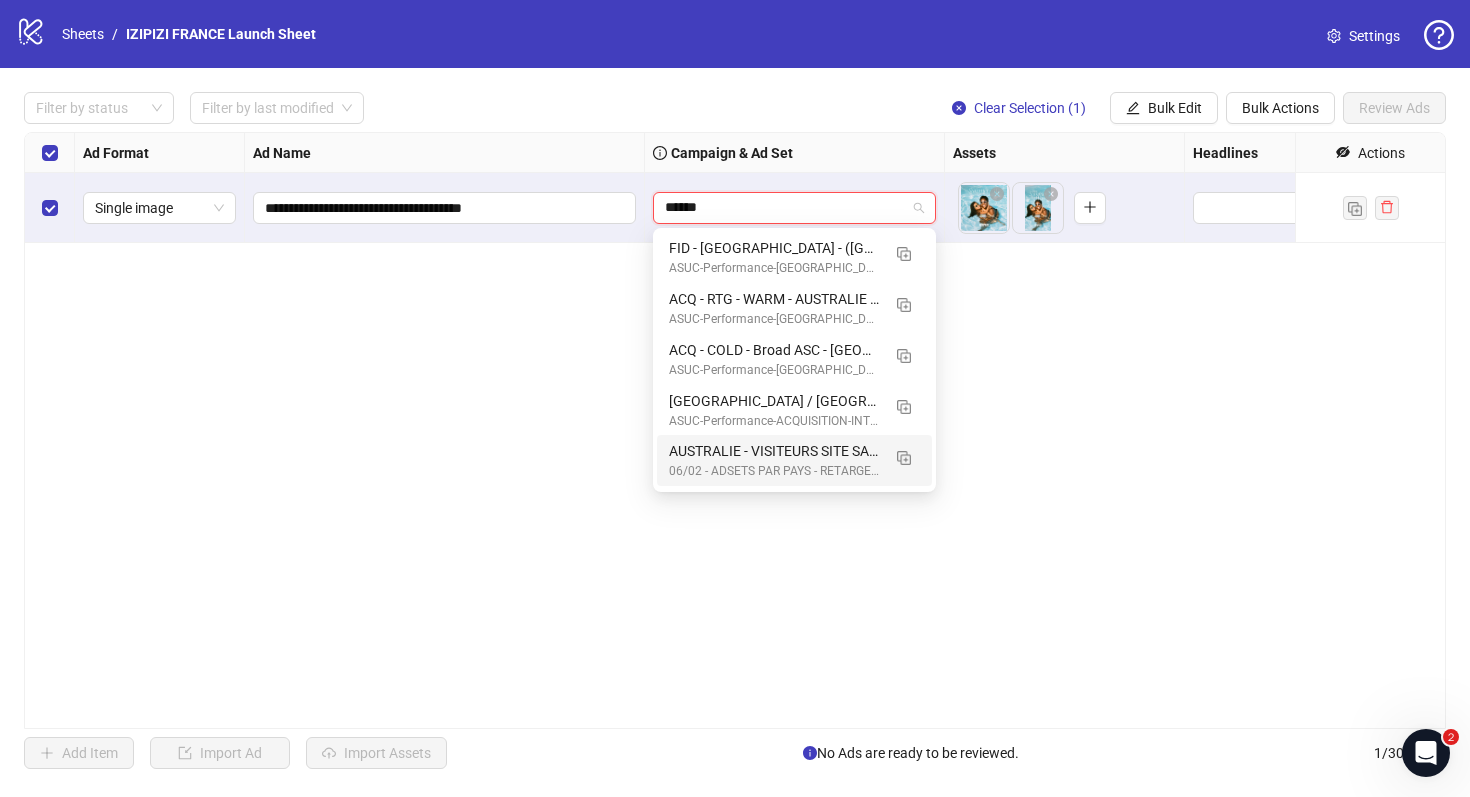 type on "******" 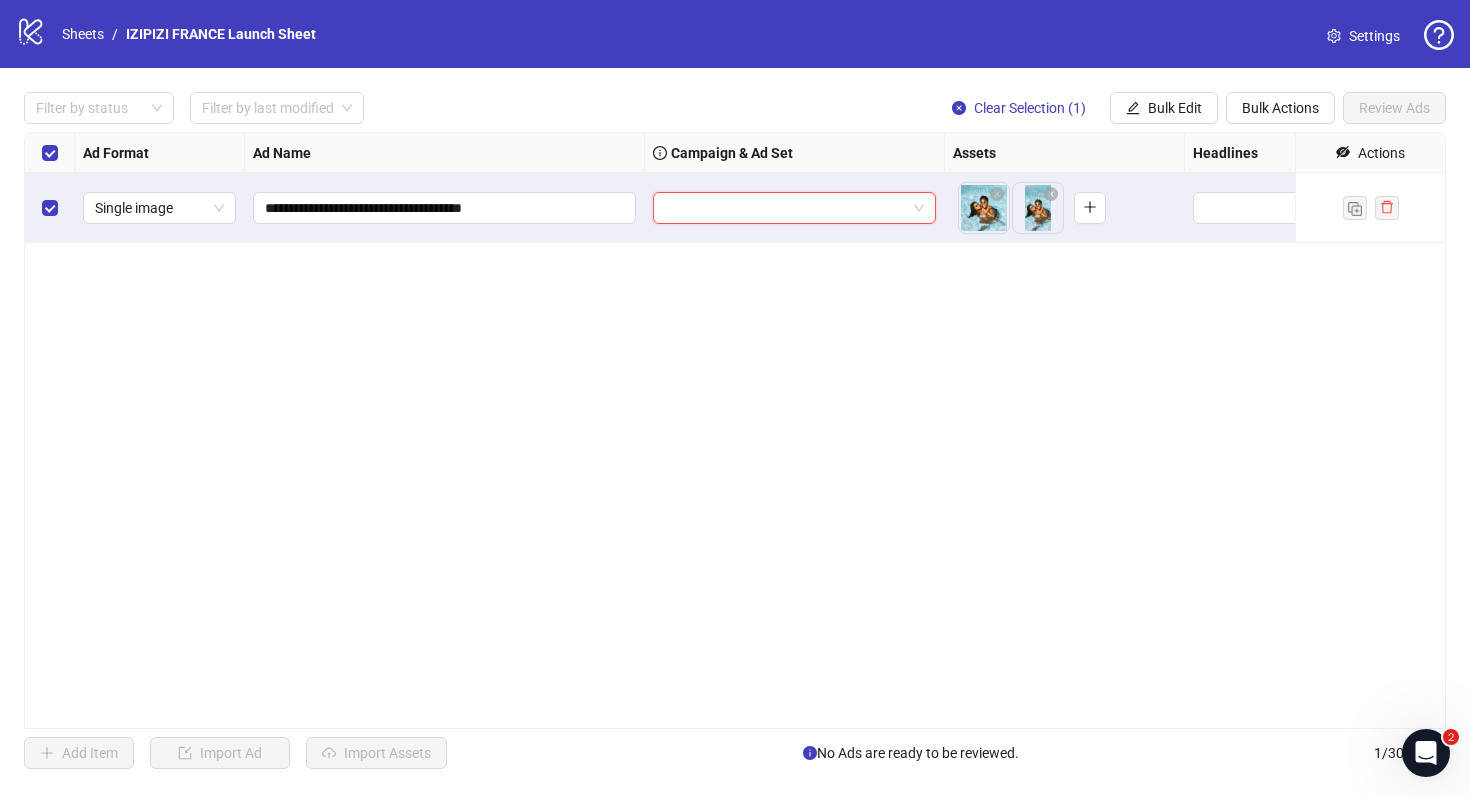 click at bounding box center (794, 208) 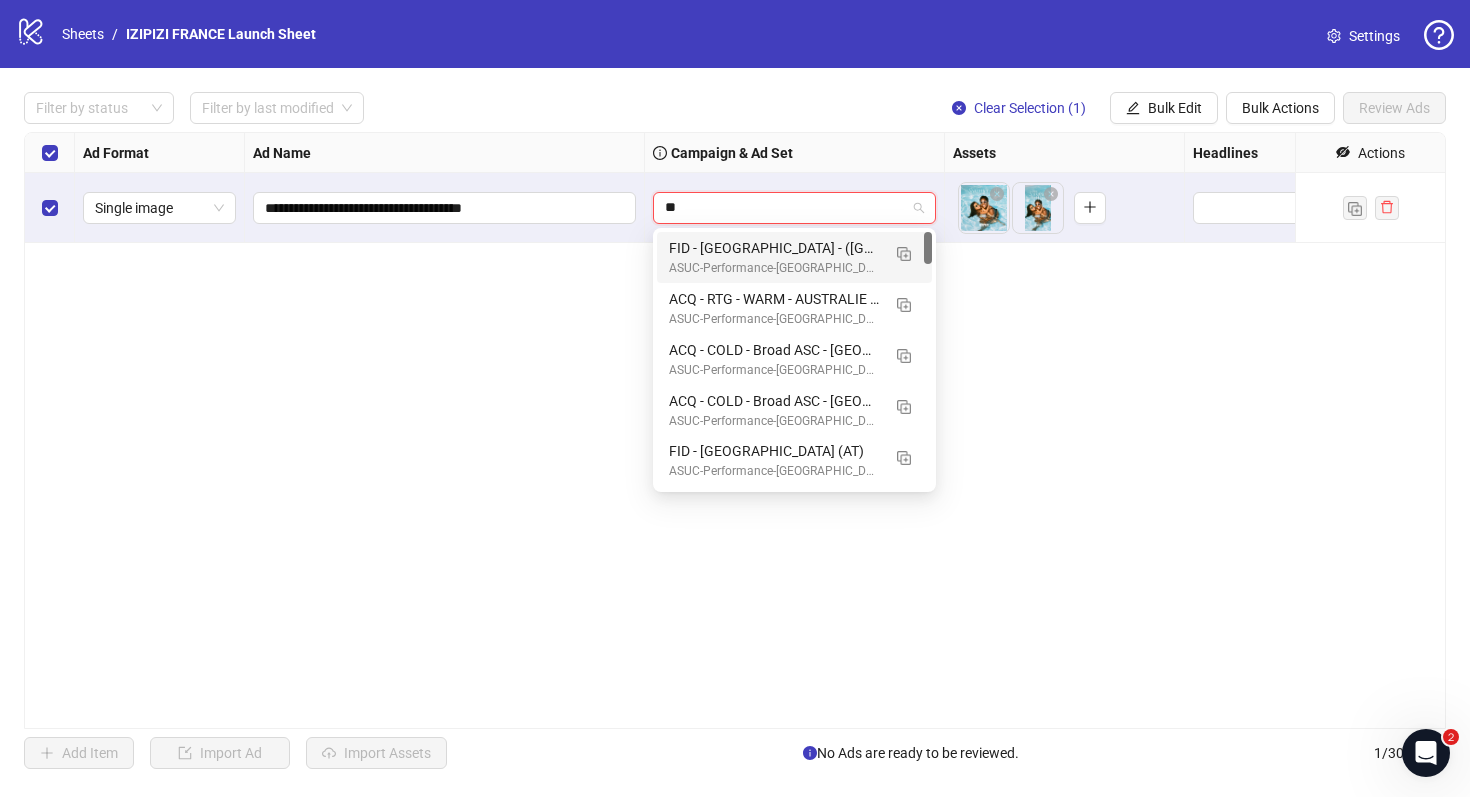 type on "*" 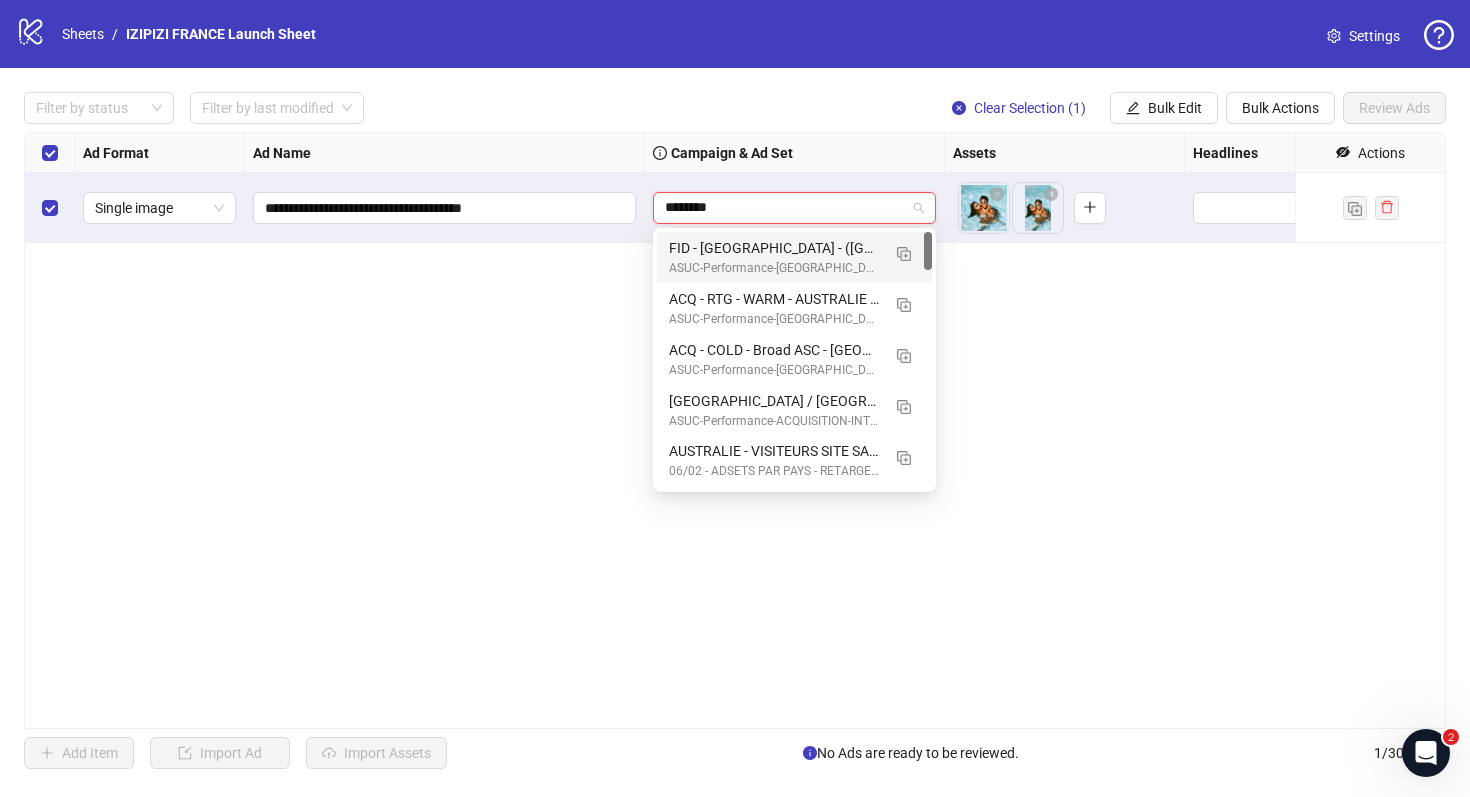 type on "*********" 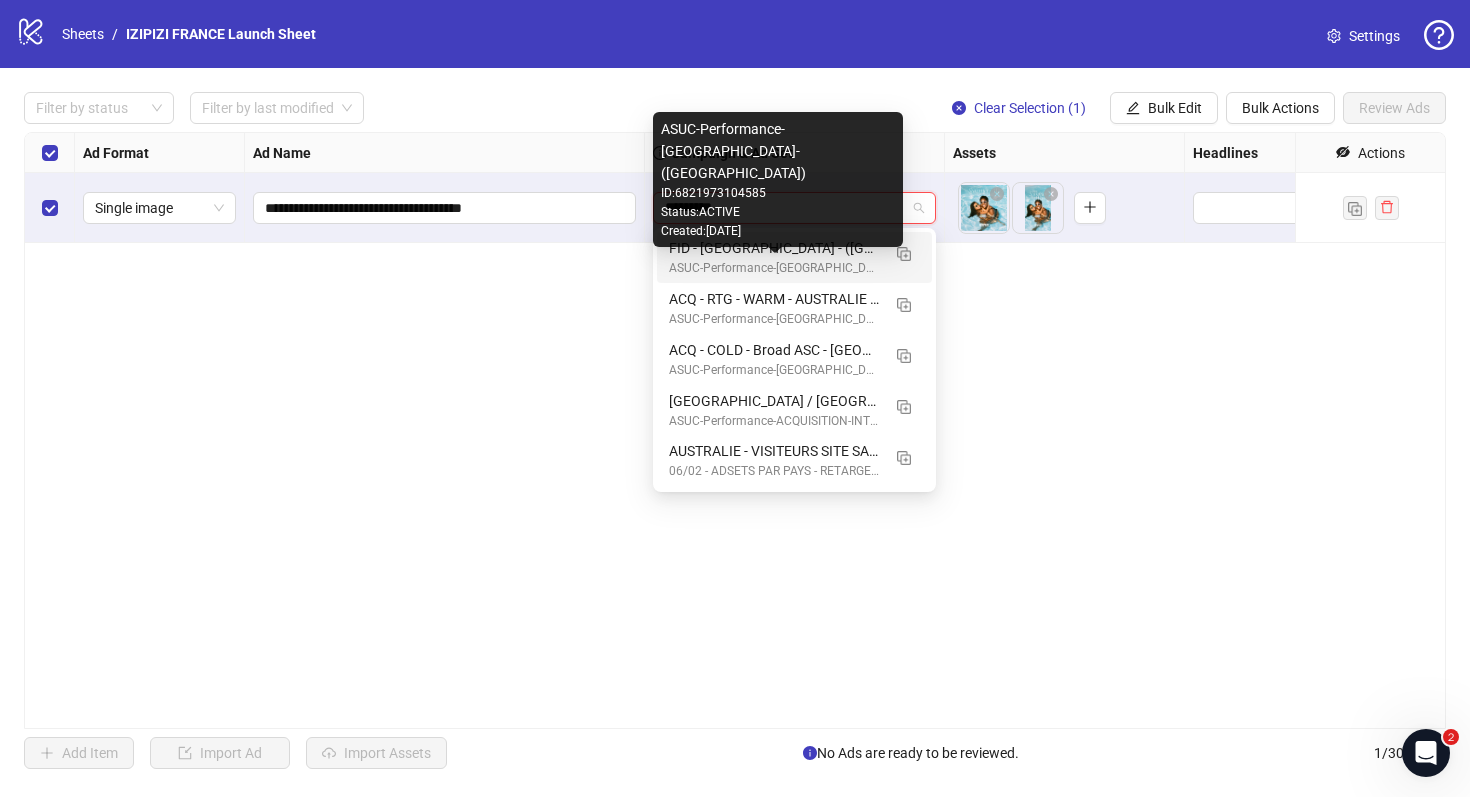 click on "ASUC-Performance-AUSTRALIE-(AU)" at bounding box center [774, 268] 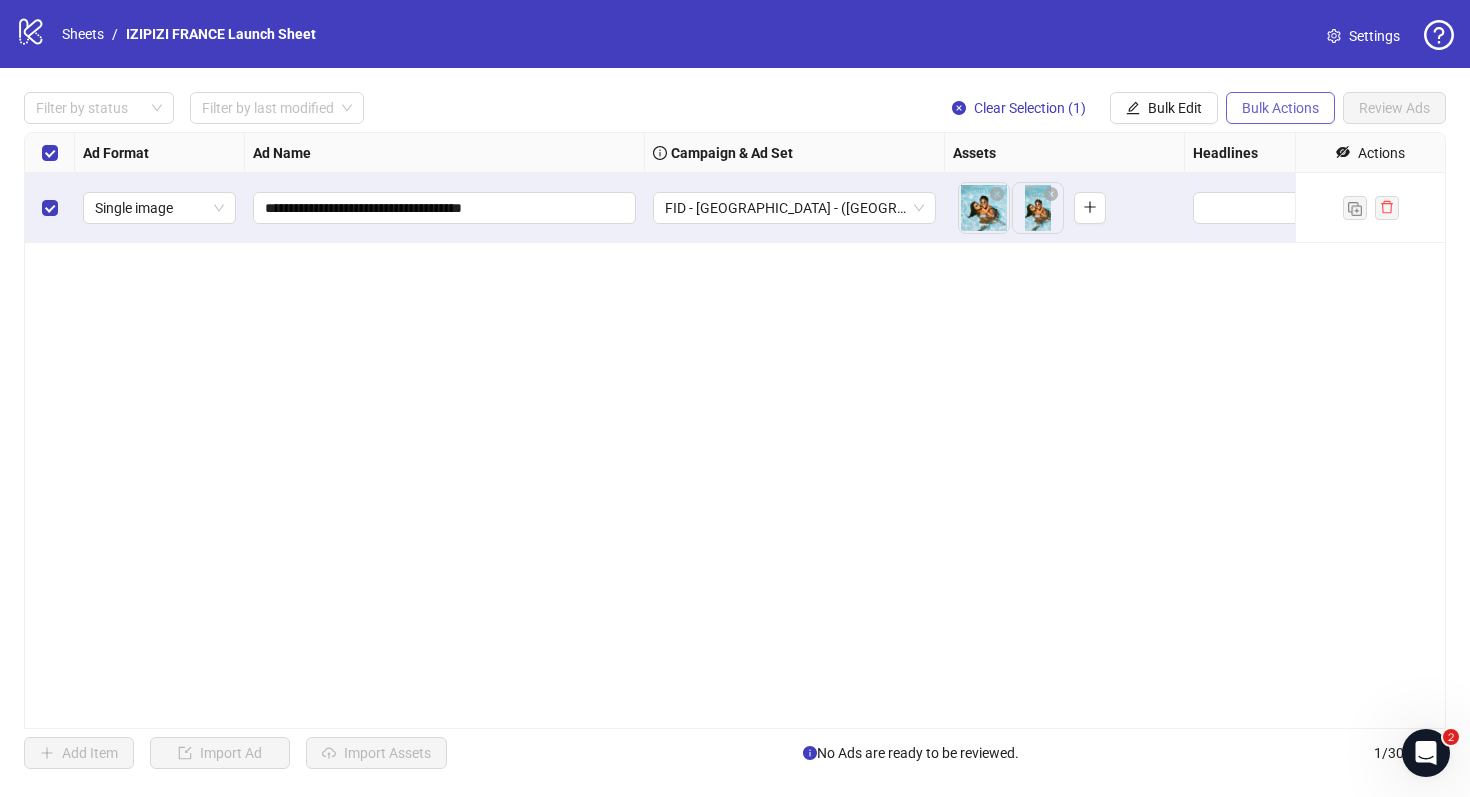 click on "Bulk Actions" at bounding box center (1280, 108) 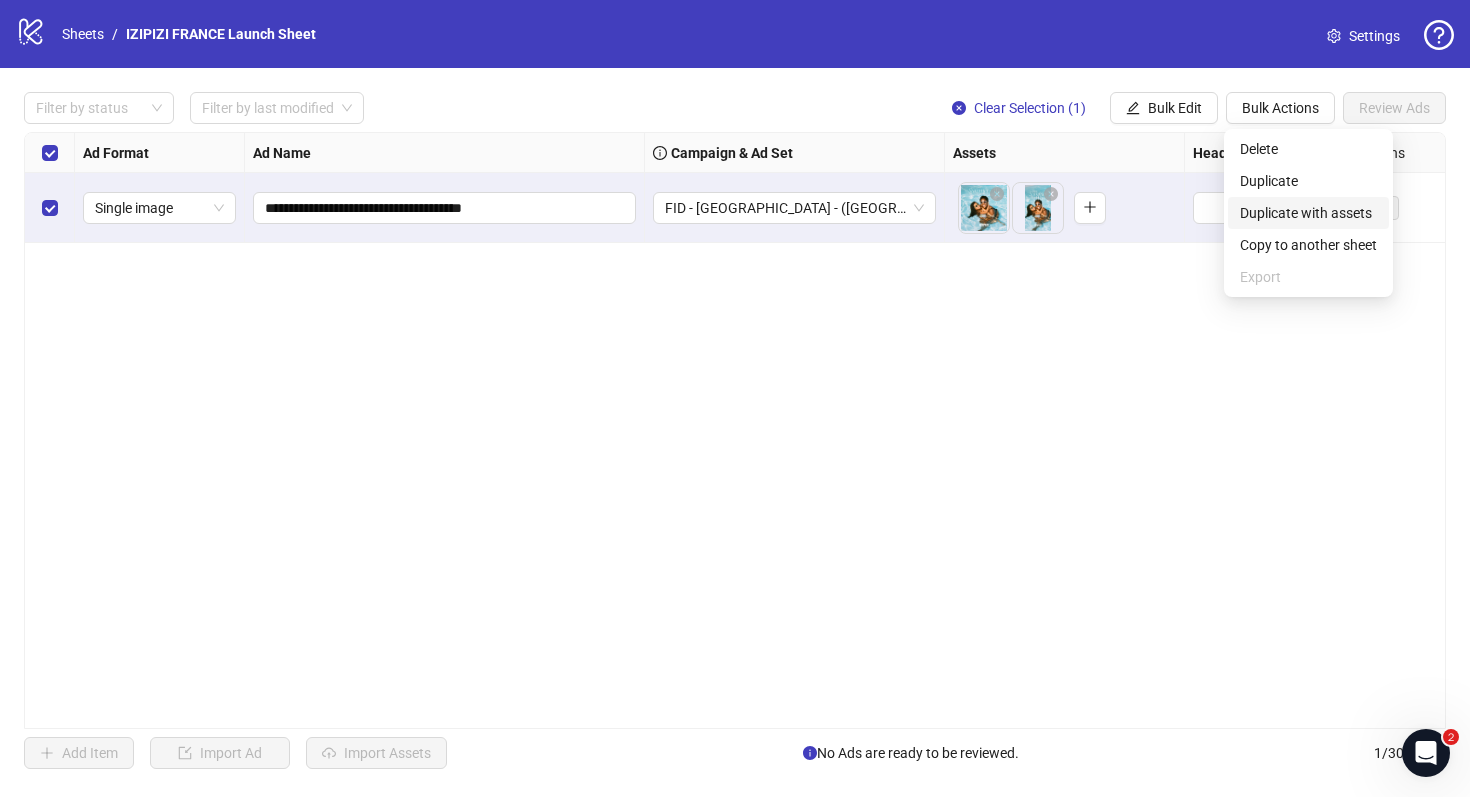 click on "Duplicate with assets" at bounding box center (1308, 213) 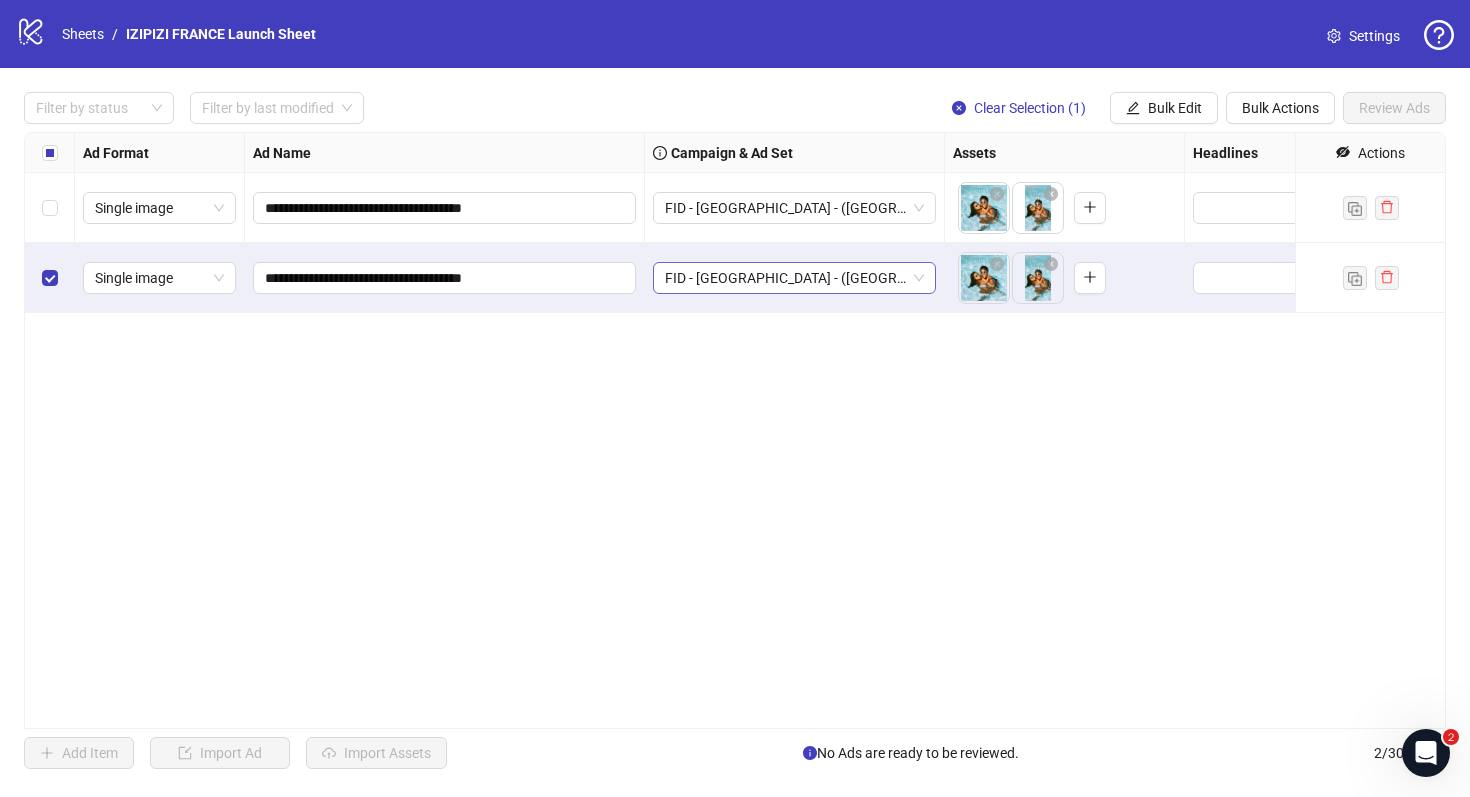 click on "FID - AUSTRALIE - (AU)" at bounding box center [794, 278] 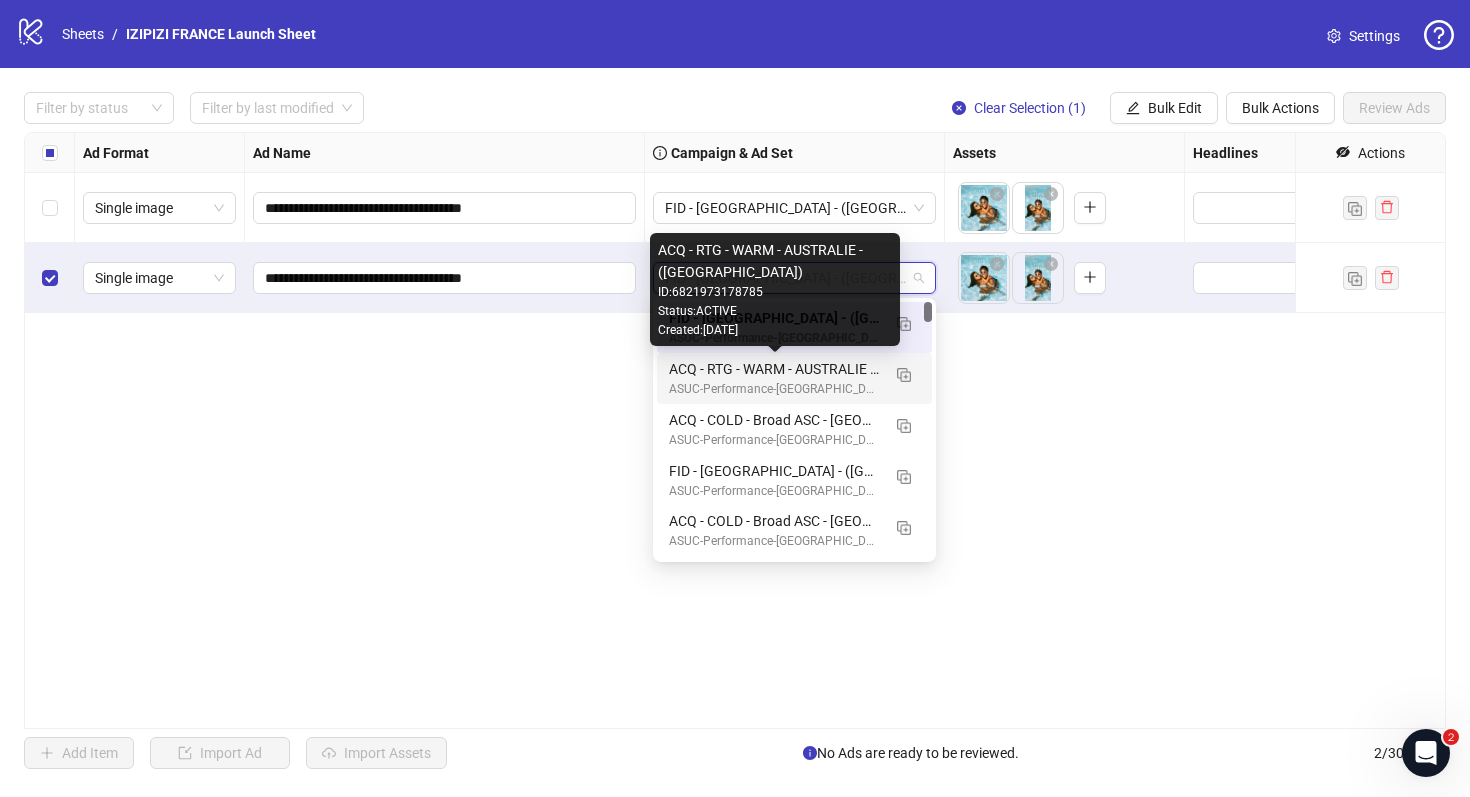 click on "ACQ - RTG - WARM - AUSTRALIE - (AU)" at bounding box center [774, 369] 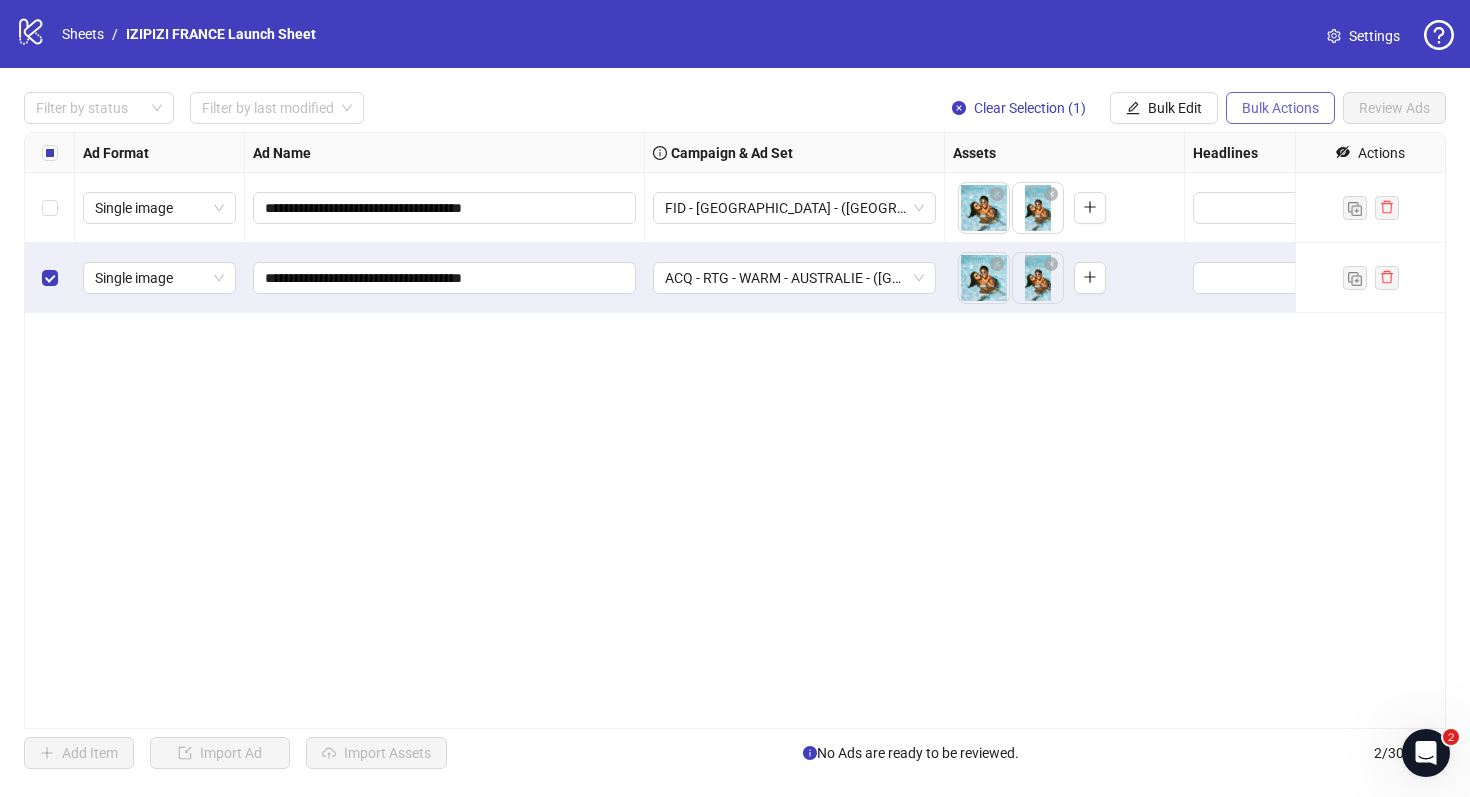 click on "Bulk Actions" at bounding box center [1280, 108] 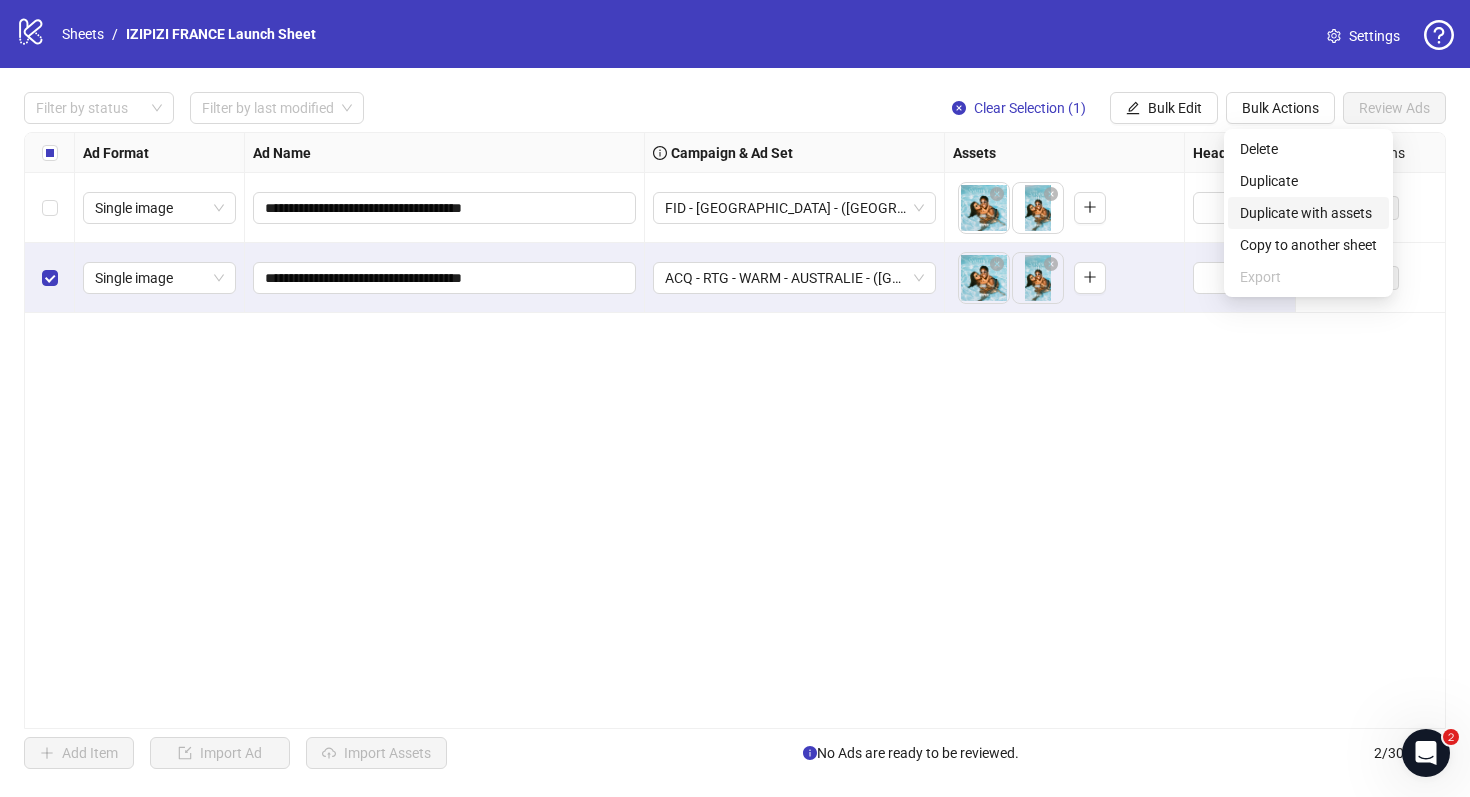 click on "Duplicate with assets" at bounding box center (1308, 213) 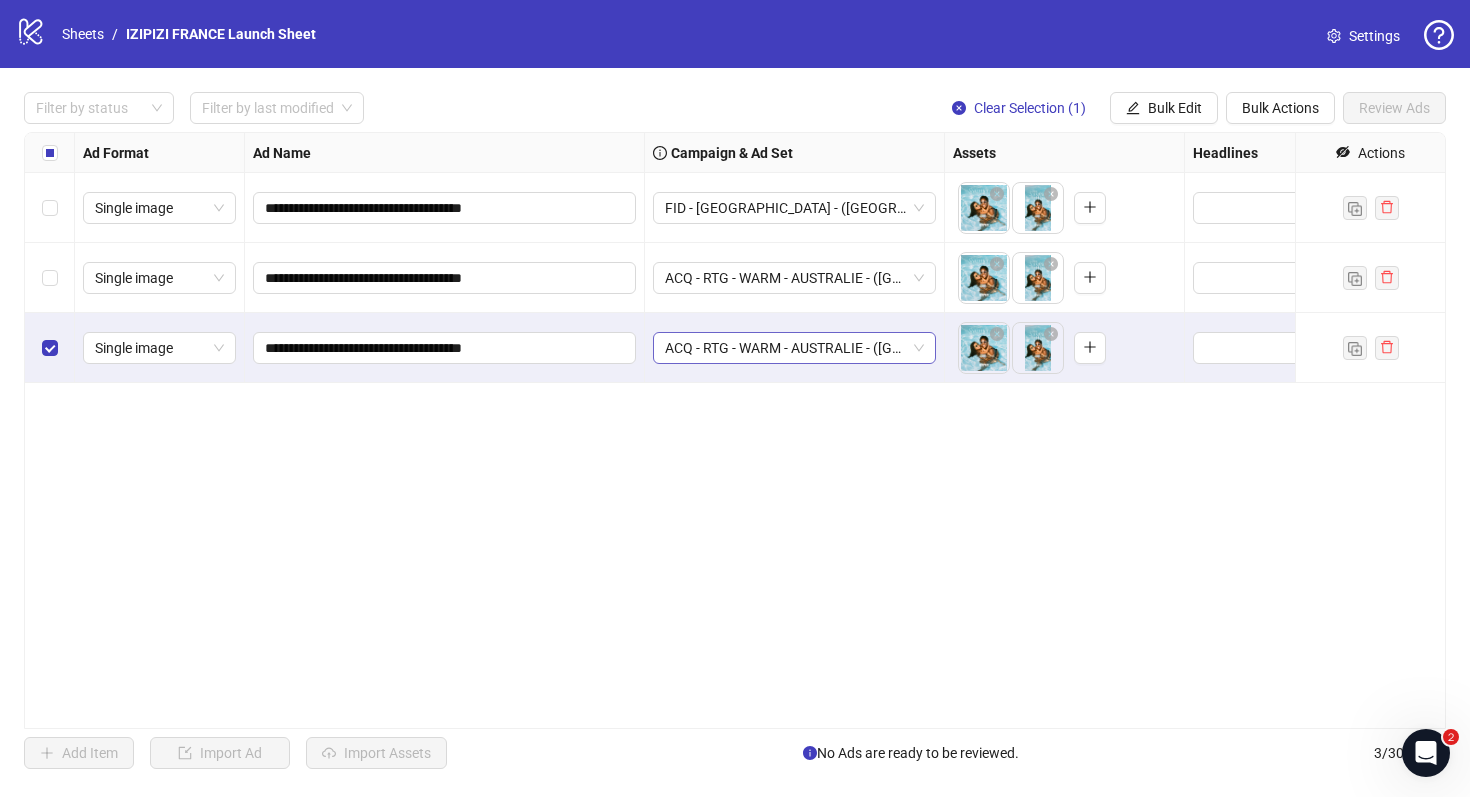 click on "ACQ - RTG - WARM - AUSTRALIE - (AU)" at bounding box center (794, 348) 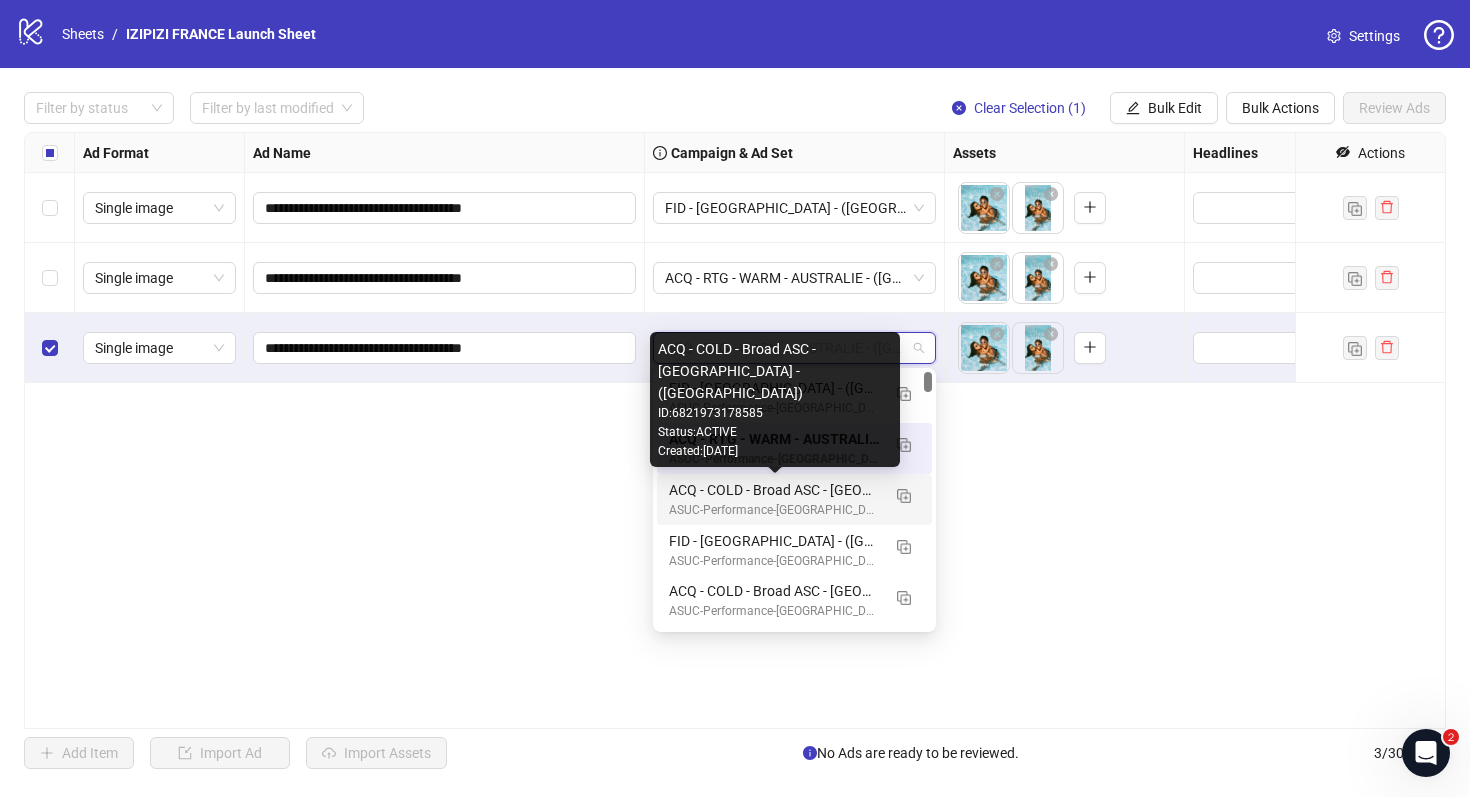 click on "ACQ - COLD - Broad ASC - AUSTRALIE - (AU)" at bounding box center (774, 490) 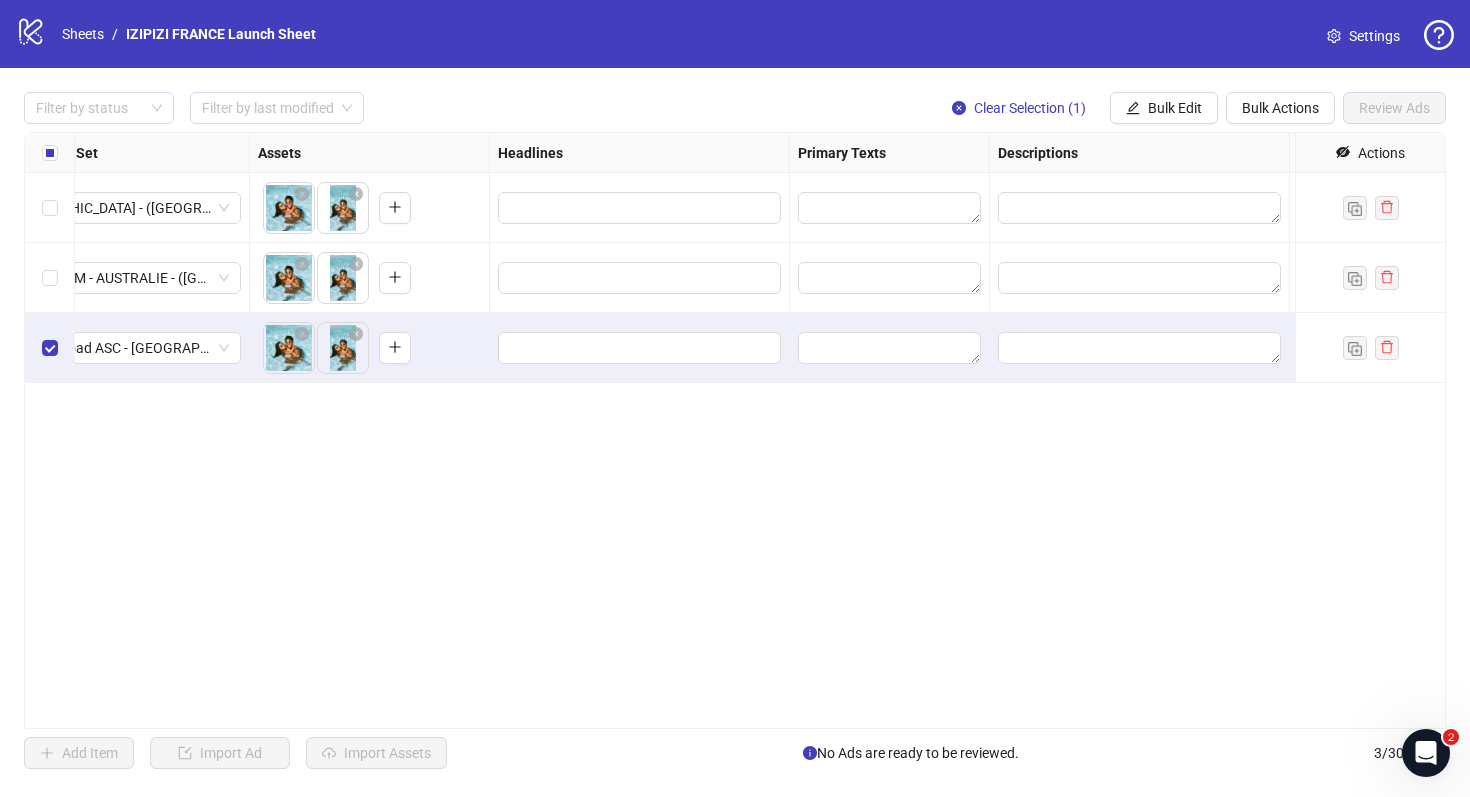 scroll, scrollTop: 0, scrollLeft: 751, axis: horizontal 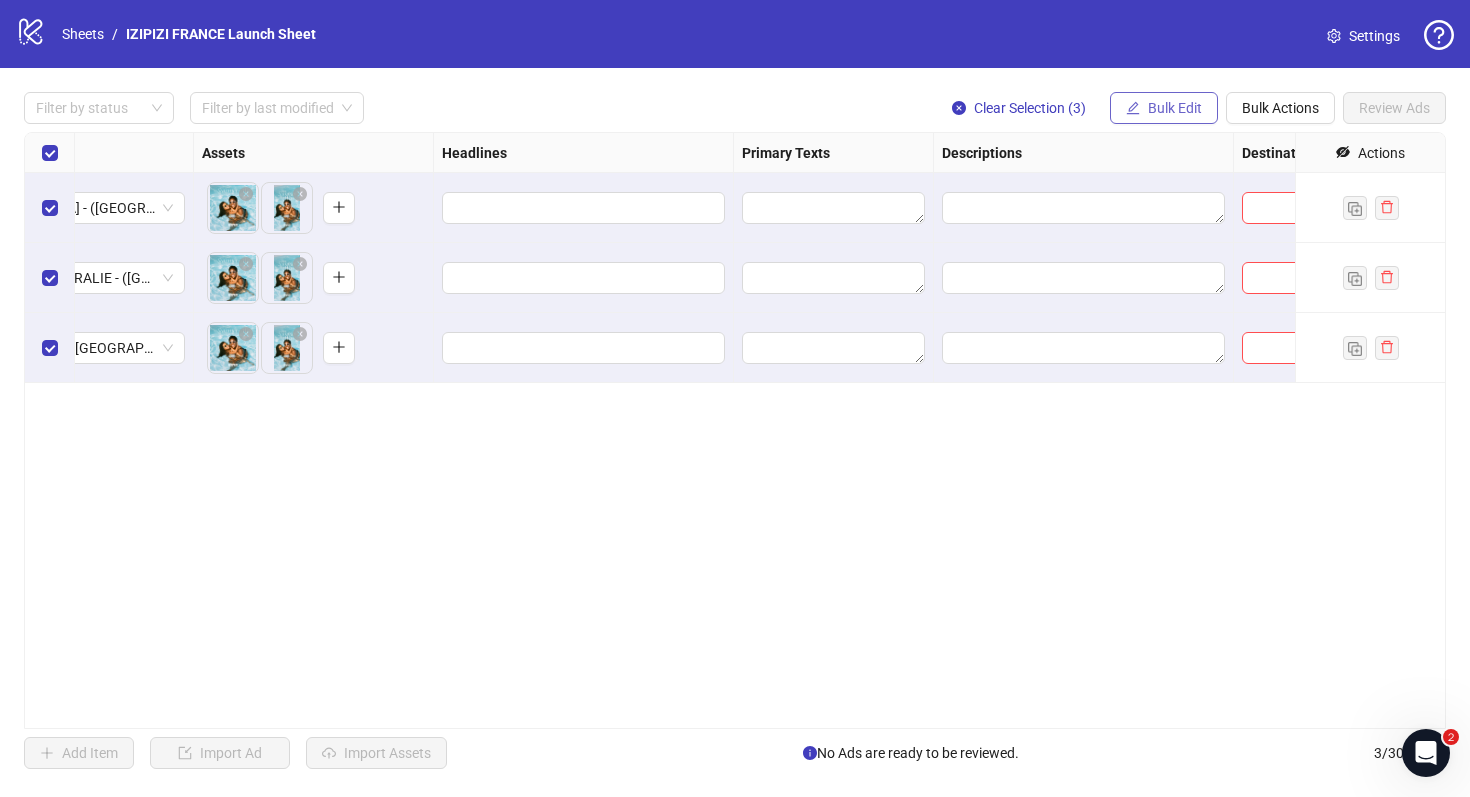 click on "Bulk Edit" at bounding box center [1175, 108] 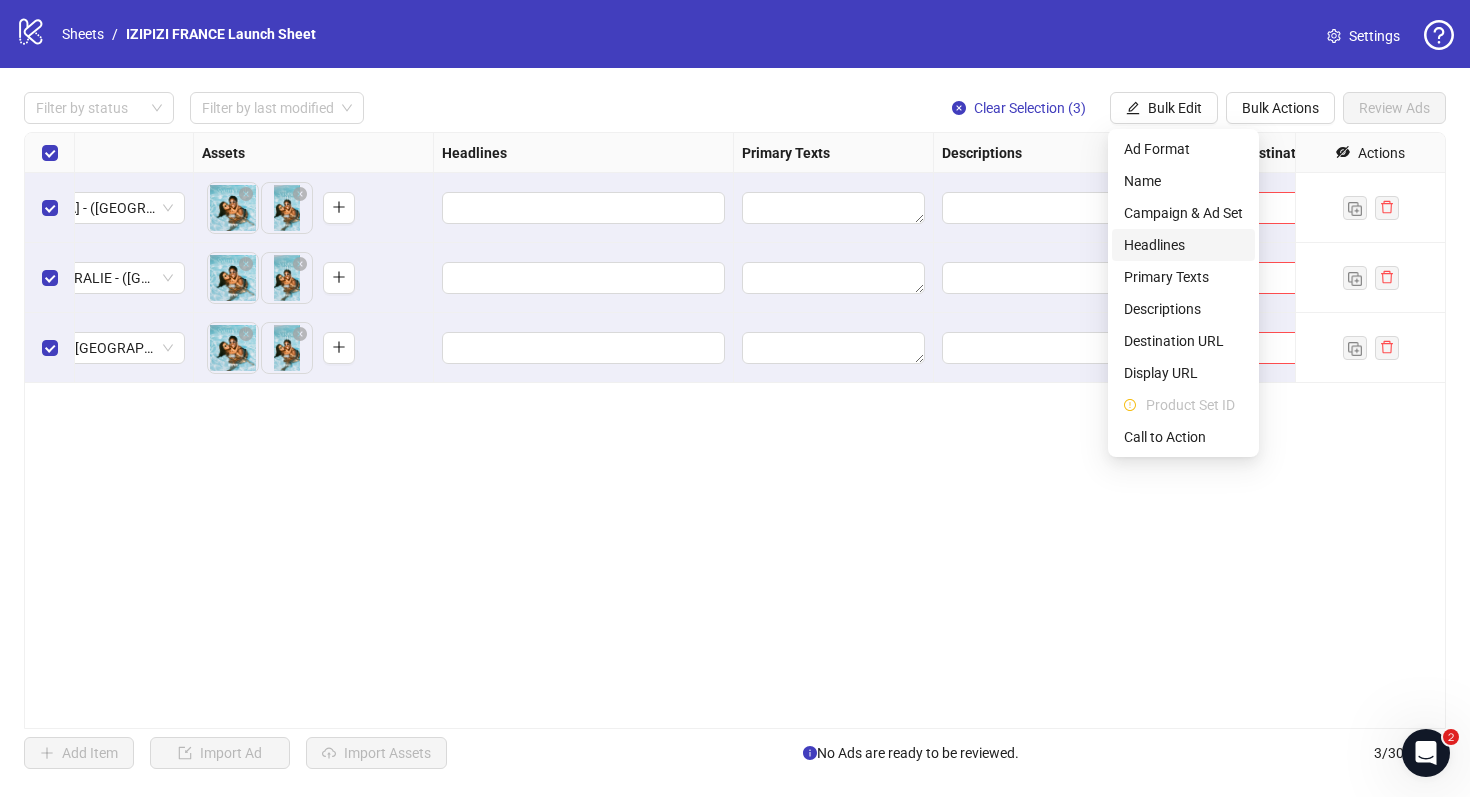 click on "Headlines" at bounding box center (1183, 245) 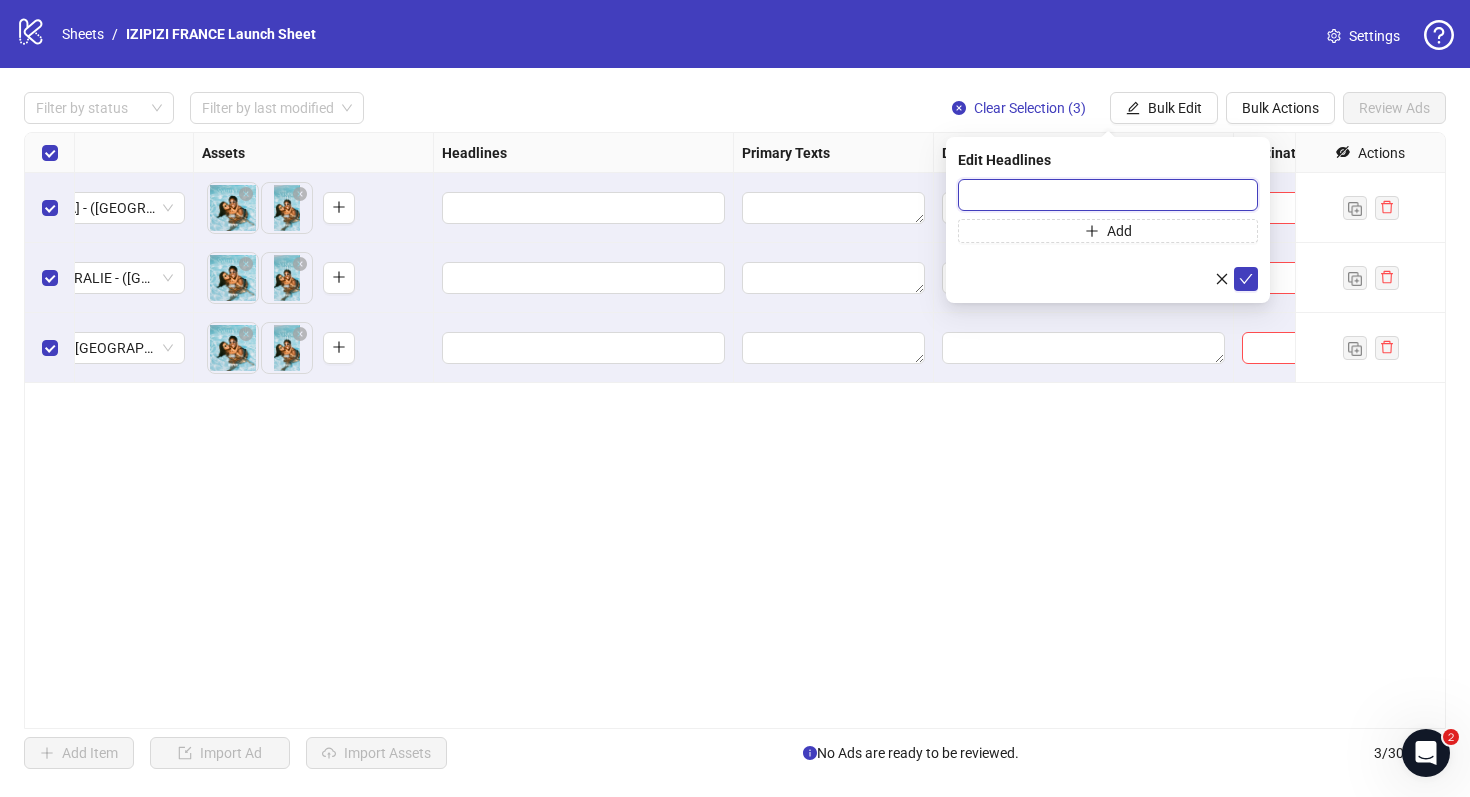 click at bounding box center (1108, 195) 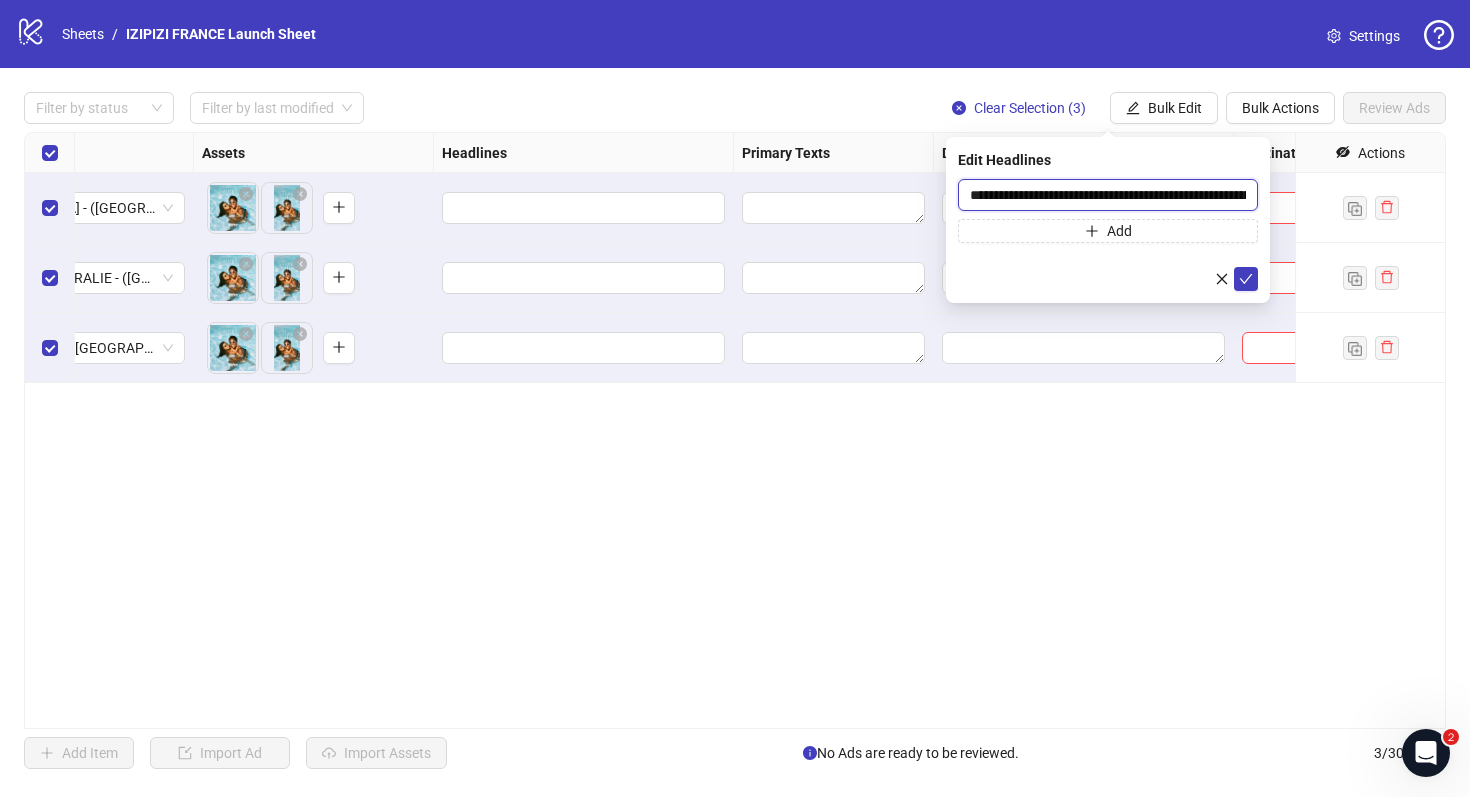 scroll, scrollTop: 0, scrollLeft: 211, axis: horizontal 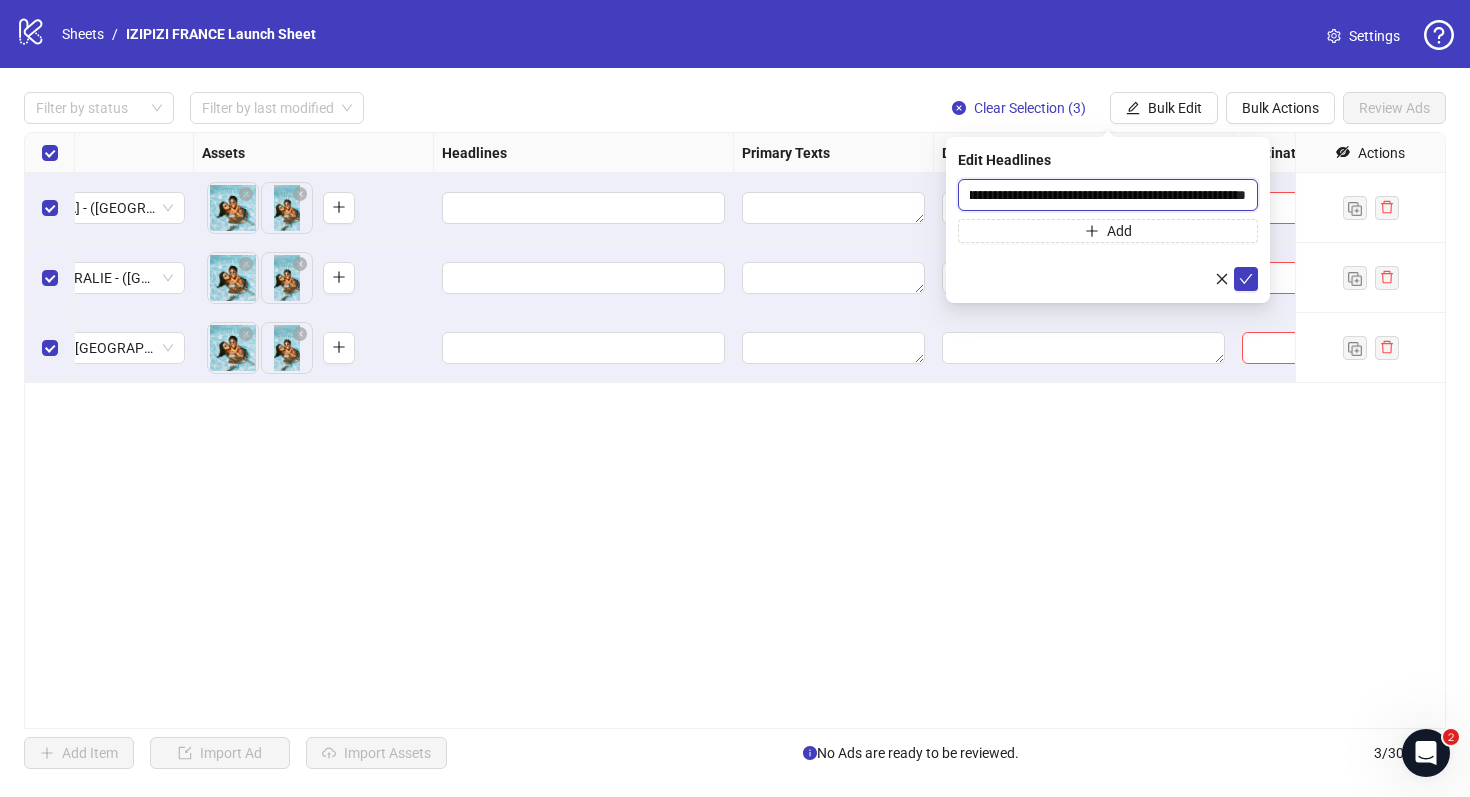 click on "**********" at bounding box center (1108, 195) 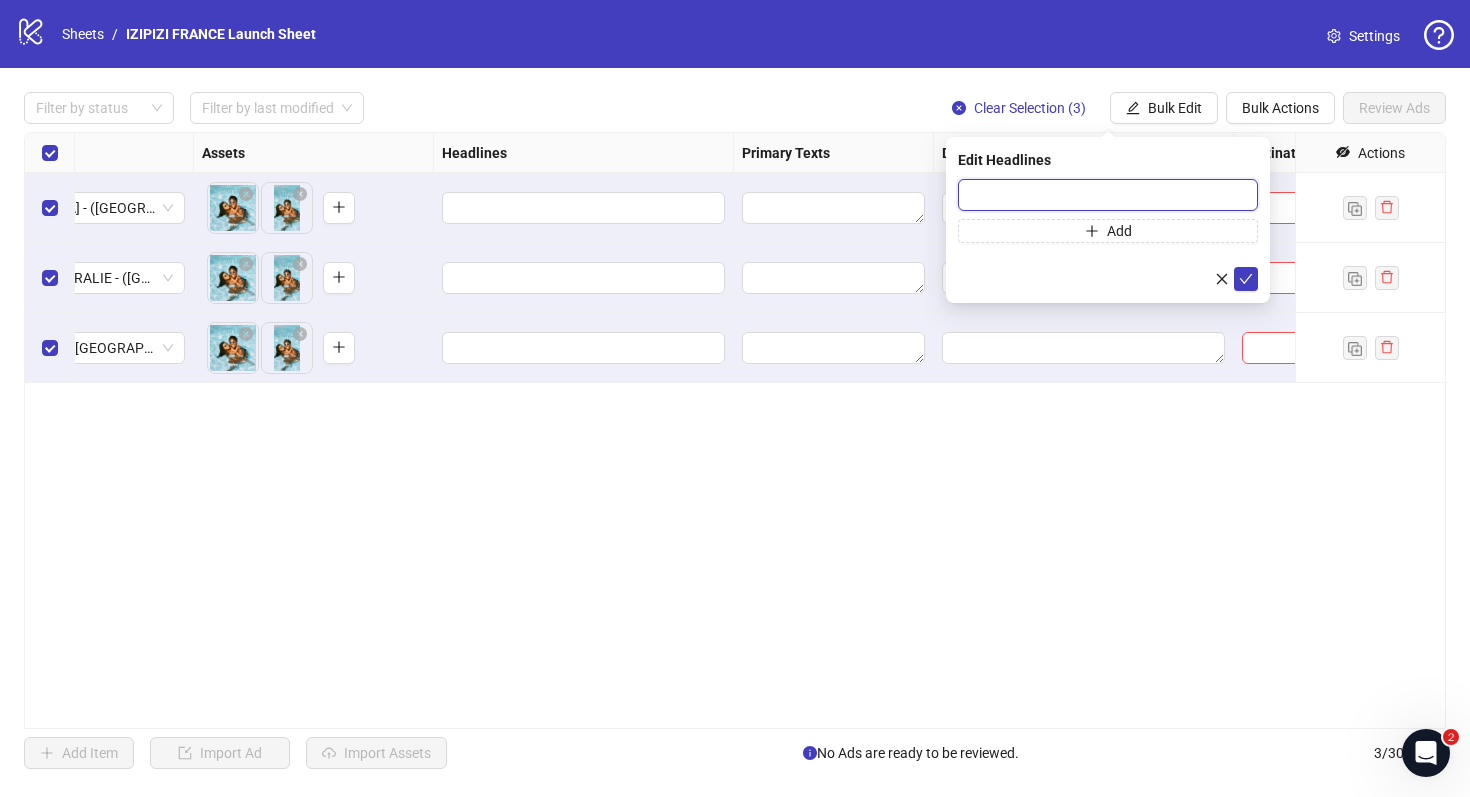scroll, scrollTop: 0, scrollLeft: 0, axis: both 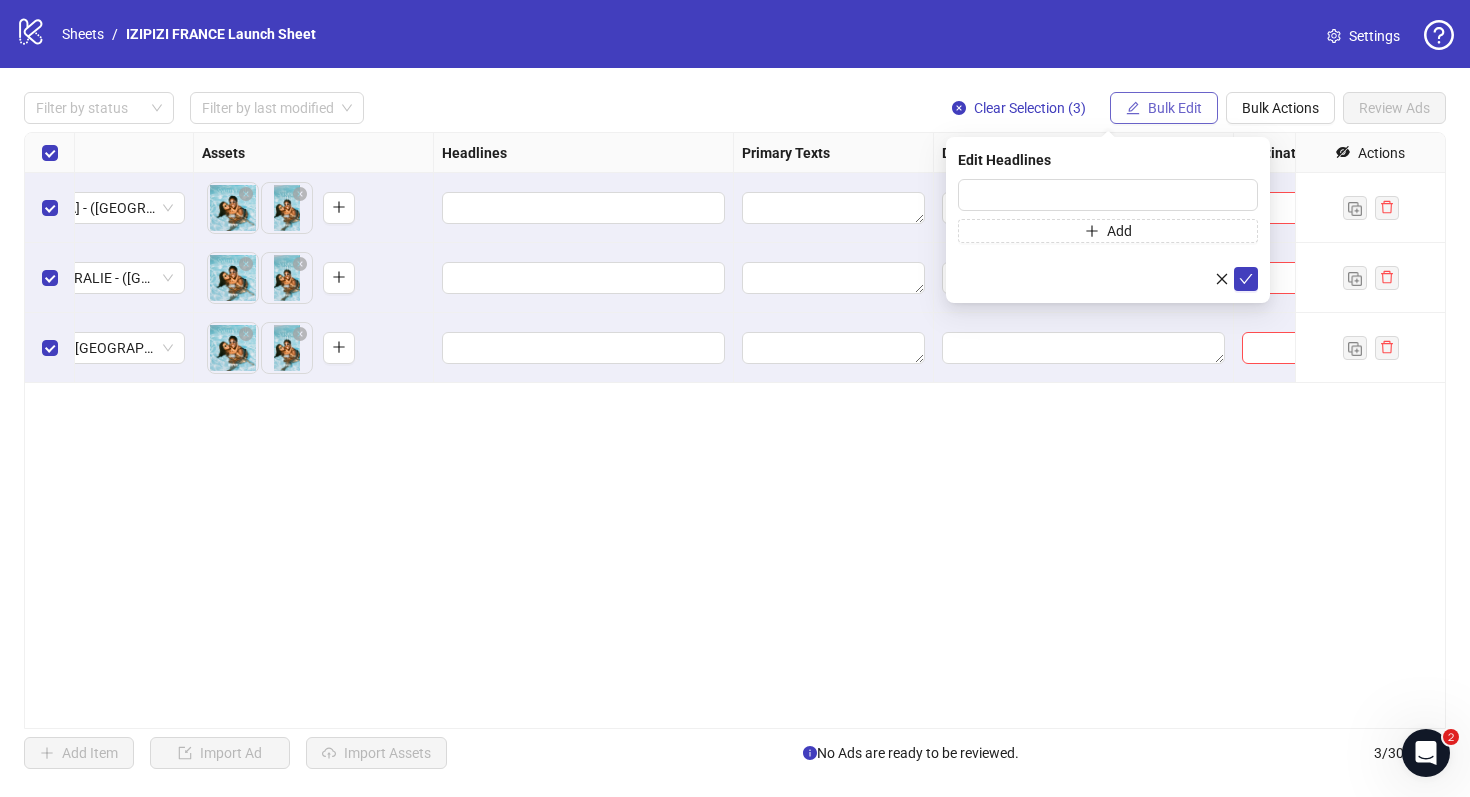 click on "Bulk Edit" at bounding box center [1175, 108] 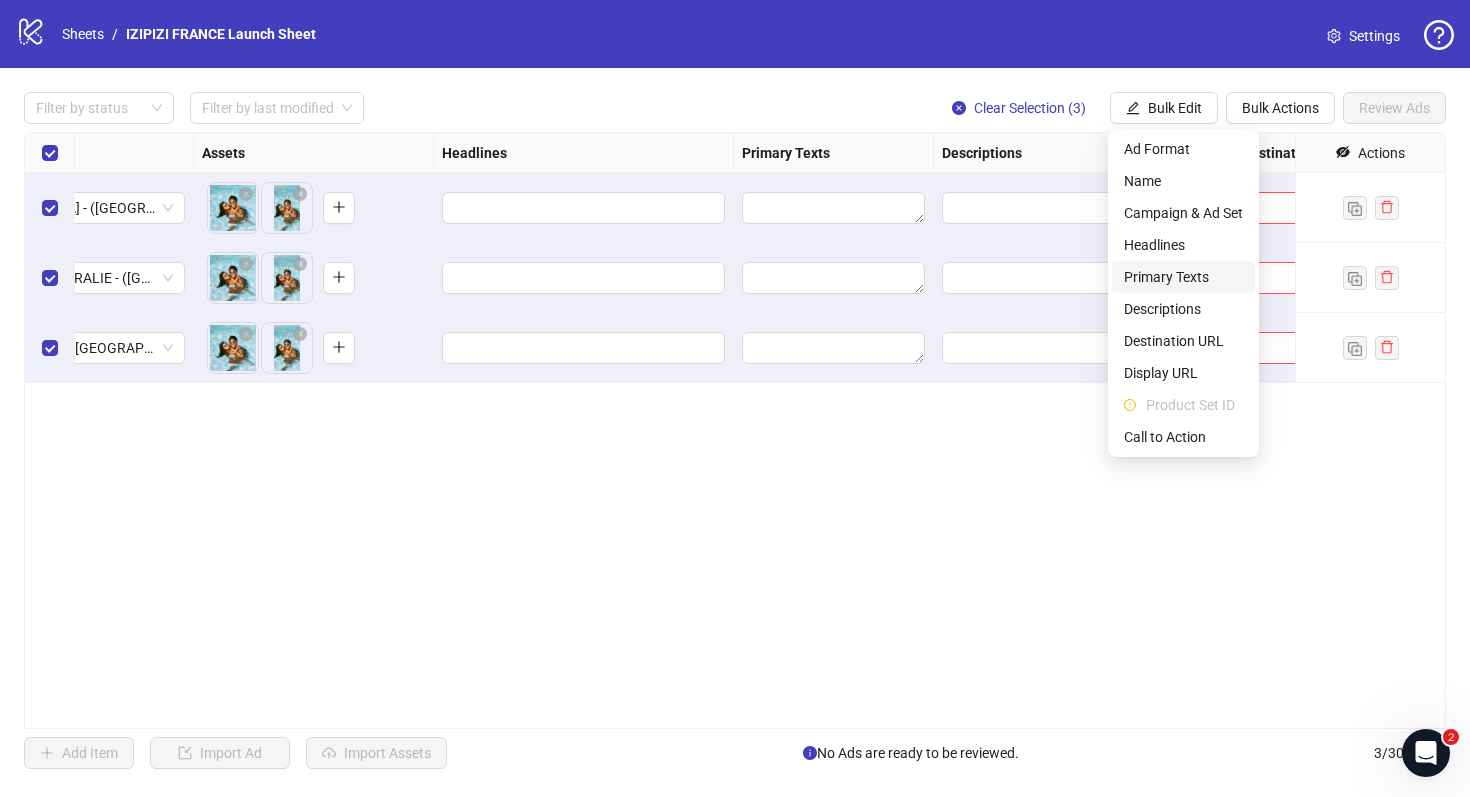 click on "Primary Texts" at bounding box center (1183, 277) 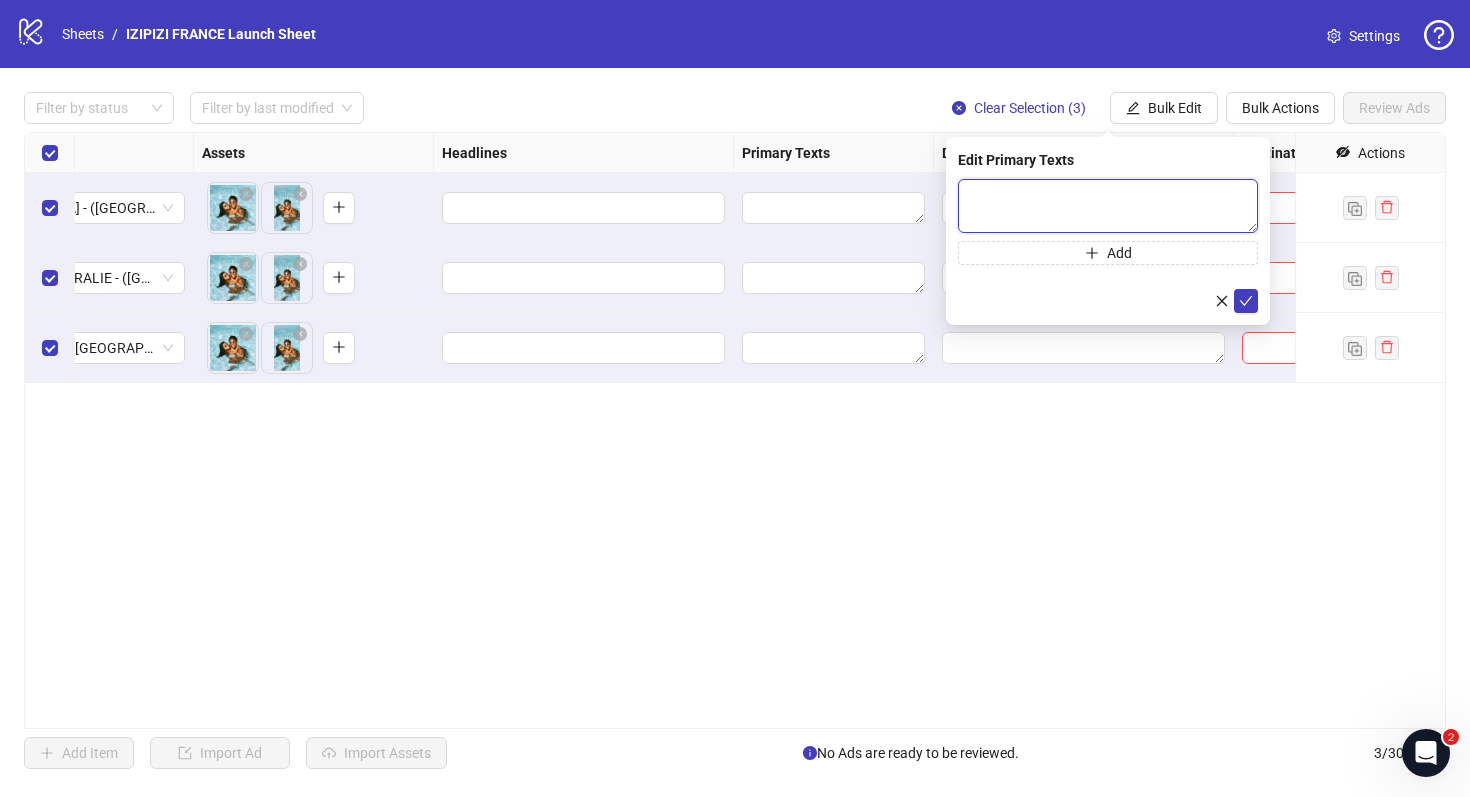 click at bounding box center (1108, 206) 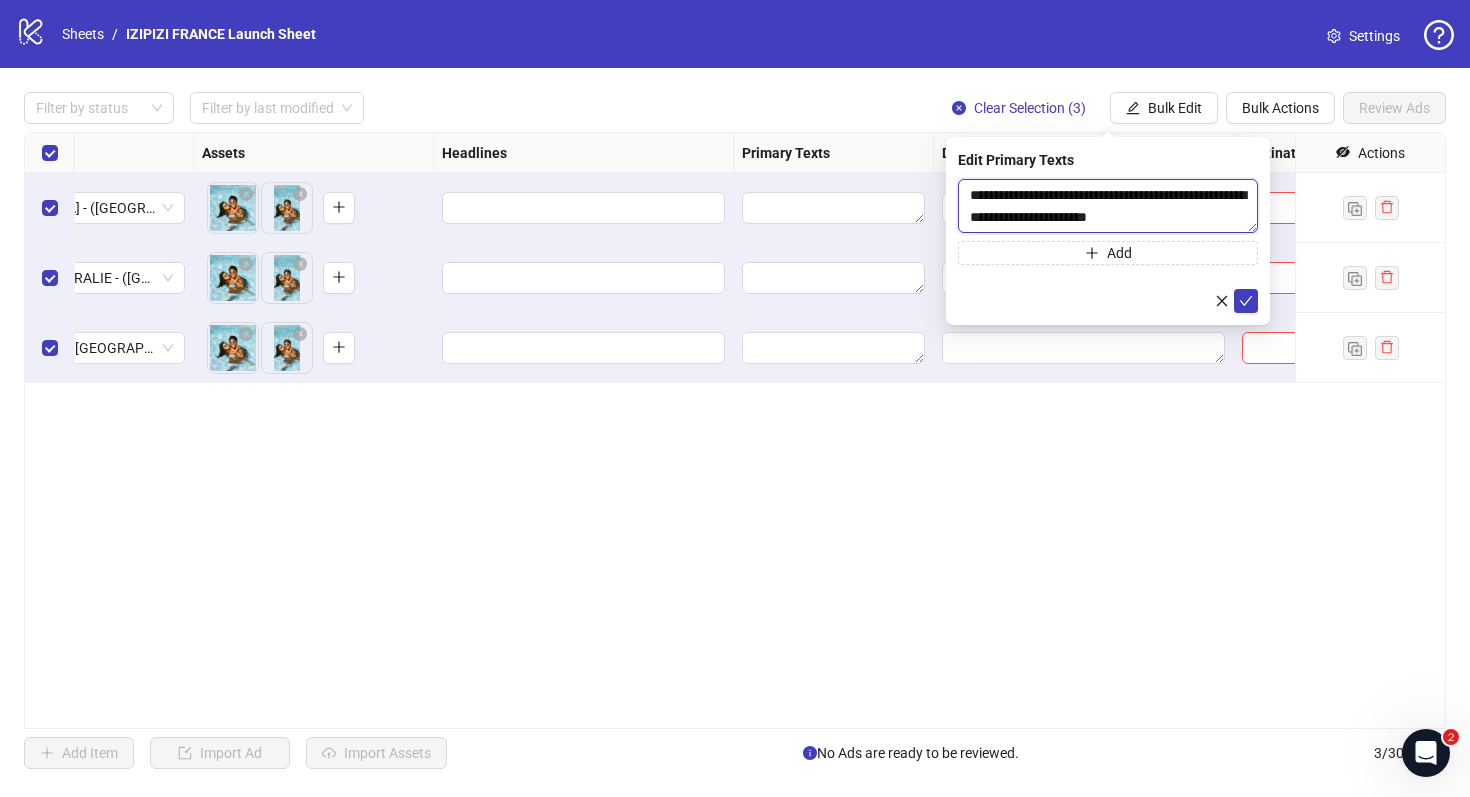 type on "**********" 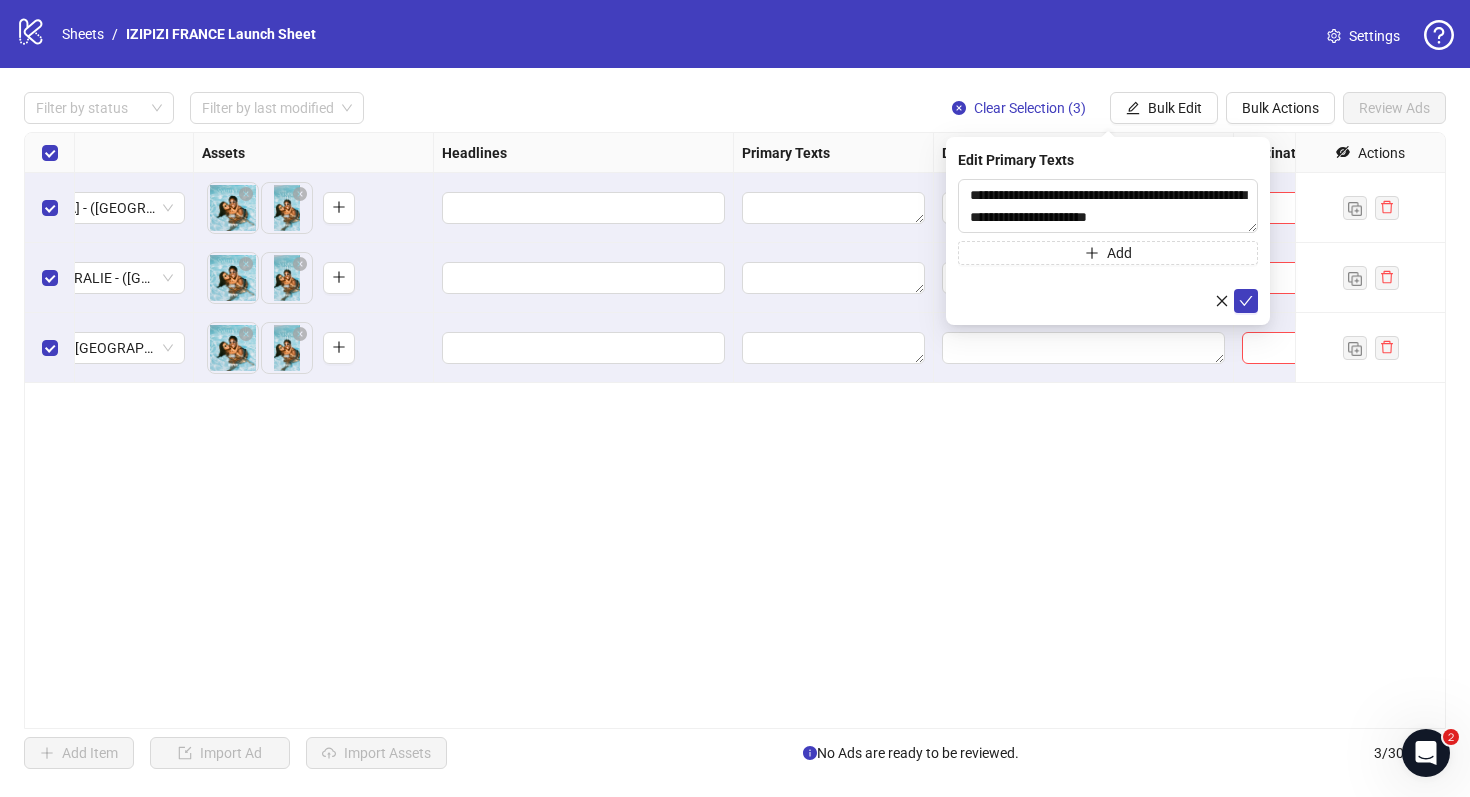 click on "**********" at bounding box center [735, 430] 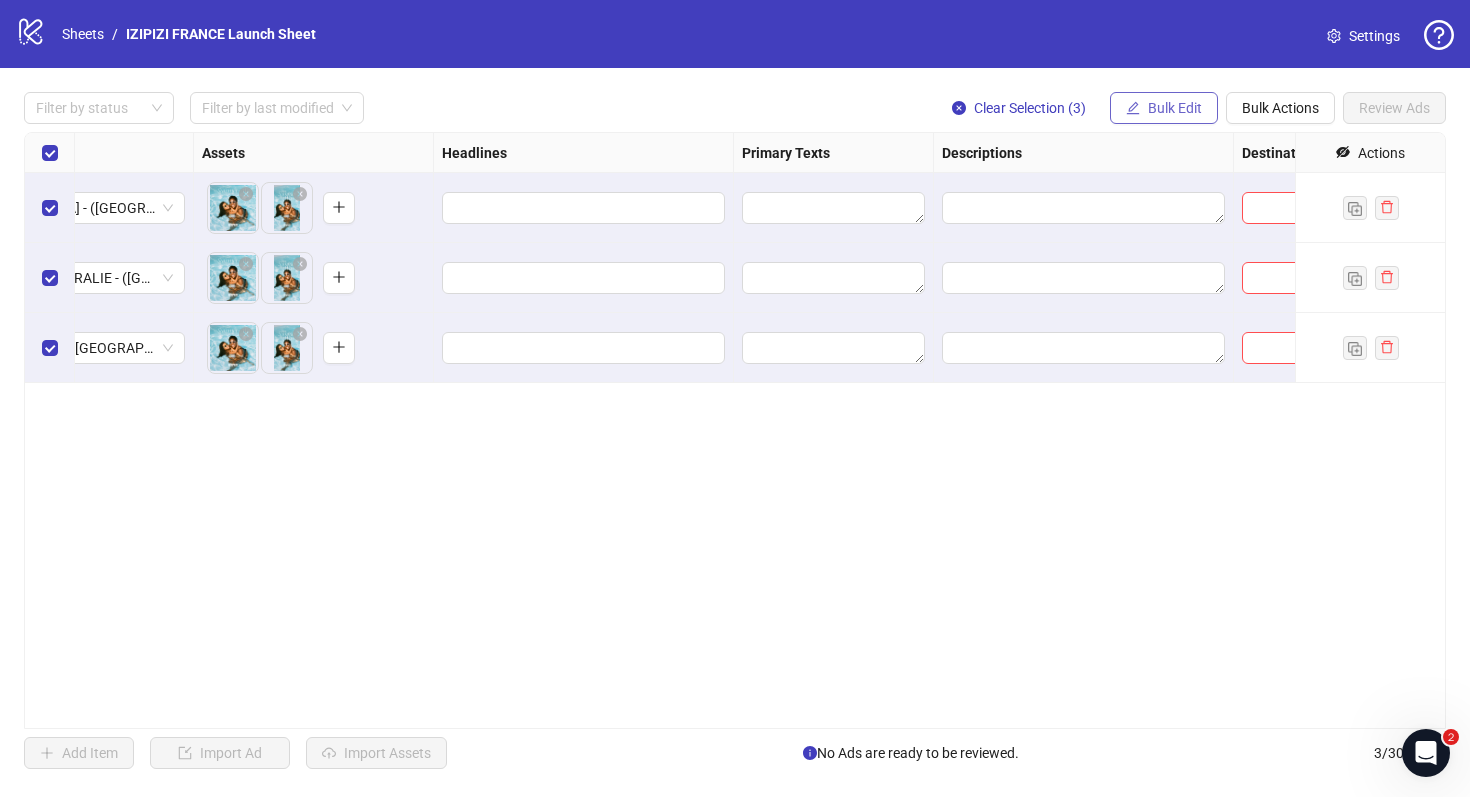click on "Bulk Edit" at bounding box center (1164, 108) 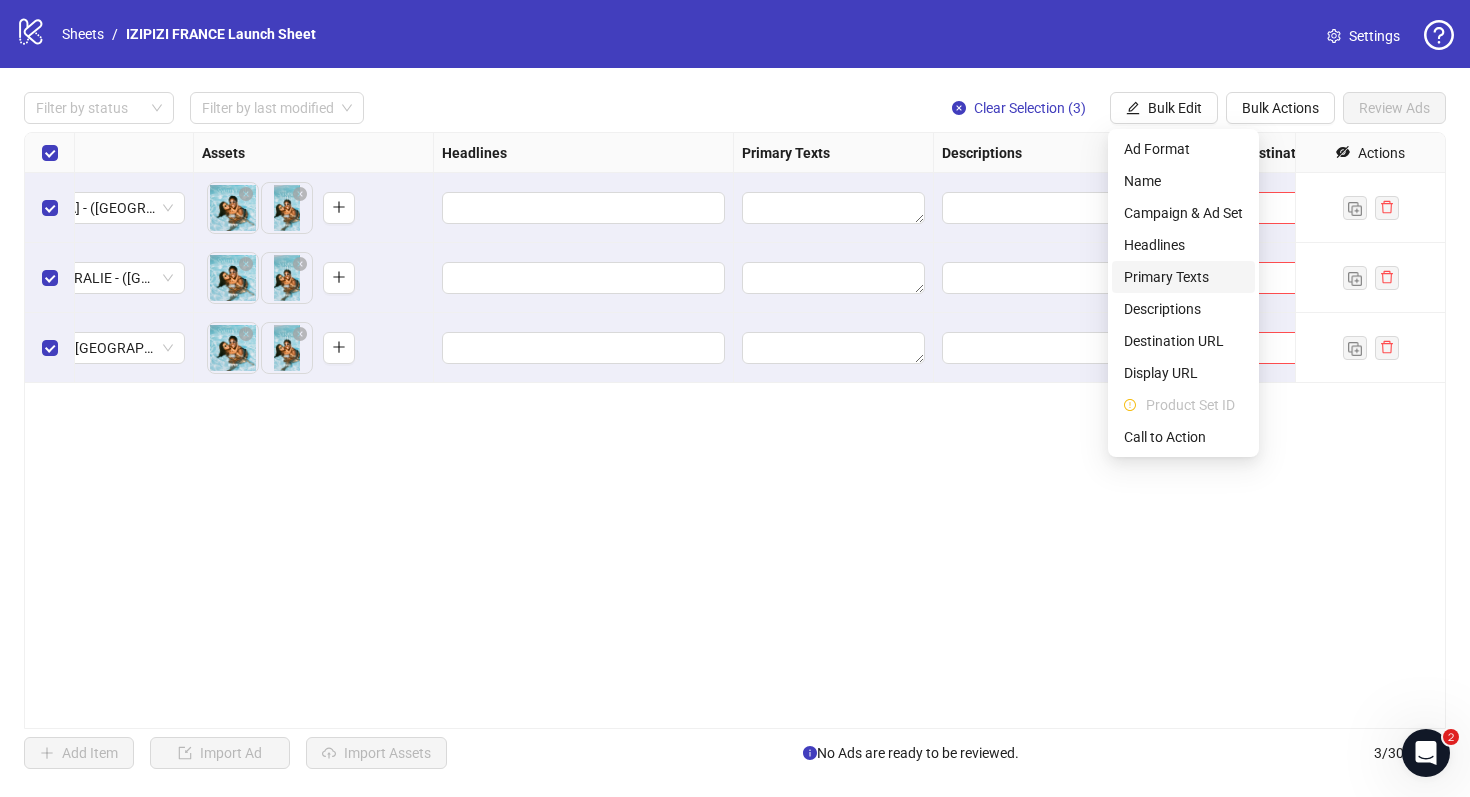 click on "Primary Texts" at bounding box center [1183, 277] 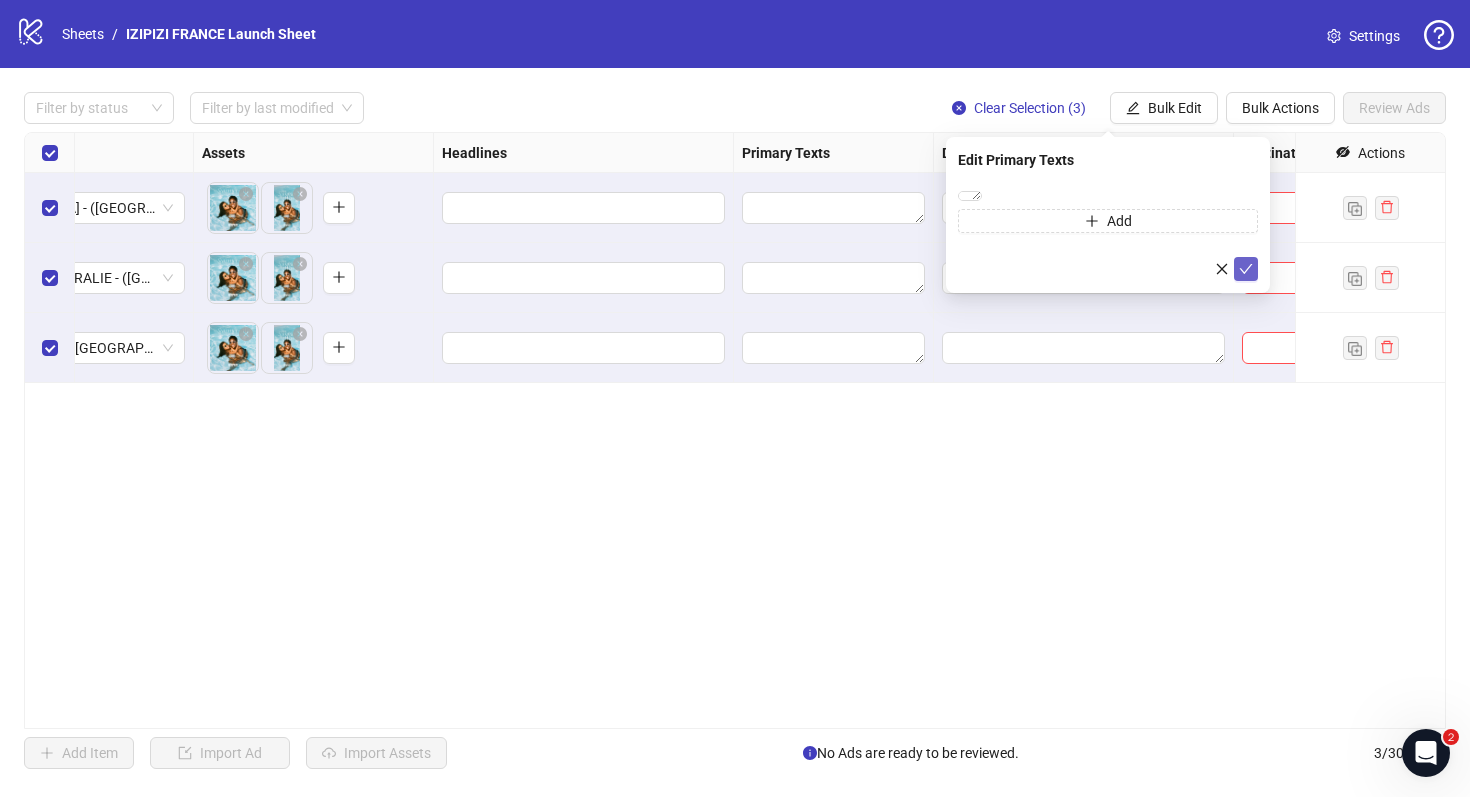 click 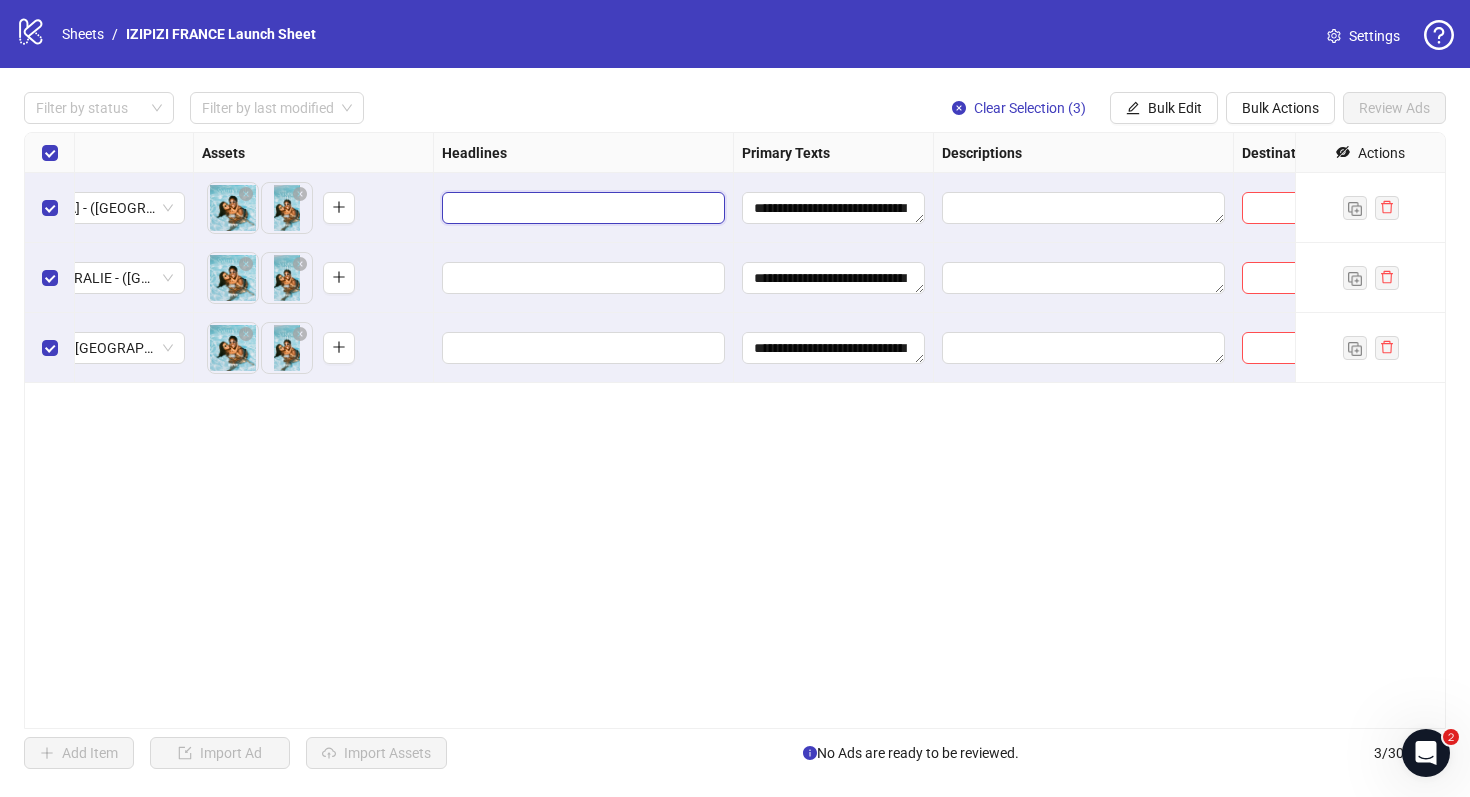 click at bounding box center (581, 208) 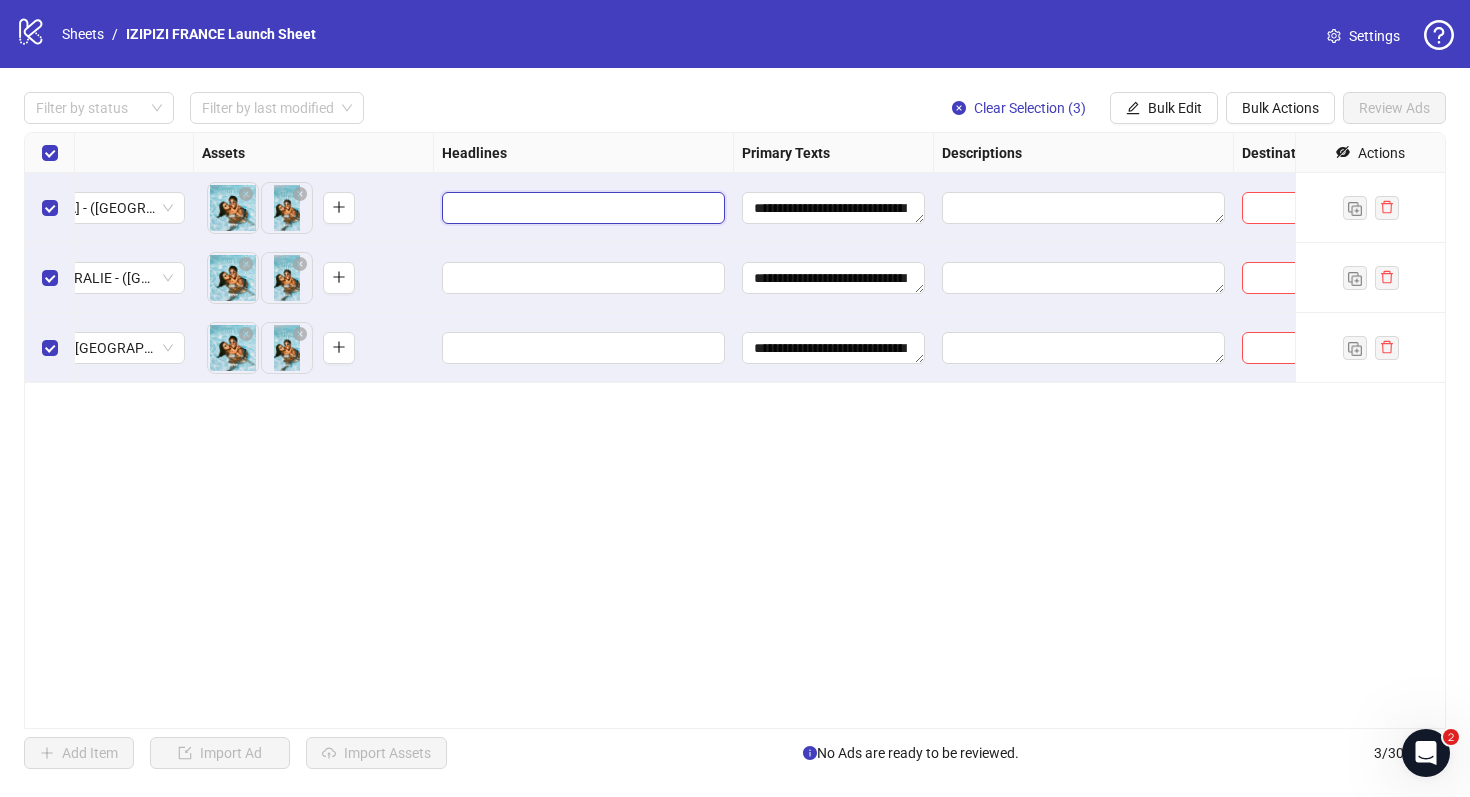 click at bounding box center [581, 208] 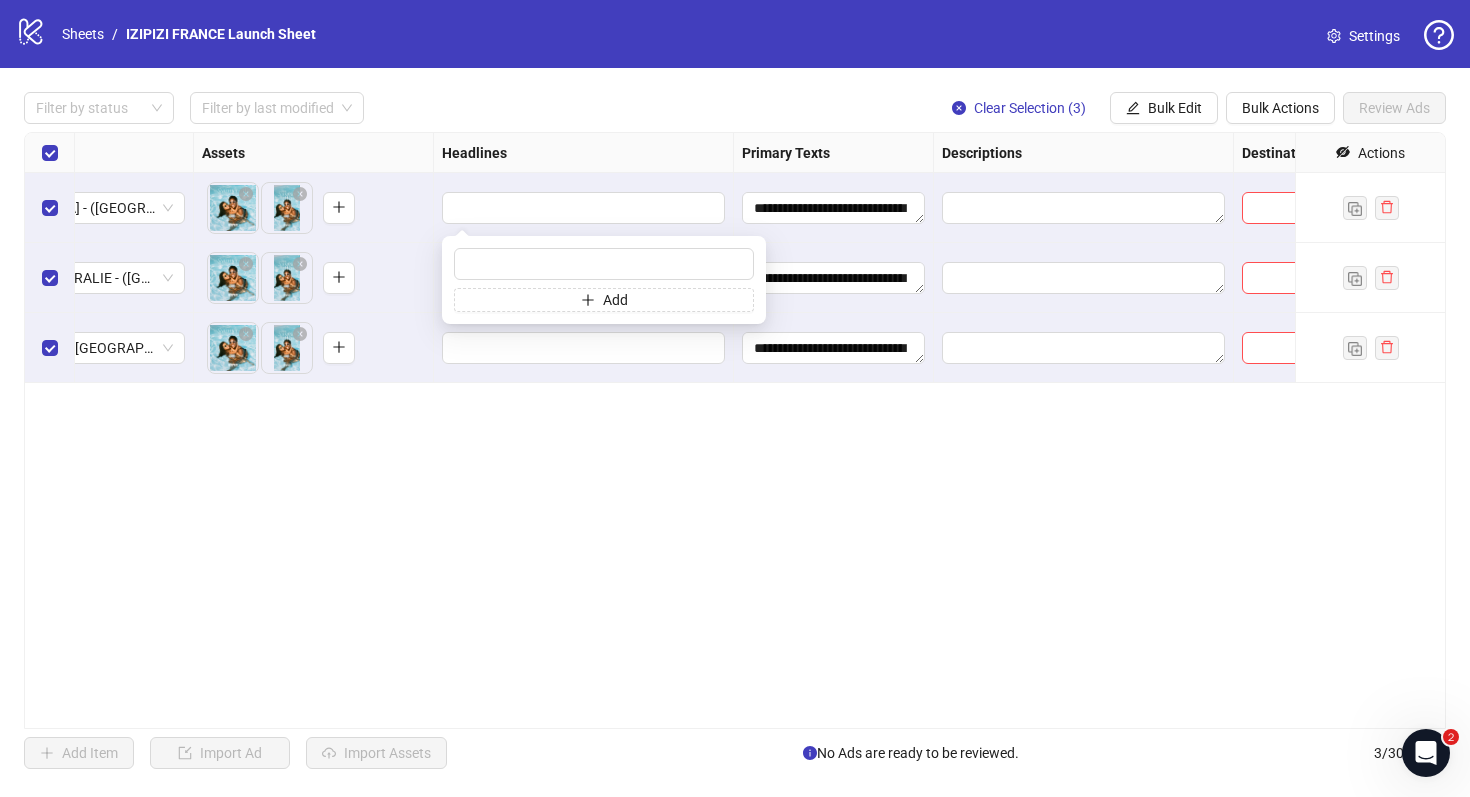 type on "**********" 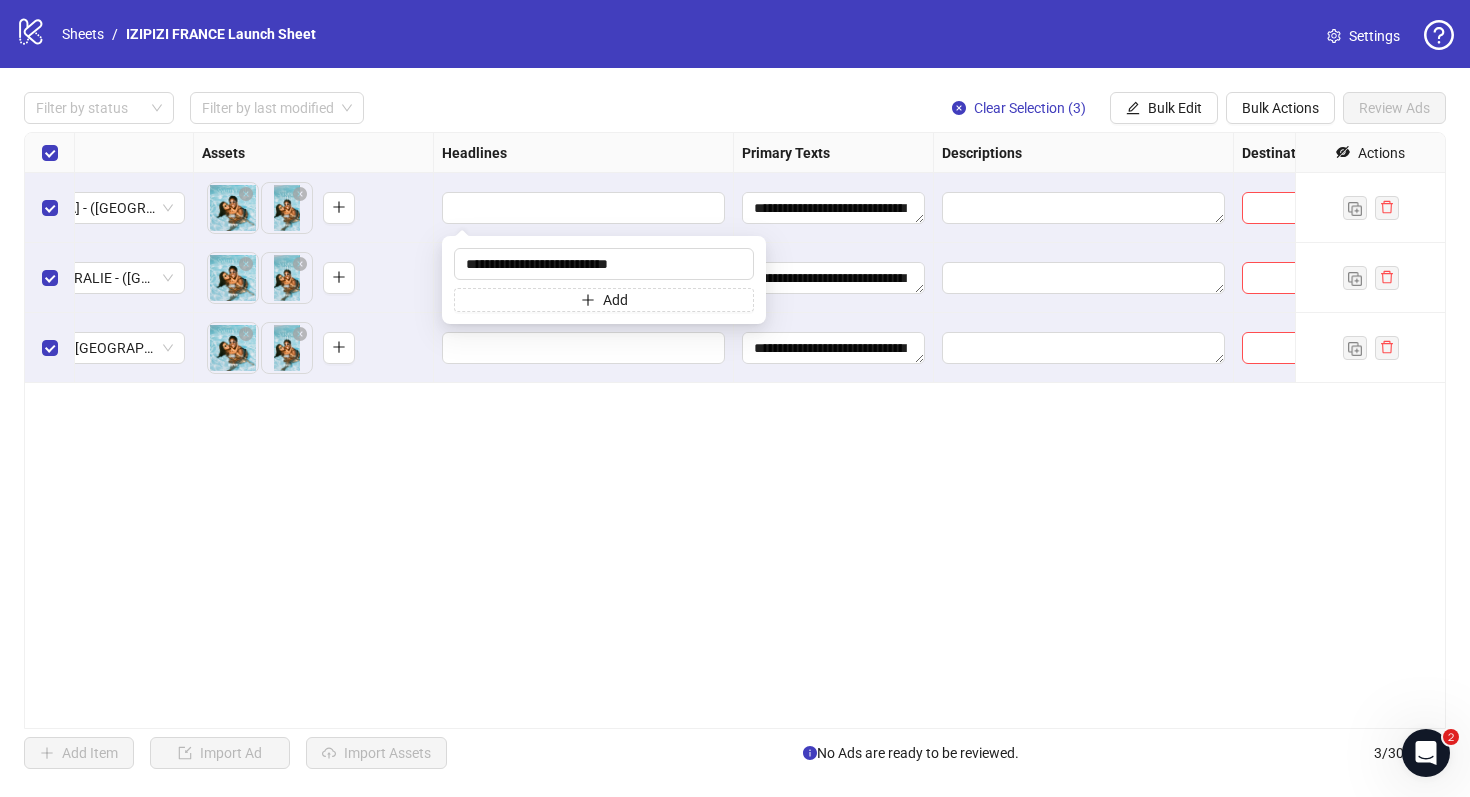 click on "**********" at bounding box center [735, 430] 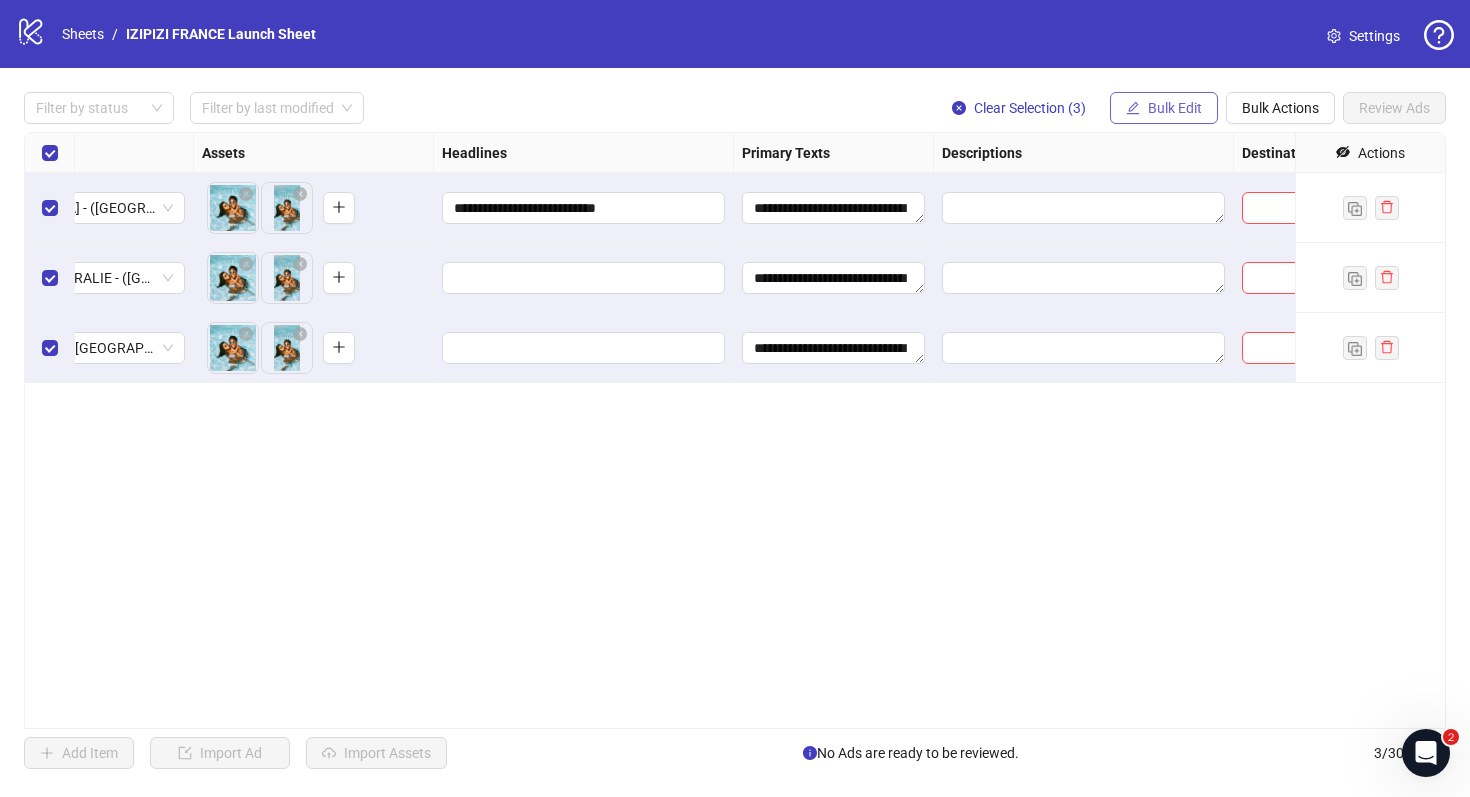 click 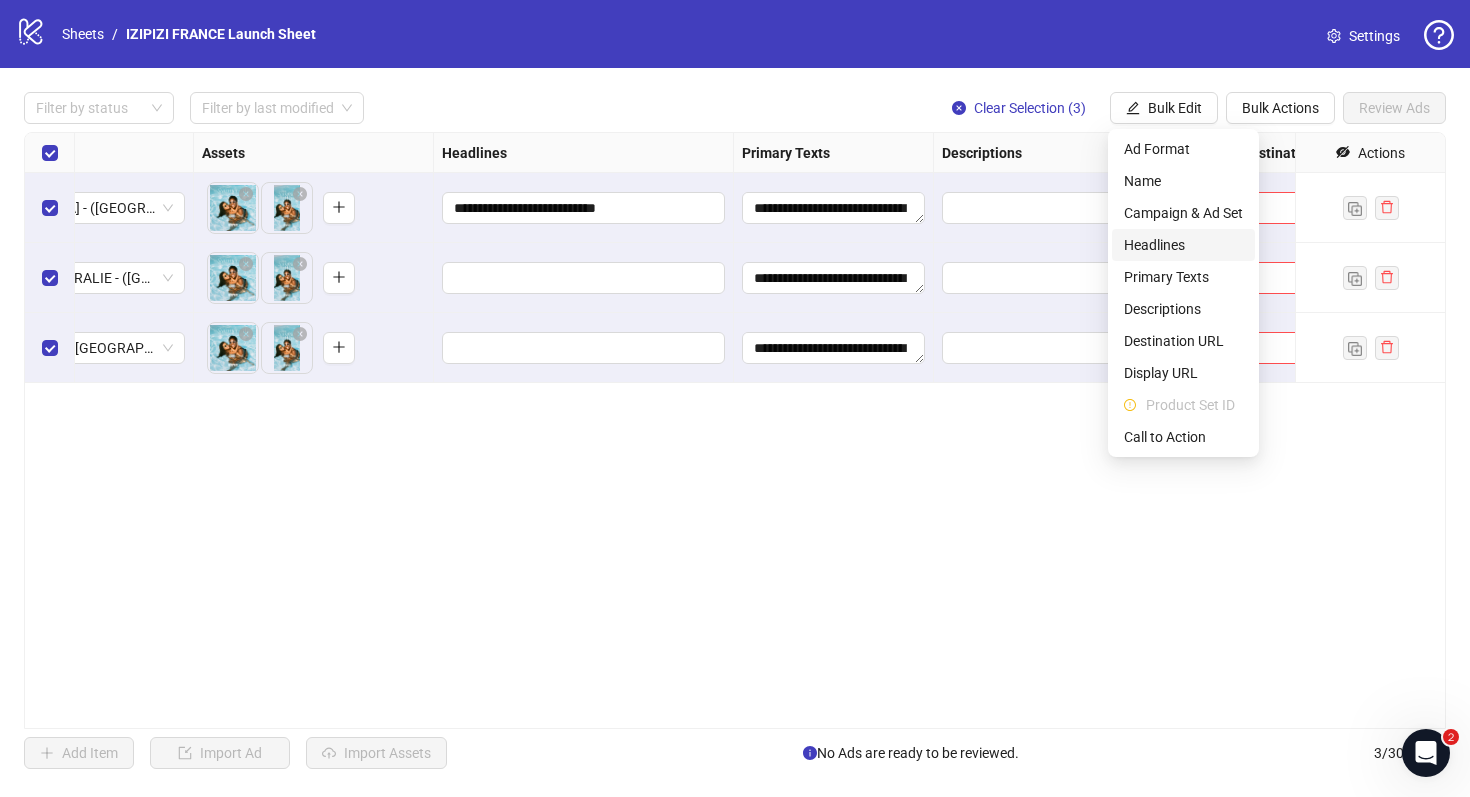 click on "Headlines" at bounding box center [1183, 245] 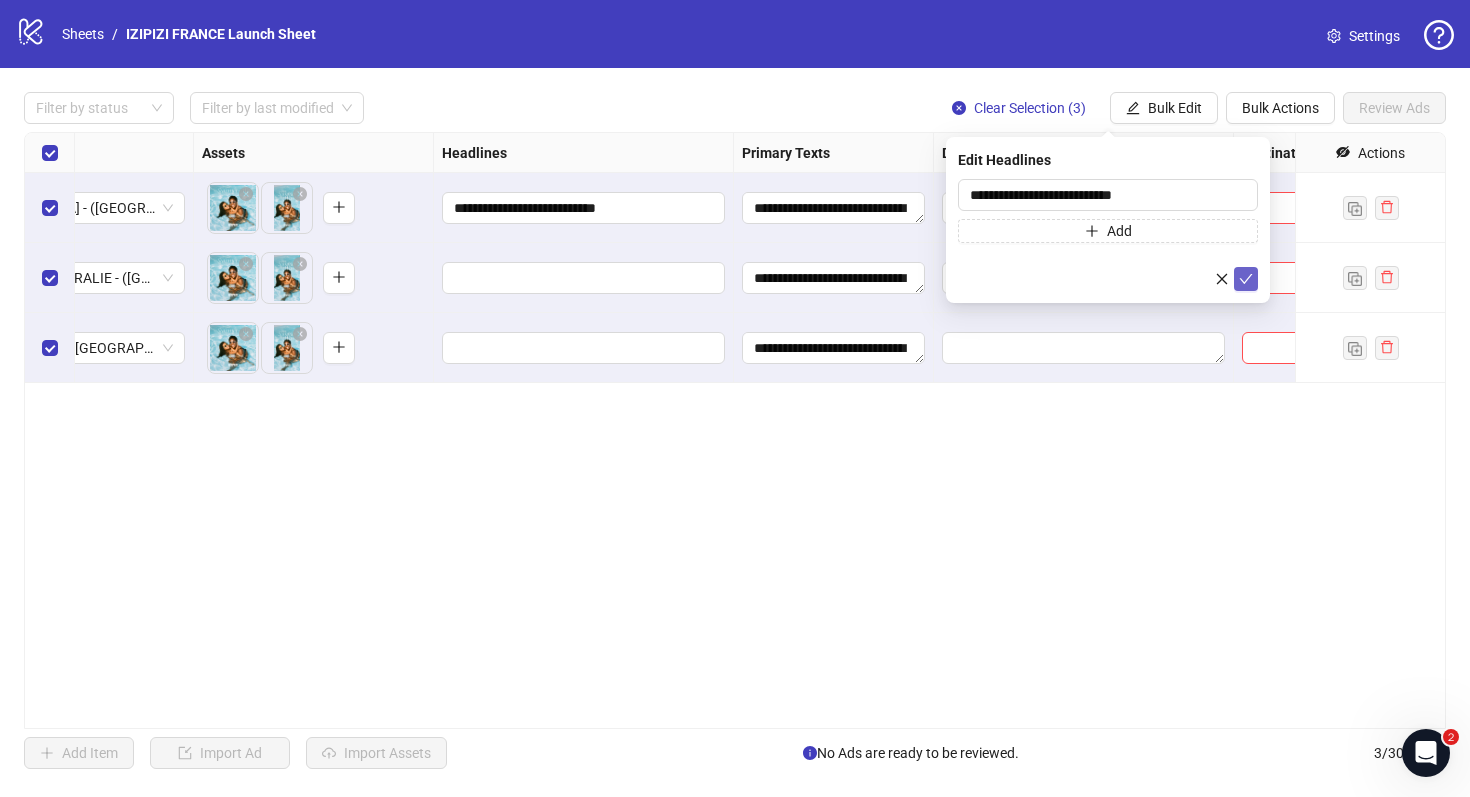 click at bounding box center (1246, 279) 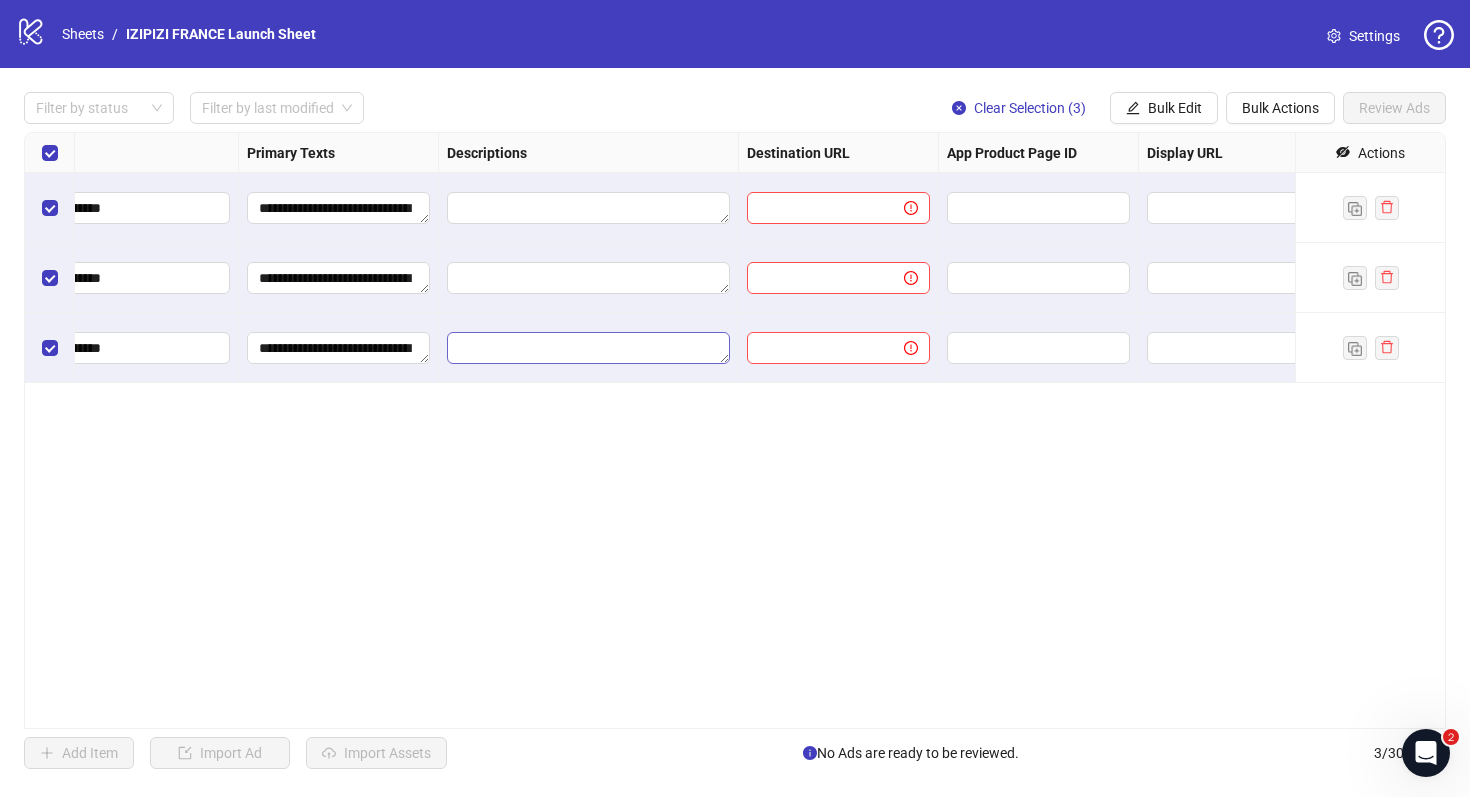 scroll, scrollTop: 0, scrollLeft: 1518, axis: horizontal 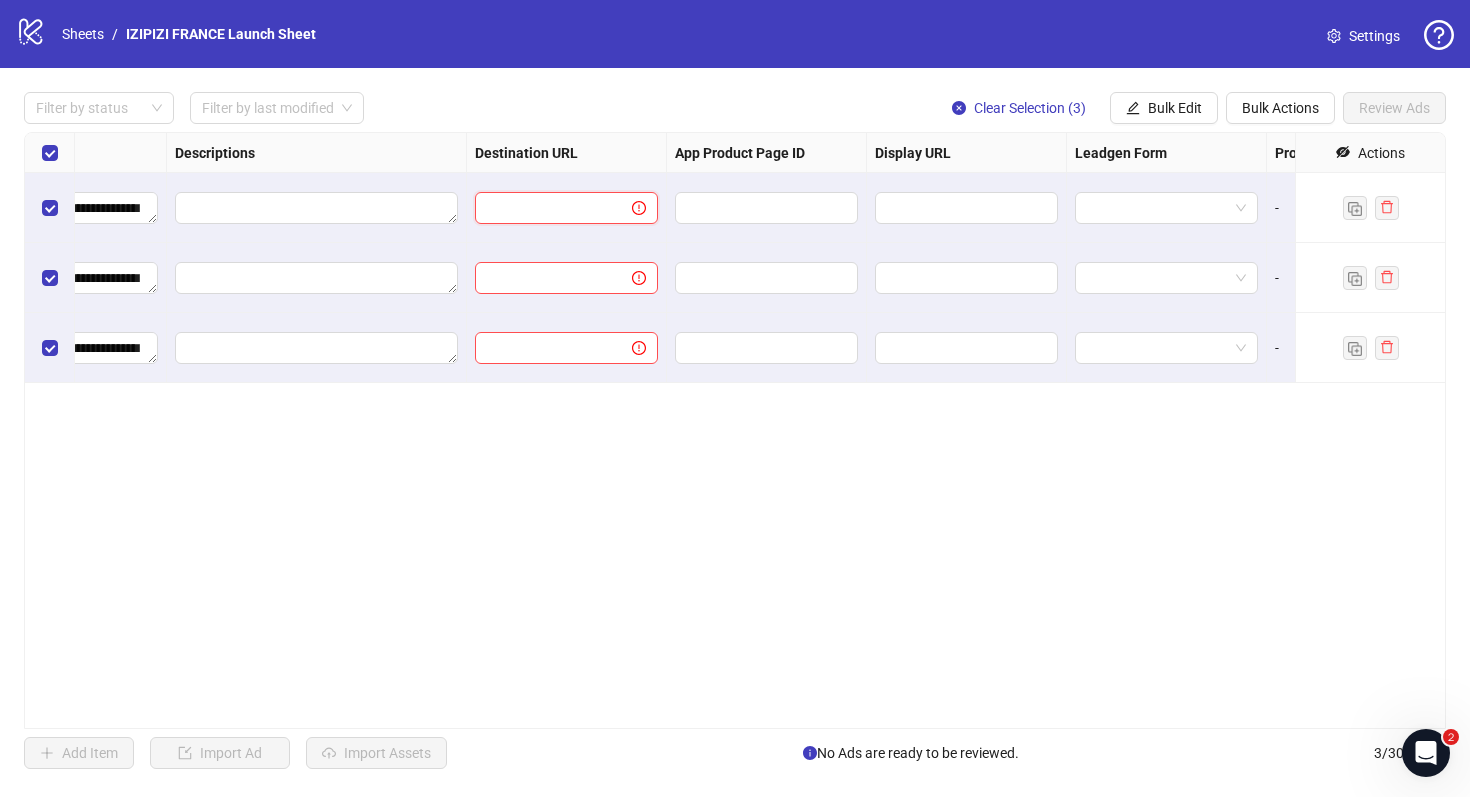 click at bounding box center [545, 208] 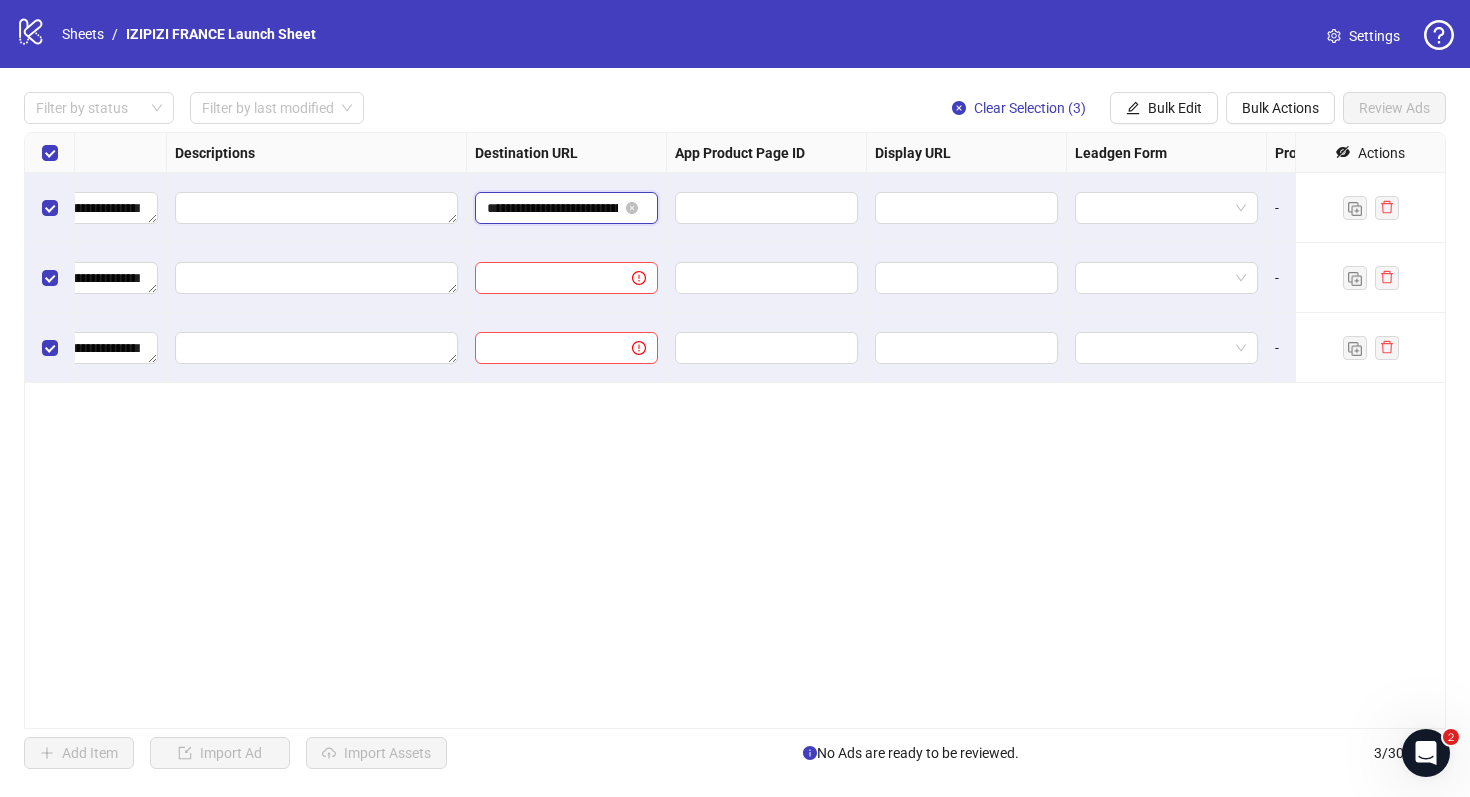 scroll, scrollTop: 0, scrollLeft: 357, axis: horizontal 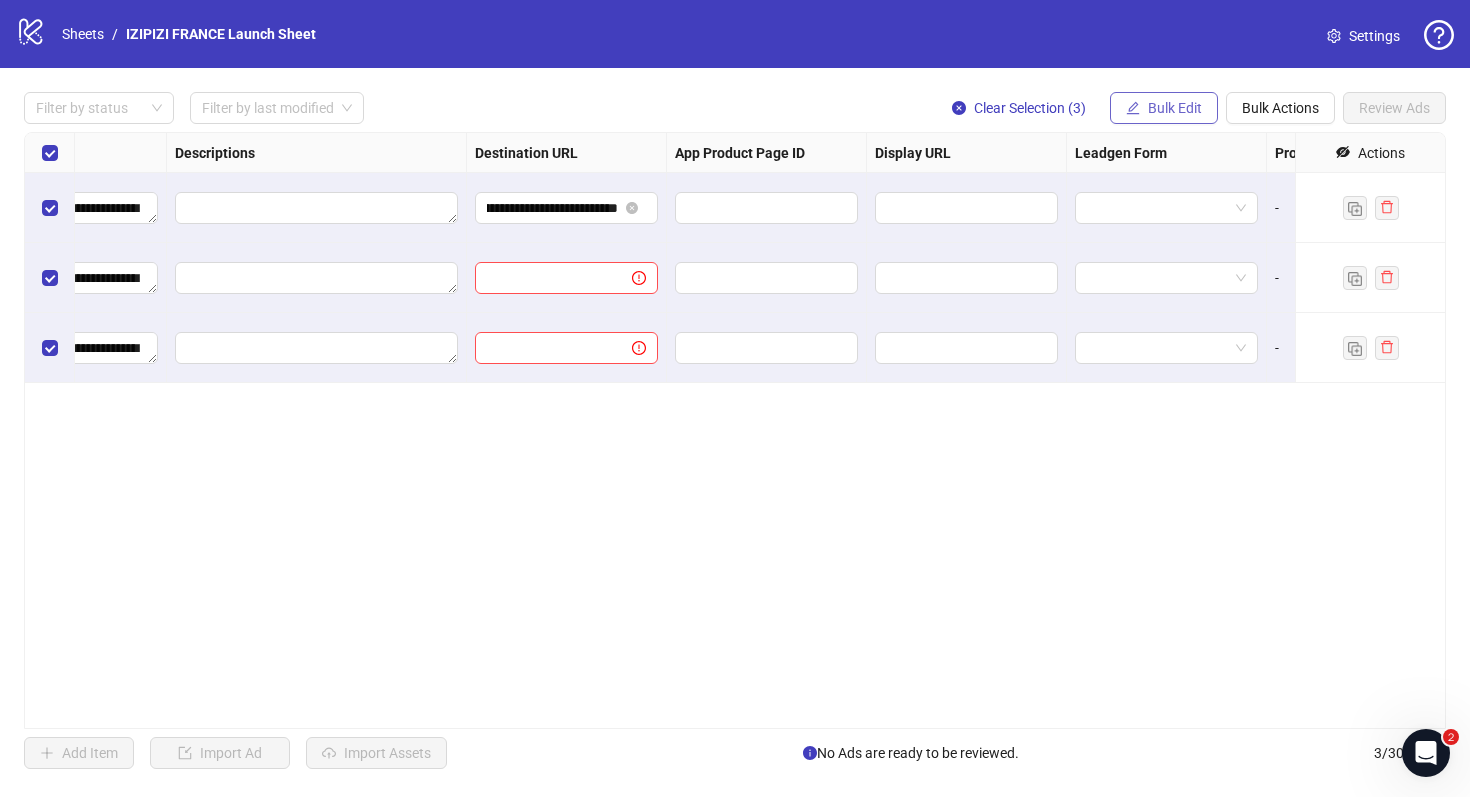 click on "Bulk Edit" at bounding box center [1164, 108] 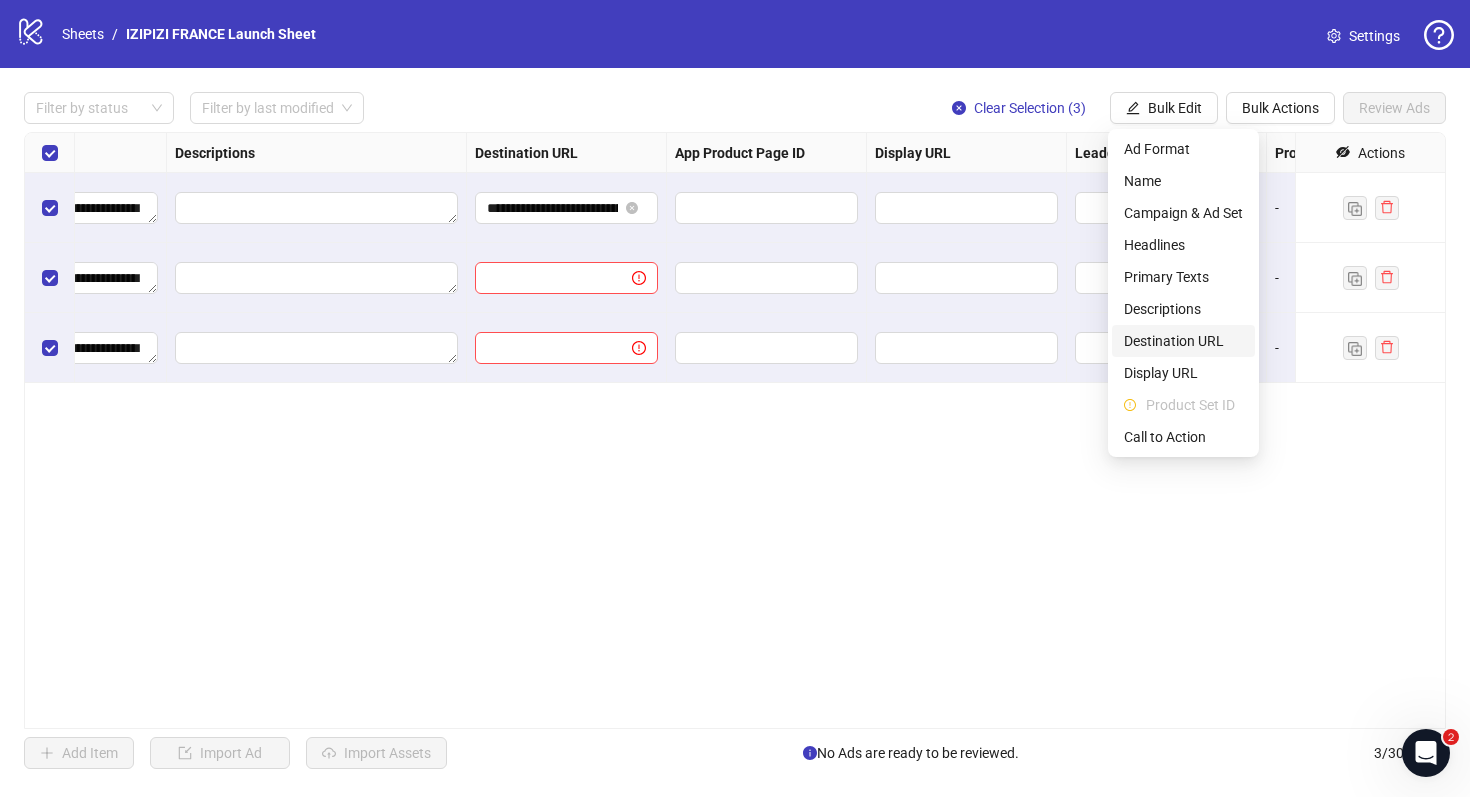 click on "Destination URL" at bounding box center (1183, 341) 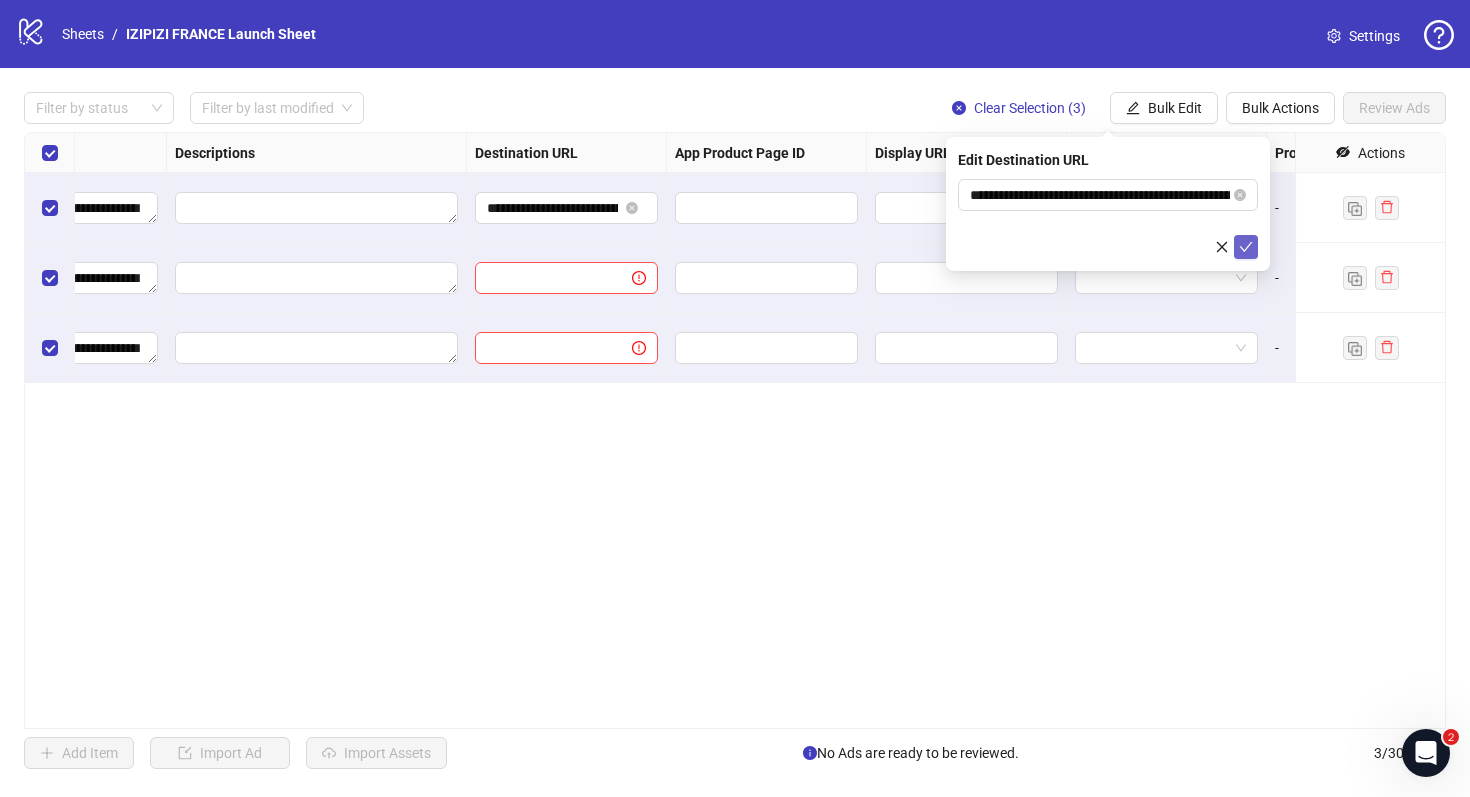 click 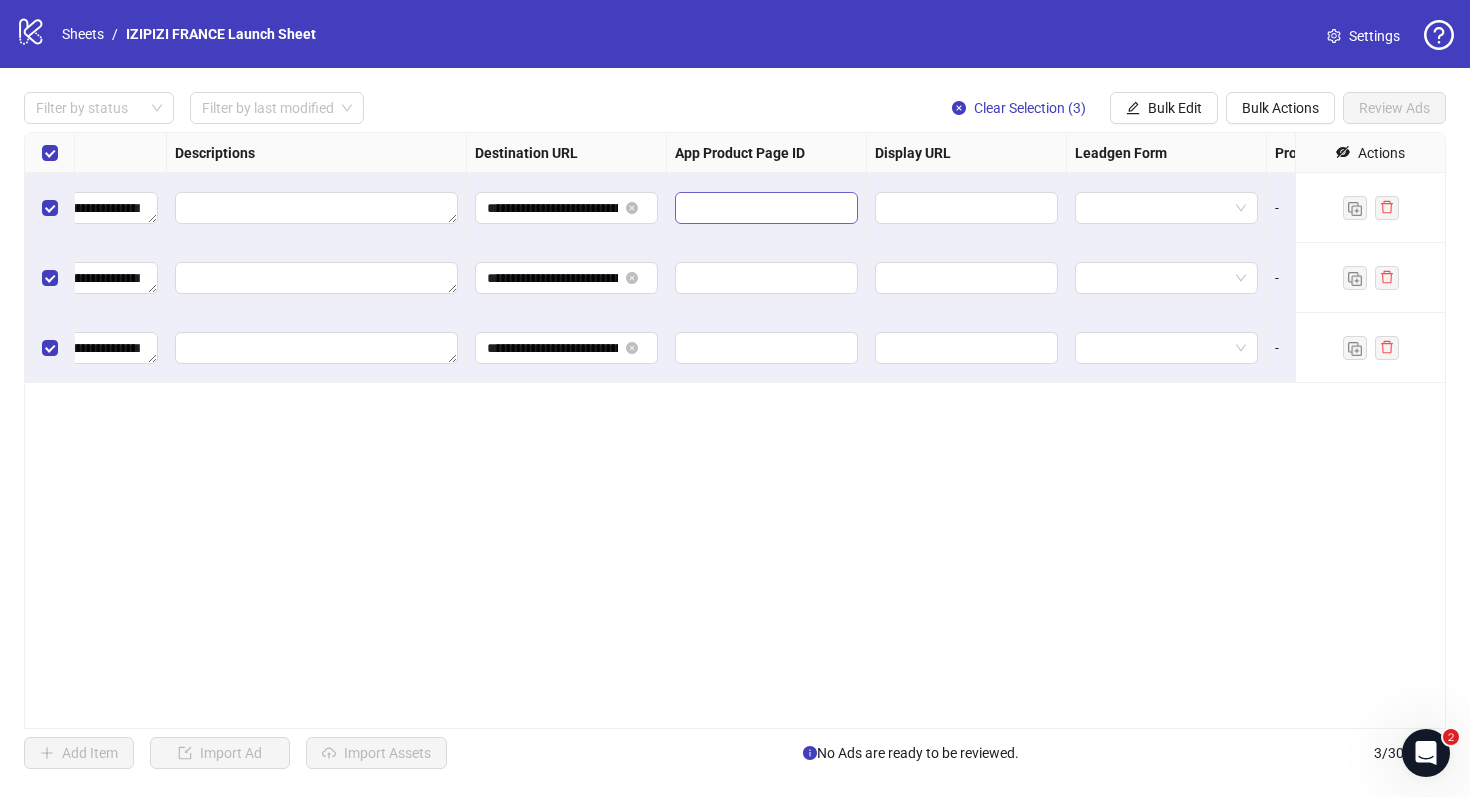 click at bounding box center [766, 208] 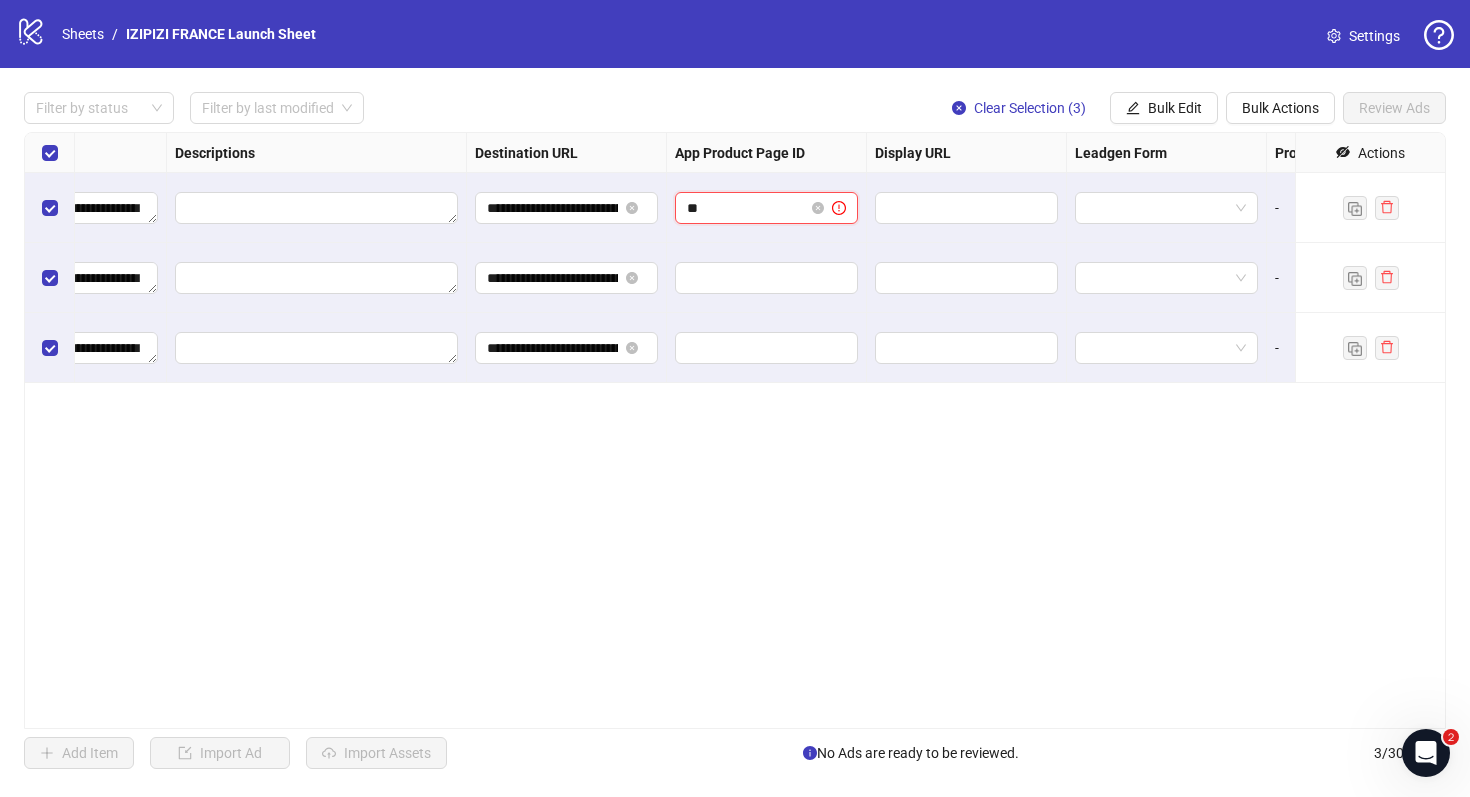 type on "*" 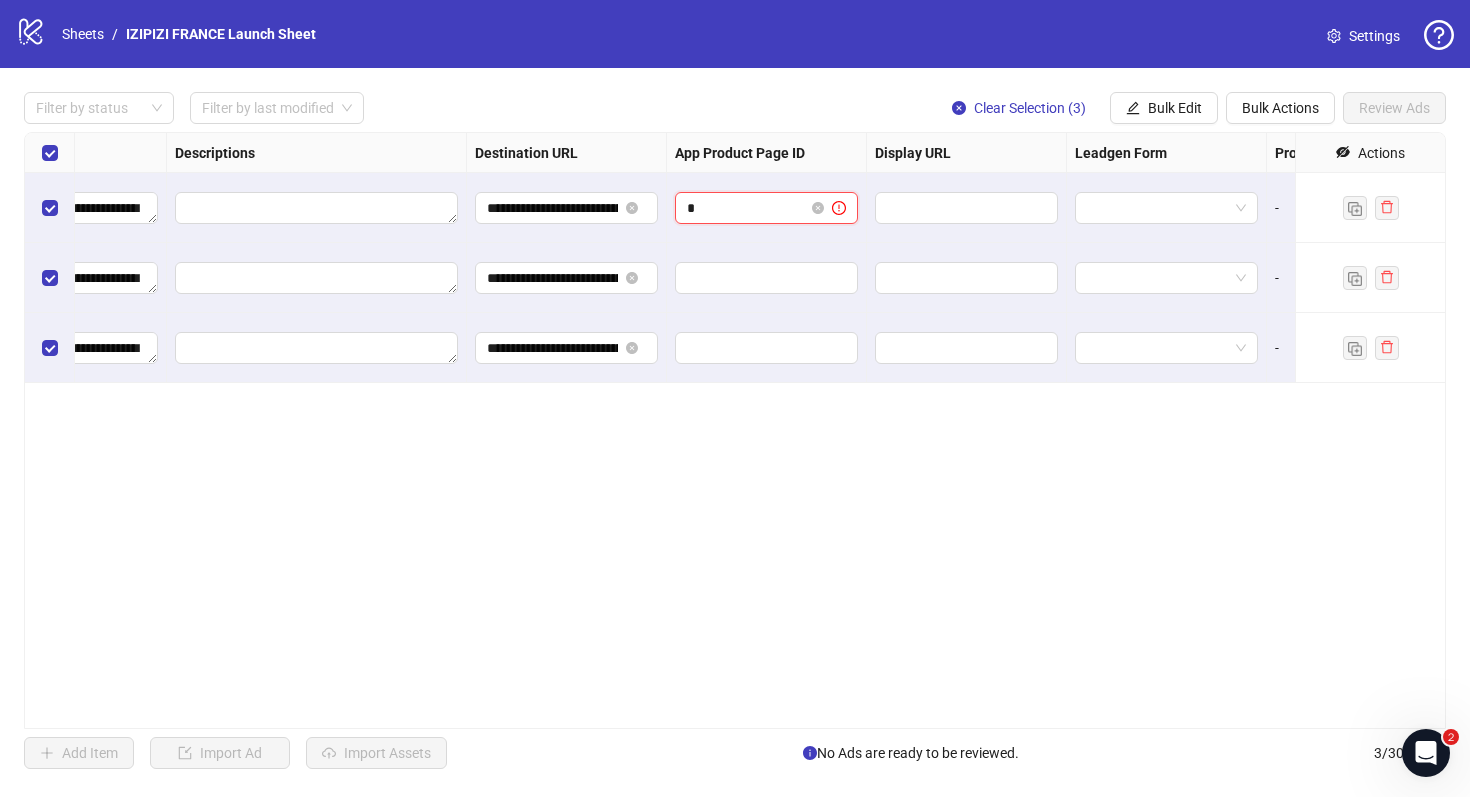 type 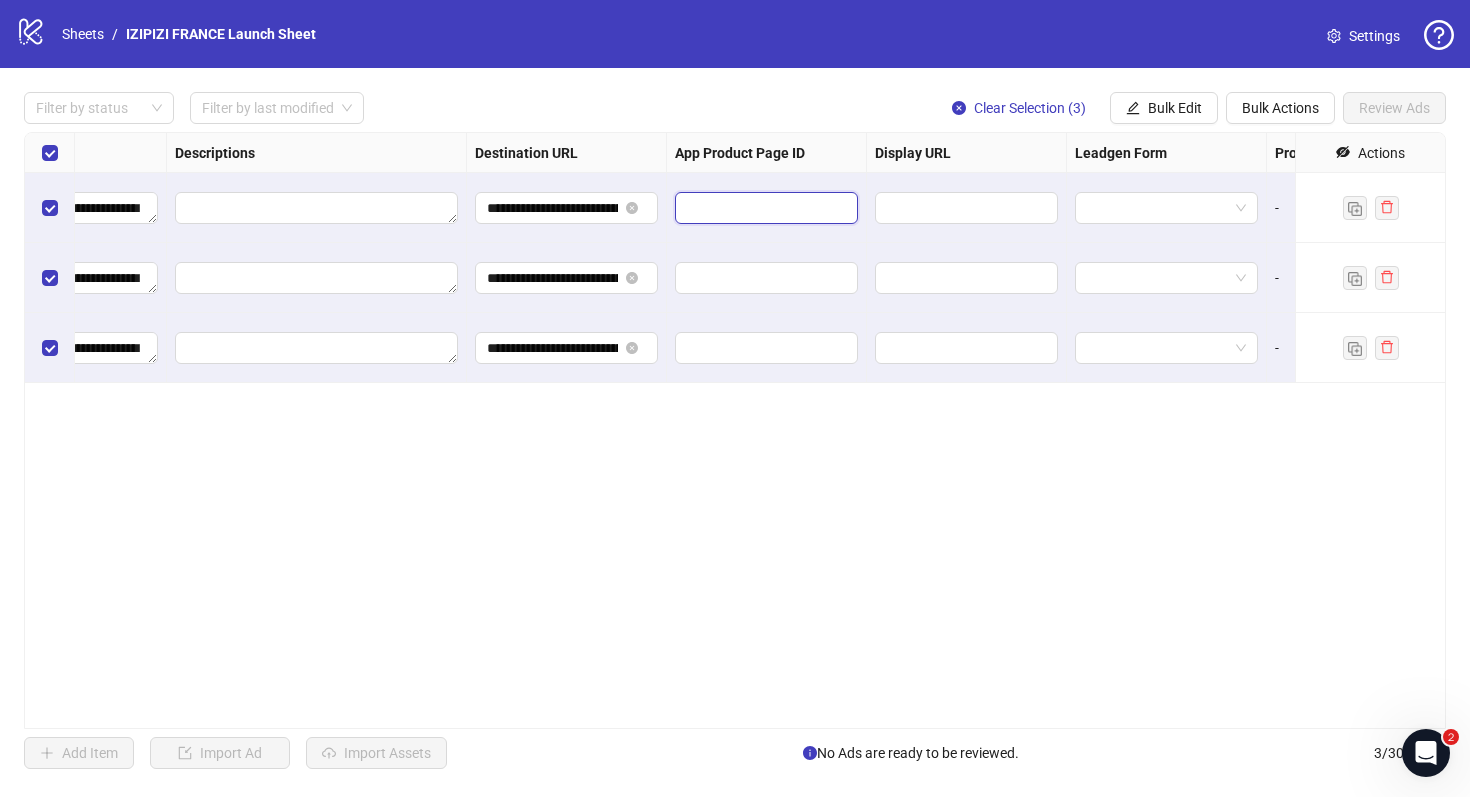scroll, scrollTop: 0, scrollLeft: 1850, axis: horizontal 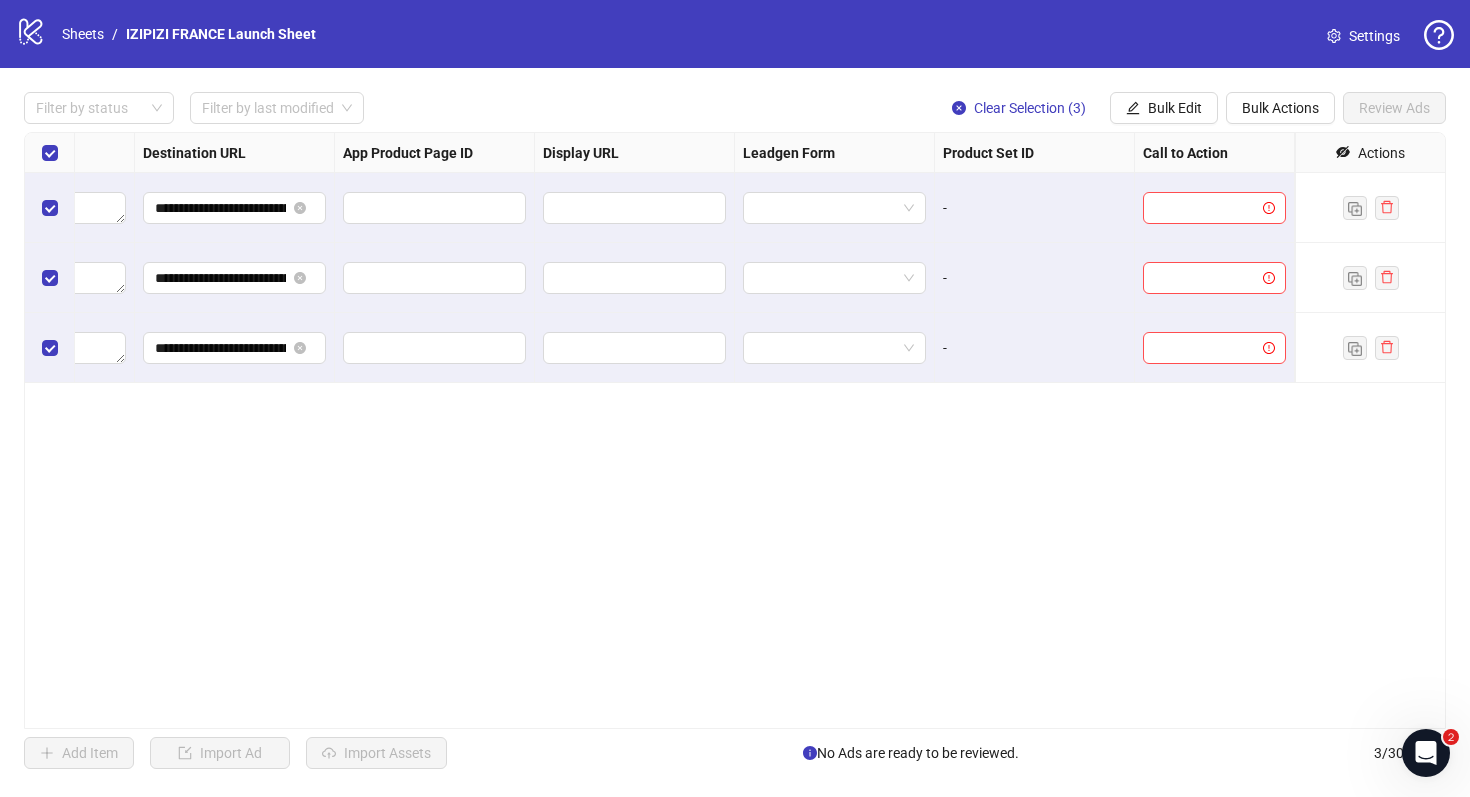 click at bounding box center (835, 208) 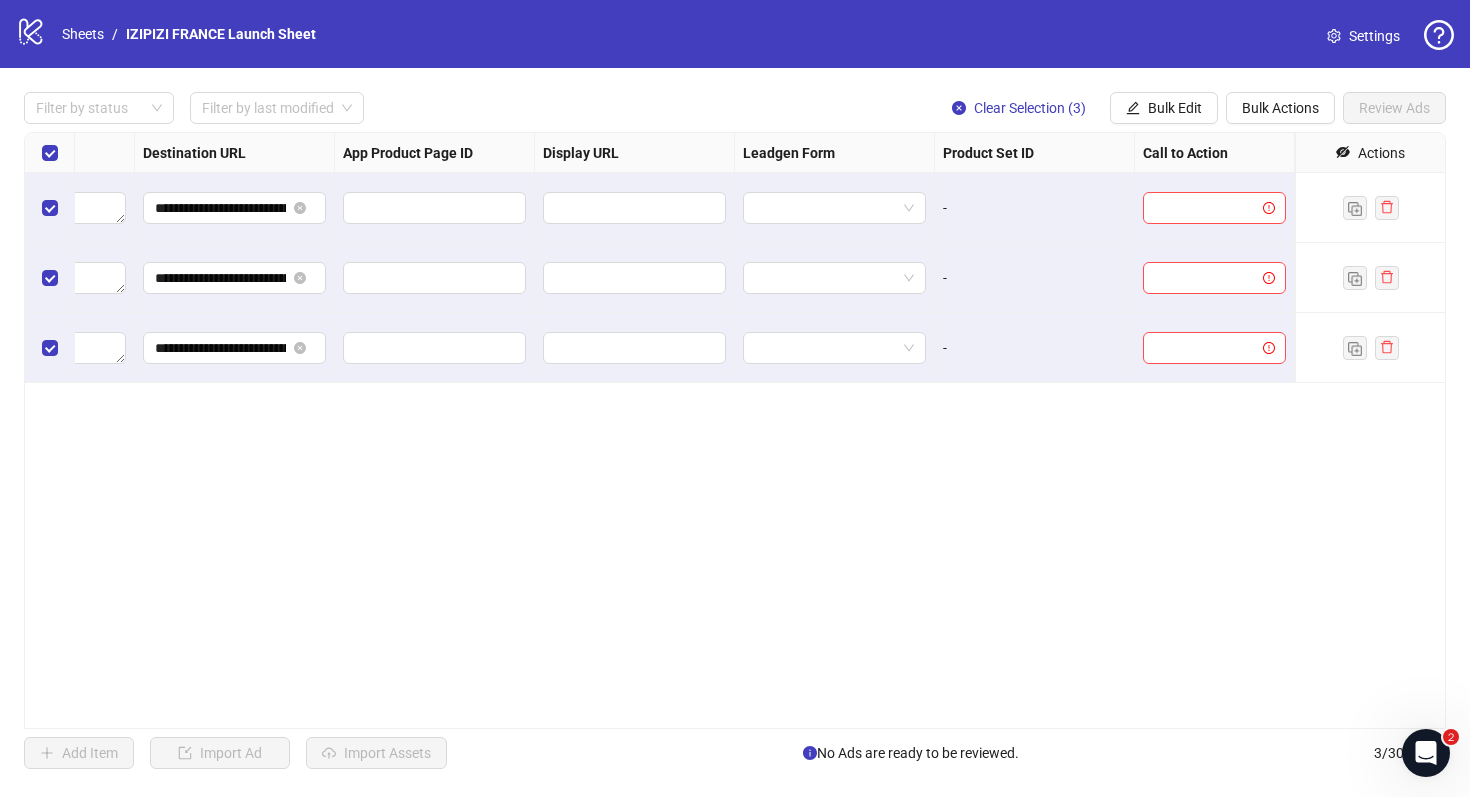 click on "-" at bounding box center (1034, 208) 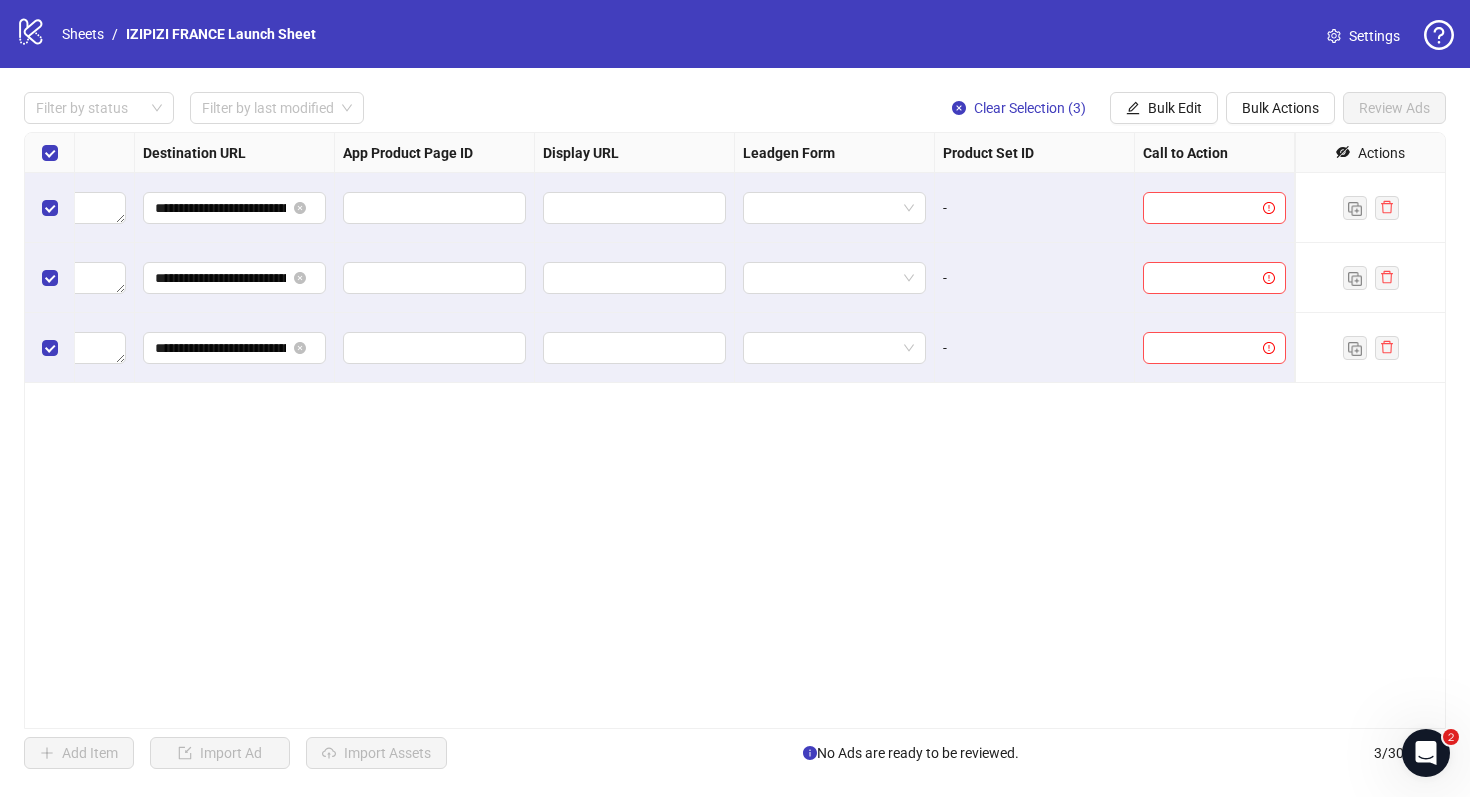 click on "-" at bounding box center (1034, 208) 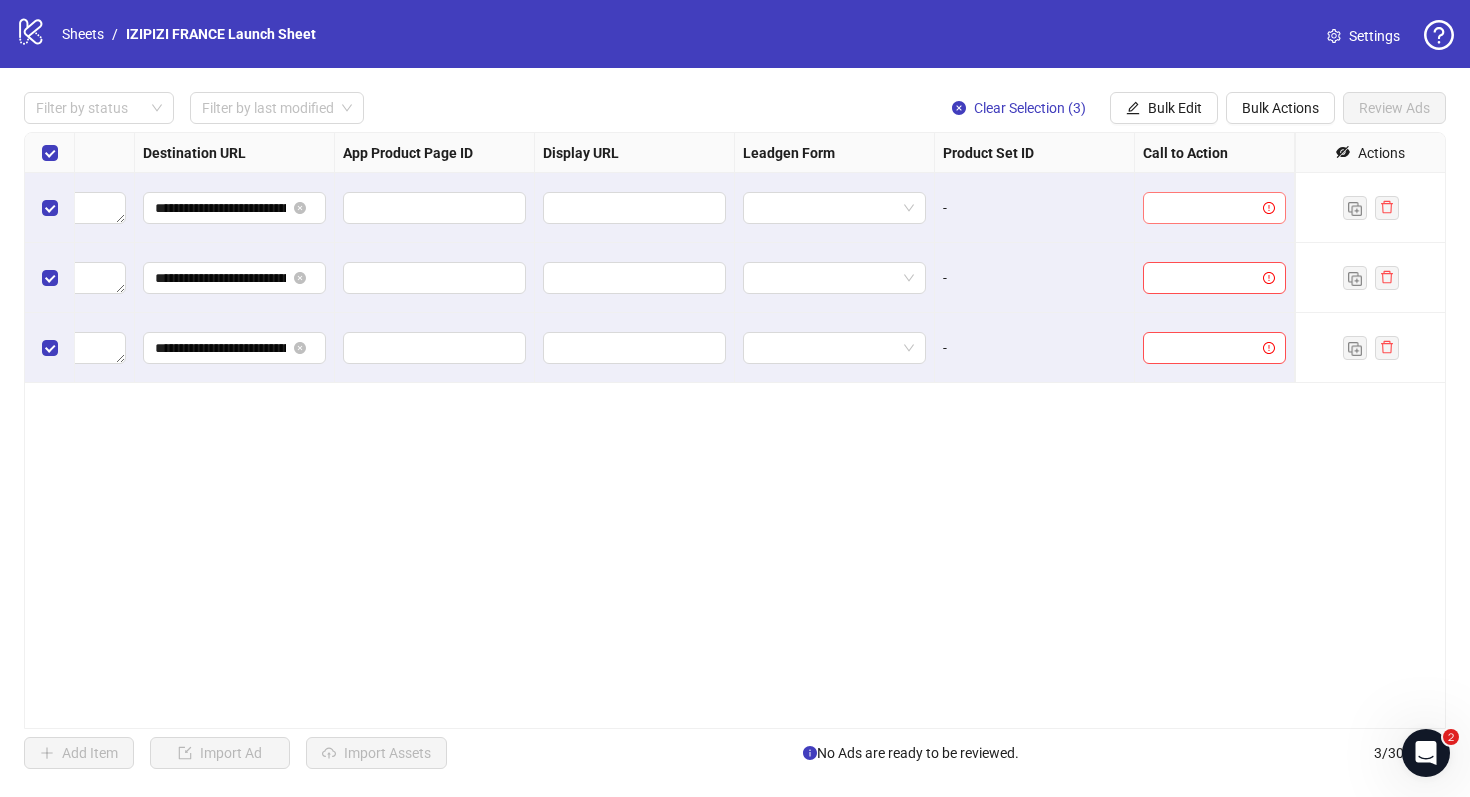 click at bounding box center [1205, 208] 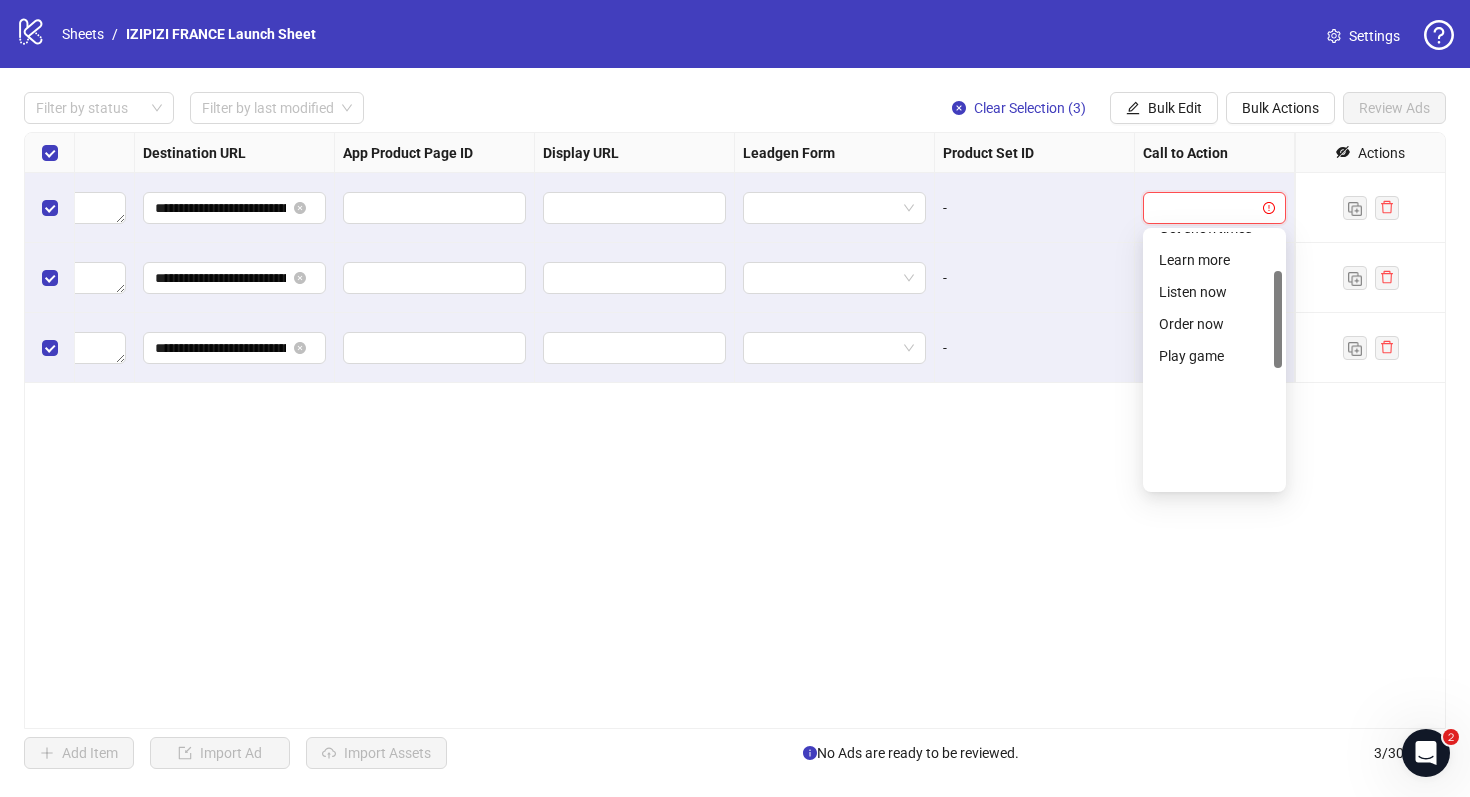scroll, scrollTop: 416, scrollLeft: 0, axis: vertical 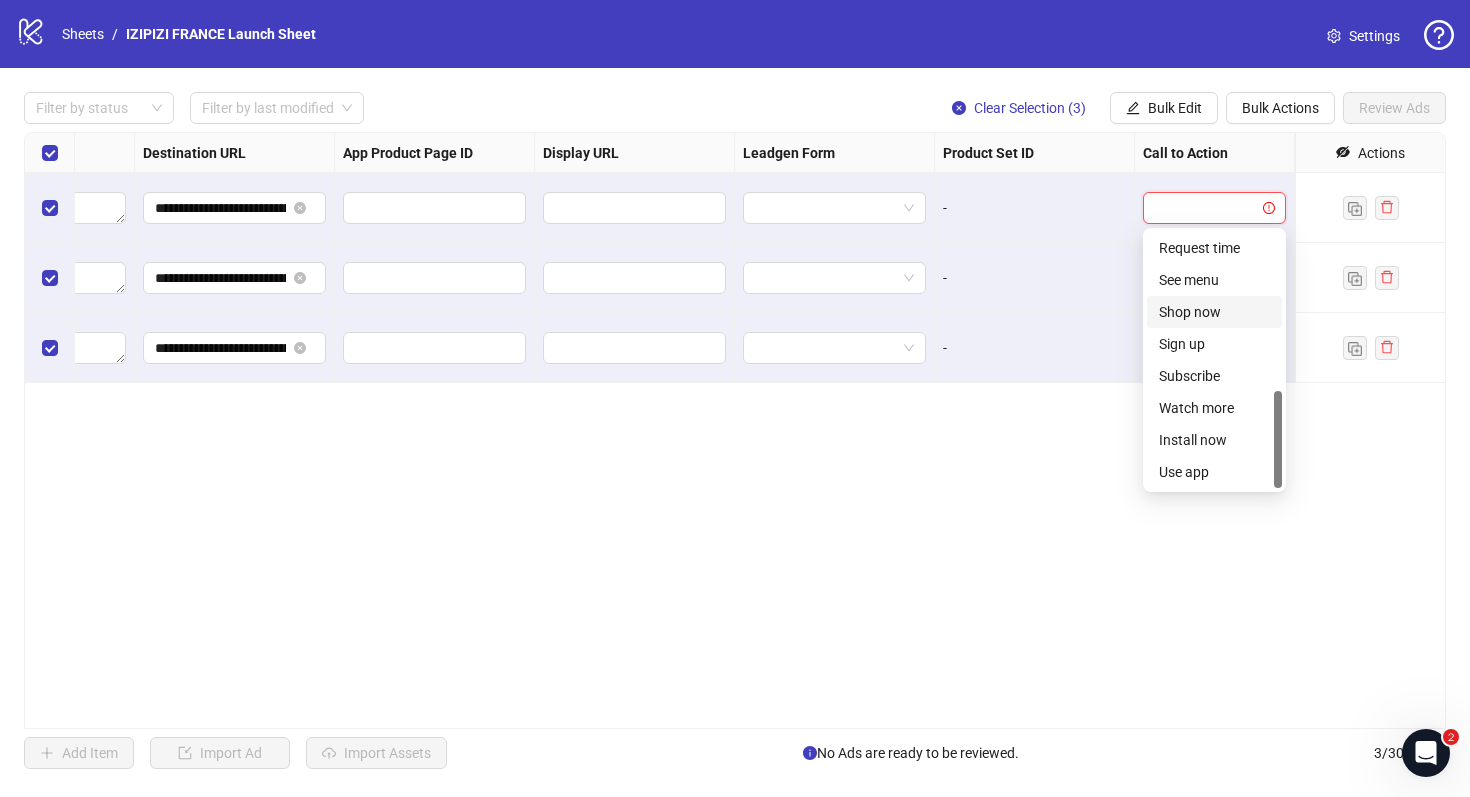 click on "Shop now" at bounding box center [1214, 312] 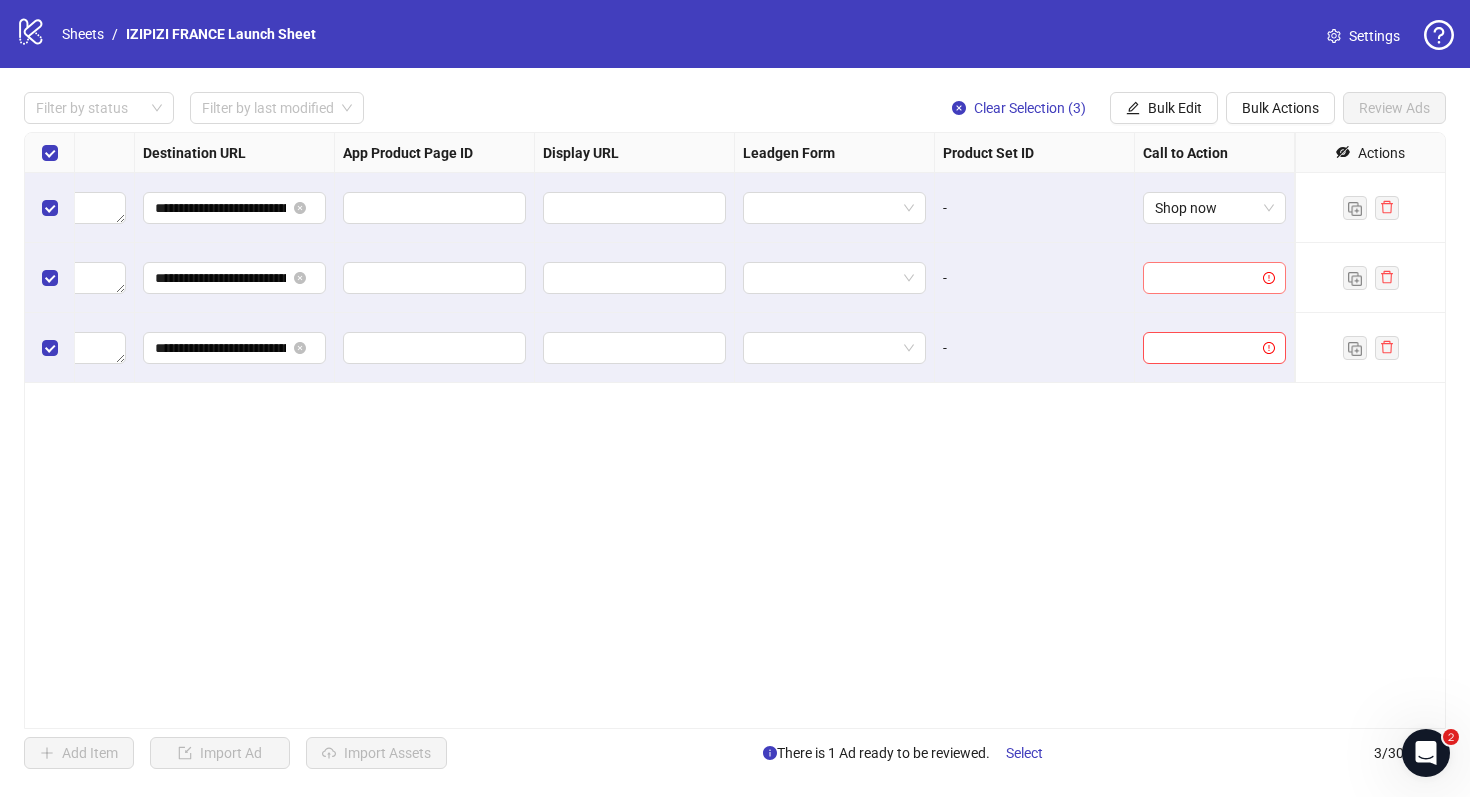 click at bounding box center [1205, 278] 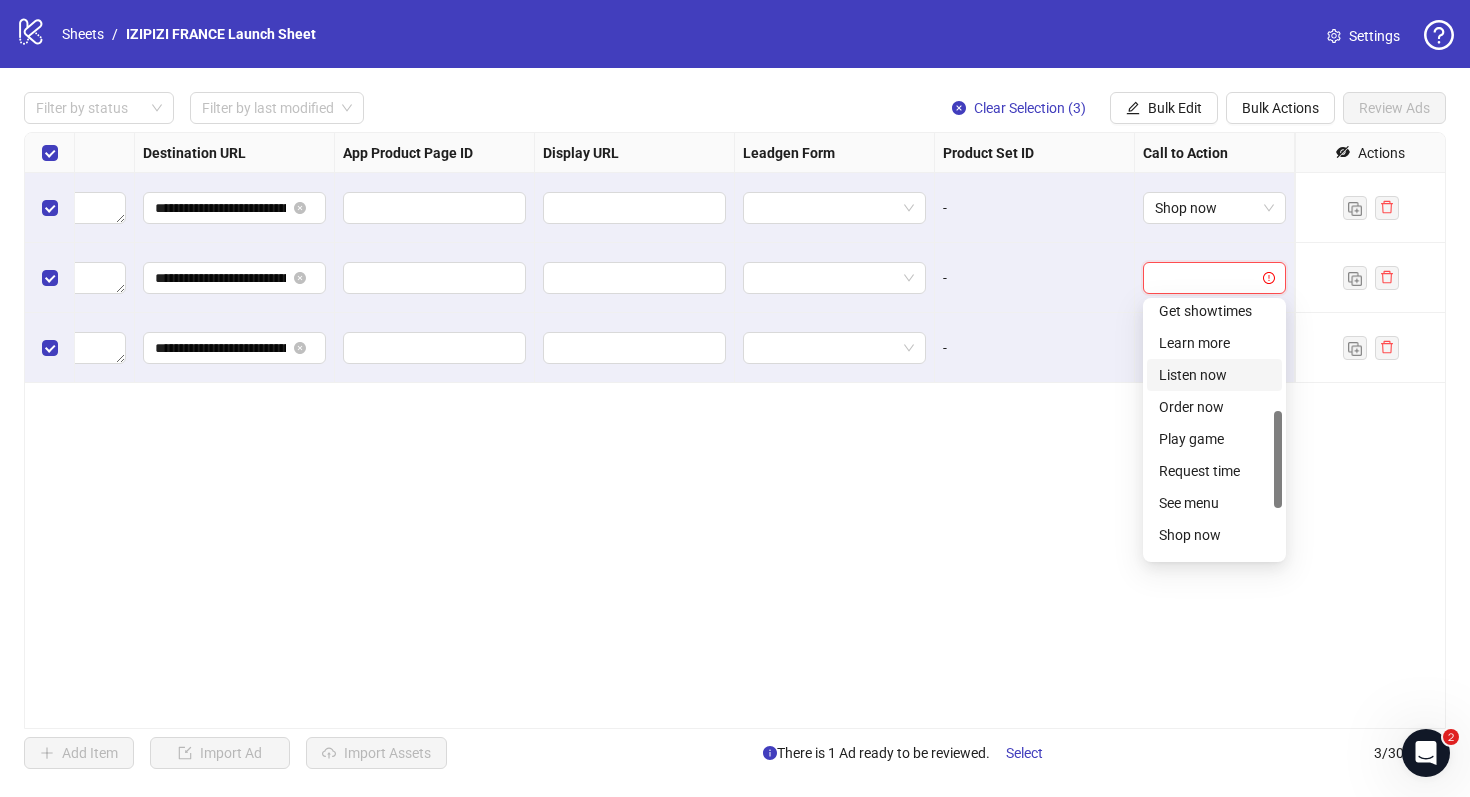 scroll, scrollTop: 289, scrollLeft: 0, axis: vertical 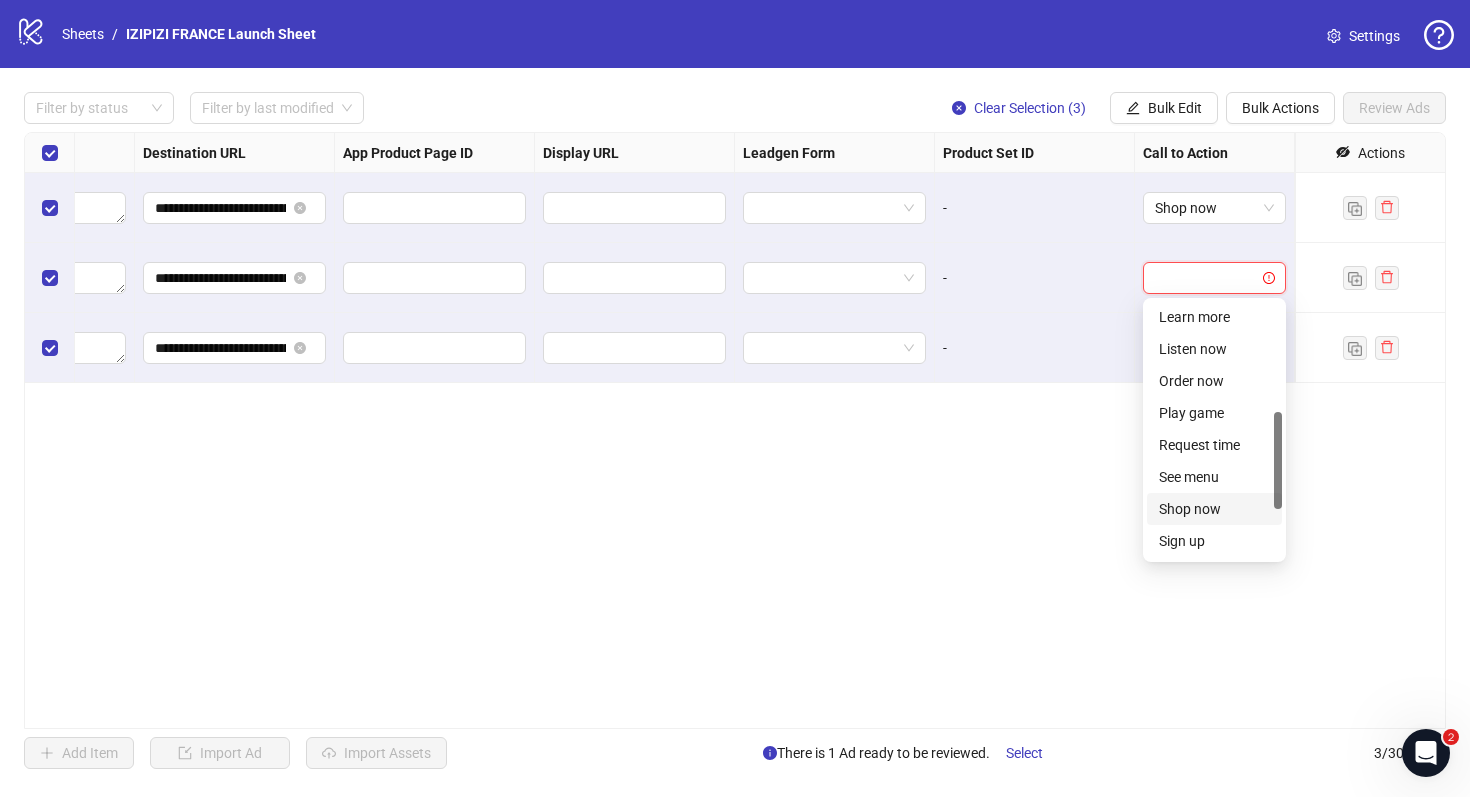 click on "Shop now" at bounding box center [1214, 509] 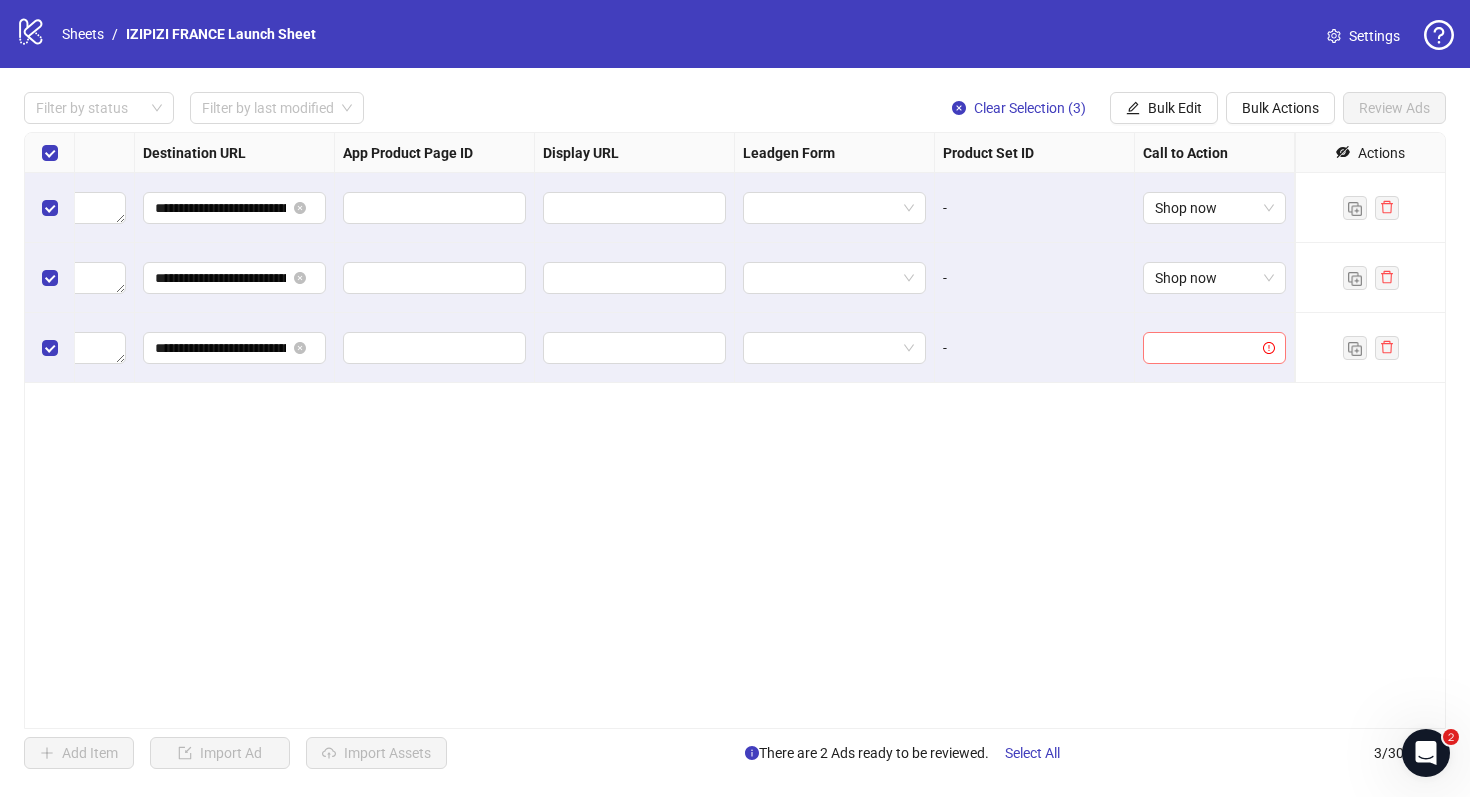 click at bounding box center [1205, 348] 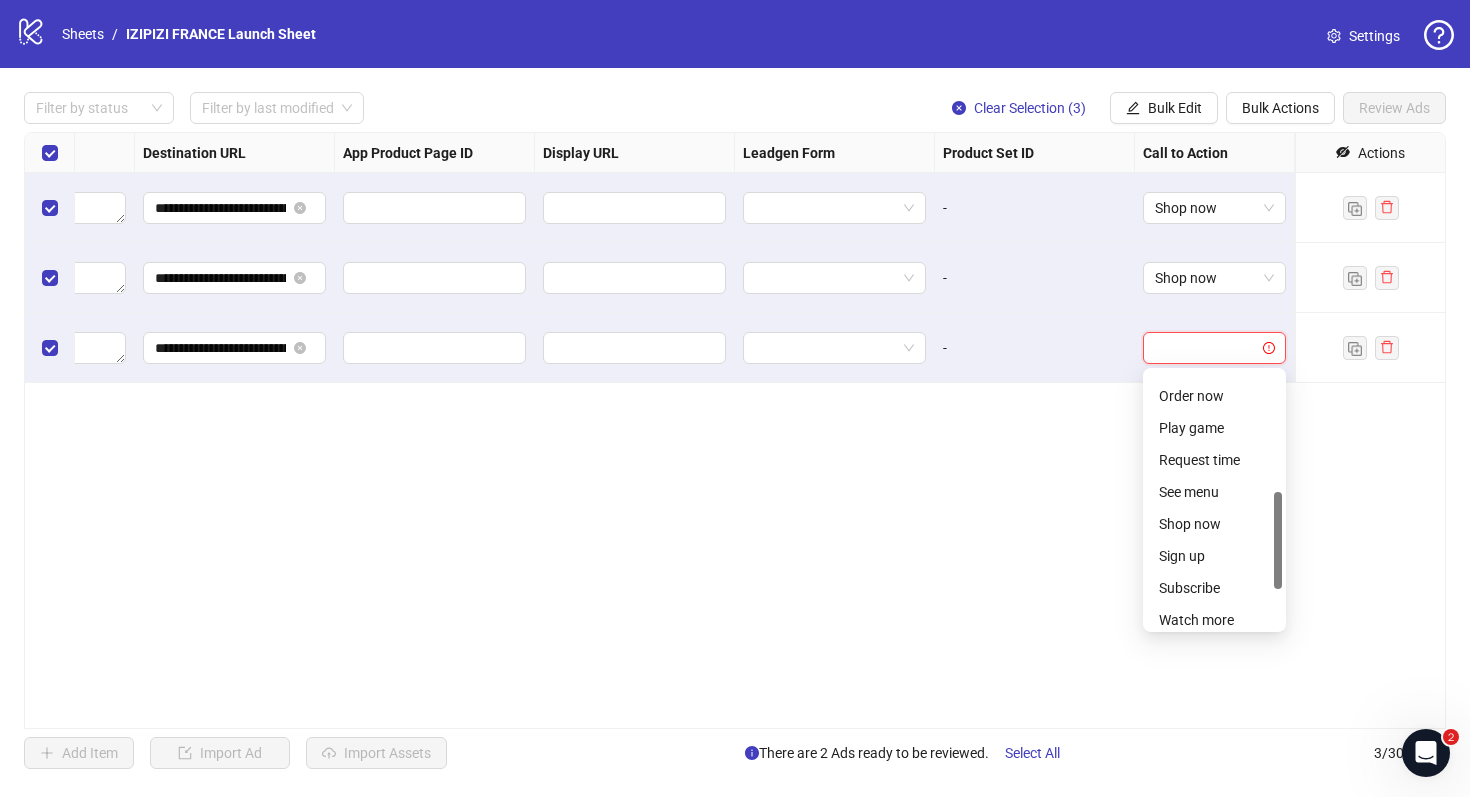 scroll, scrollTop: 348, scrollLeft: 0, axis: vertical 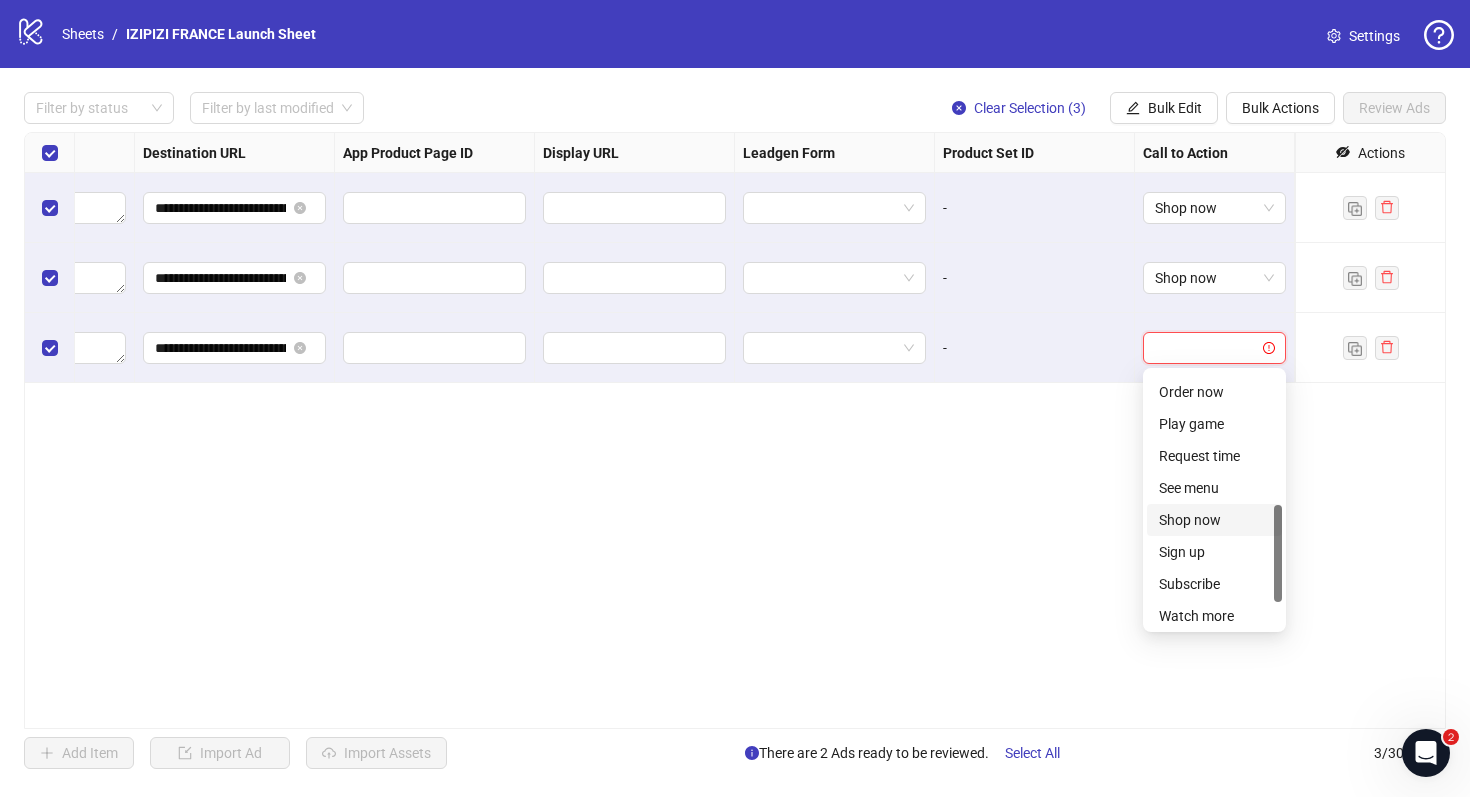 click on "Shop now" at bounding box center [1214, 520] 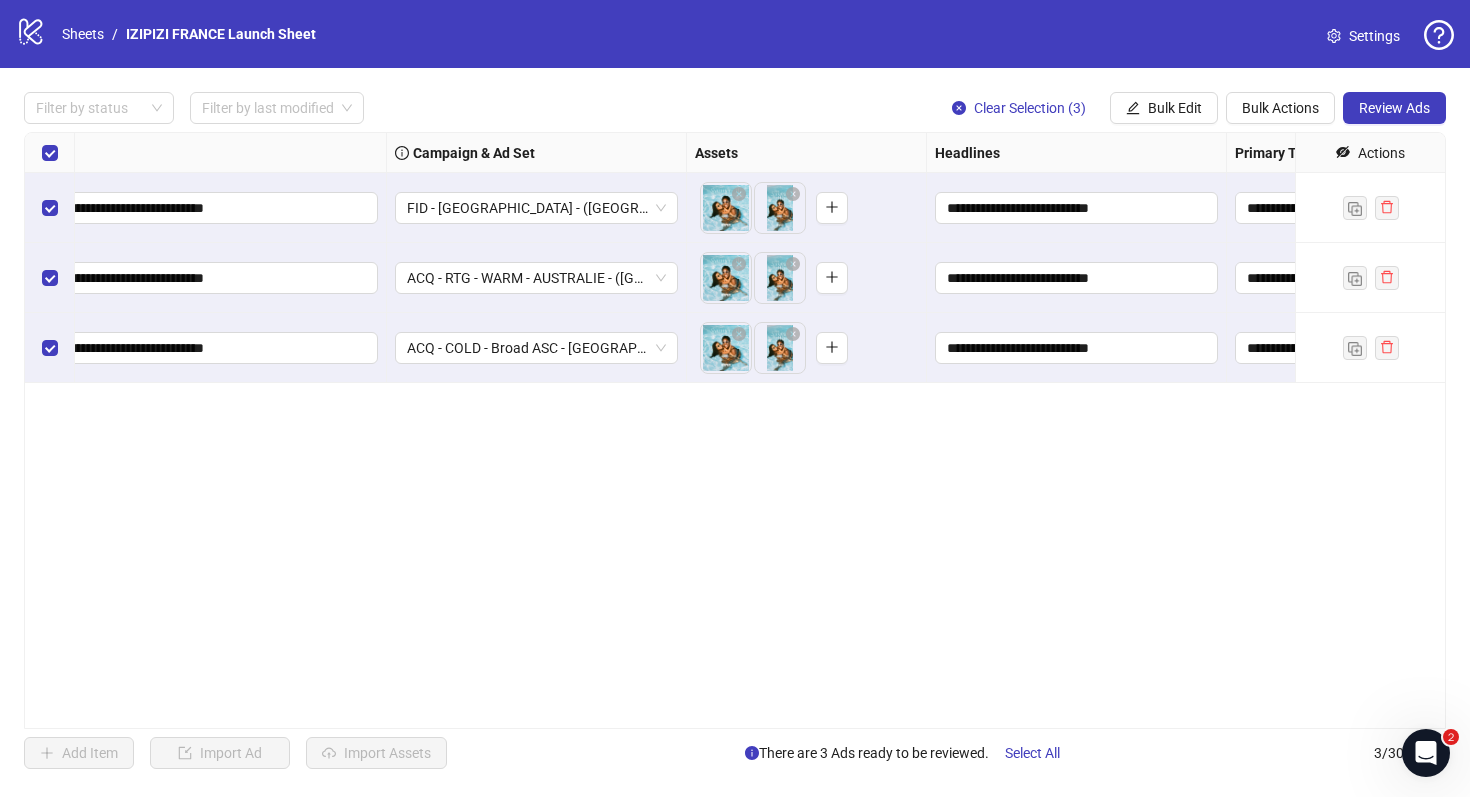 scroll, scrollTop: 0, scrollLeft: 0, axis: both 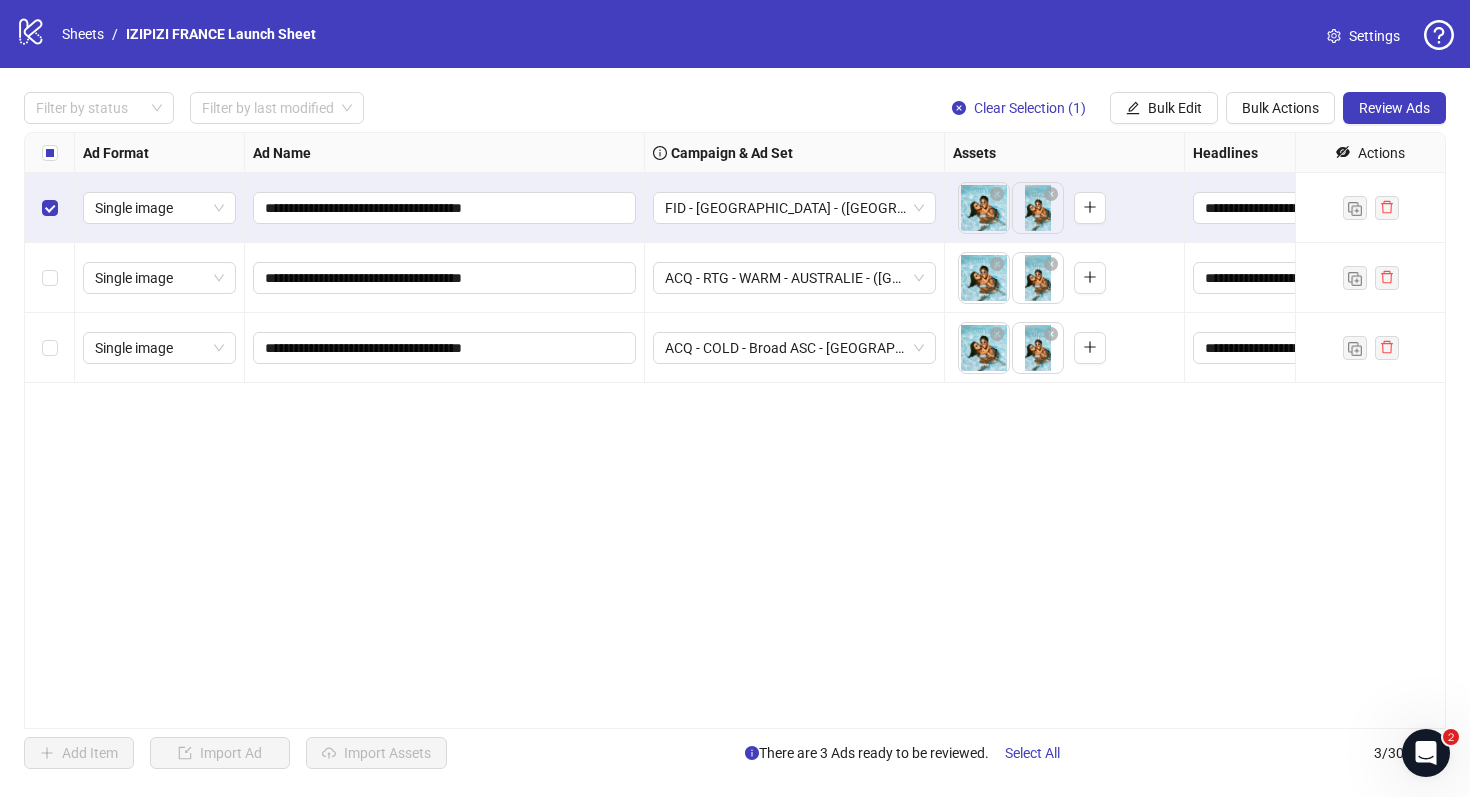 click on "**********" at bounding box center [735, 430] 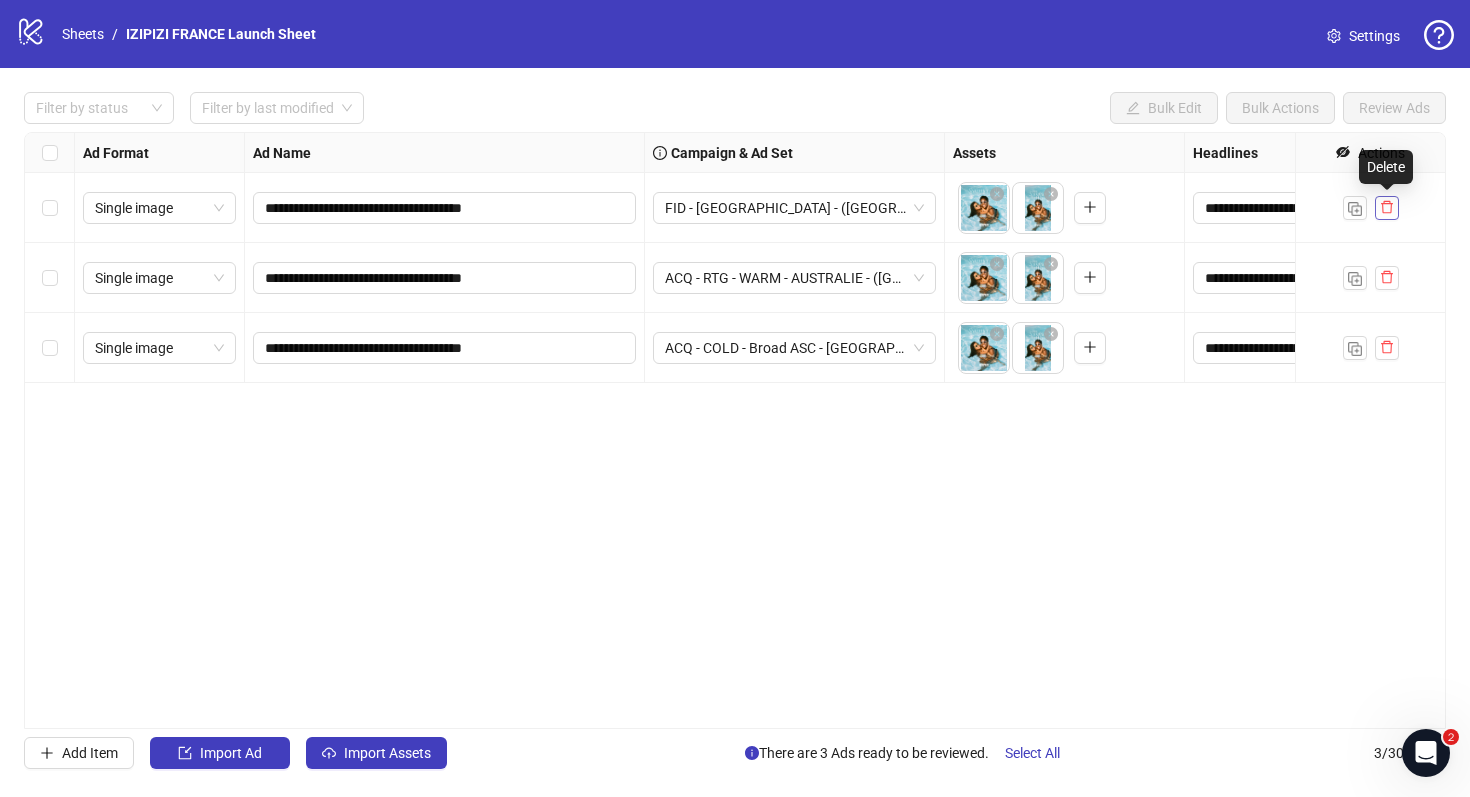 click 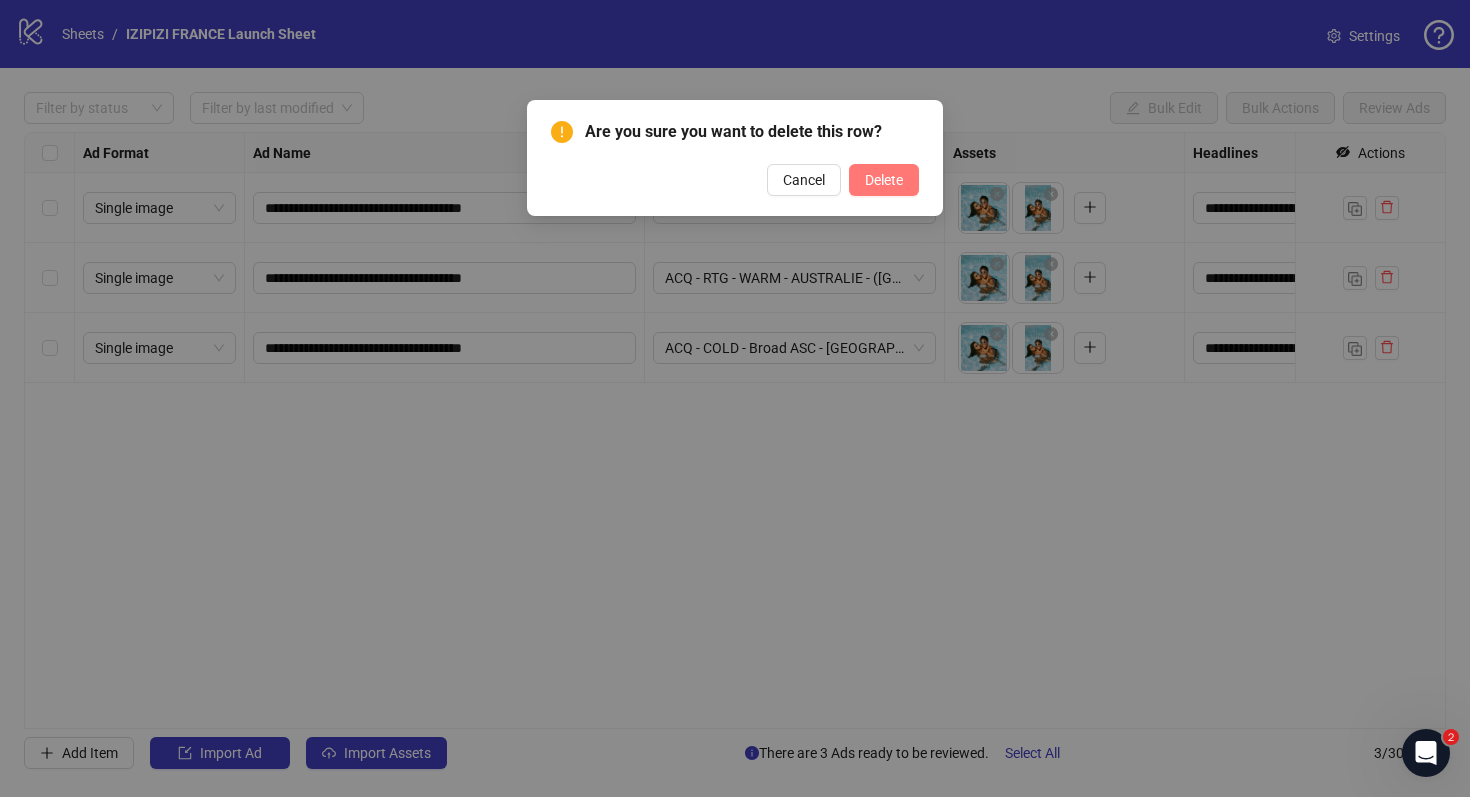 click on "Delete" at bounding box center [884, 180] 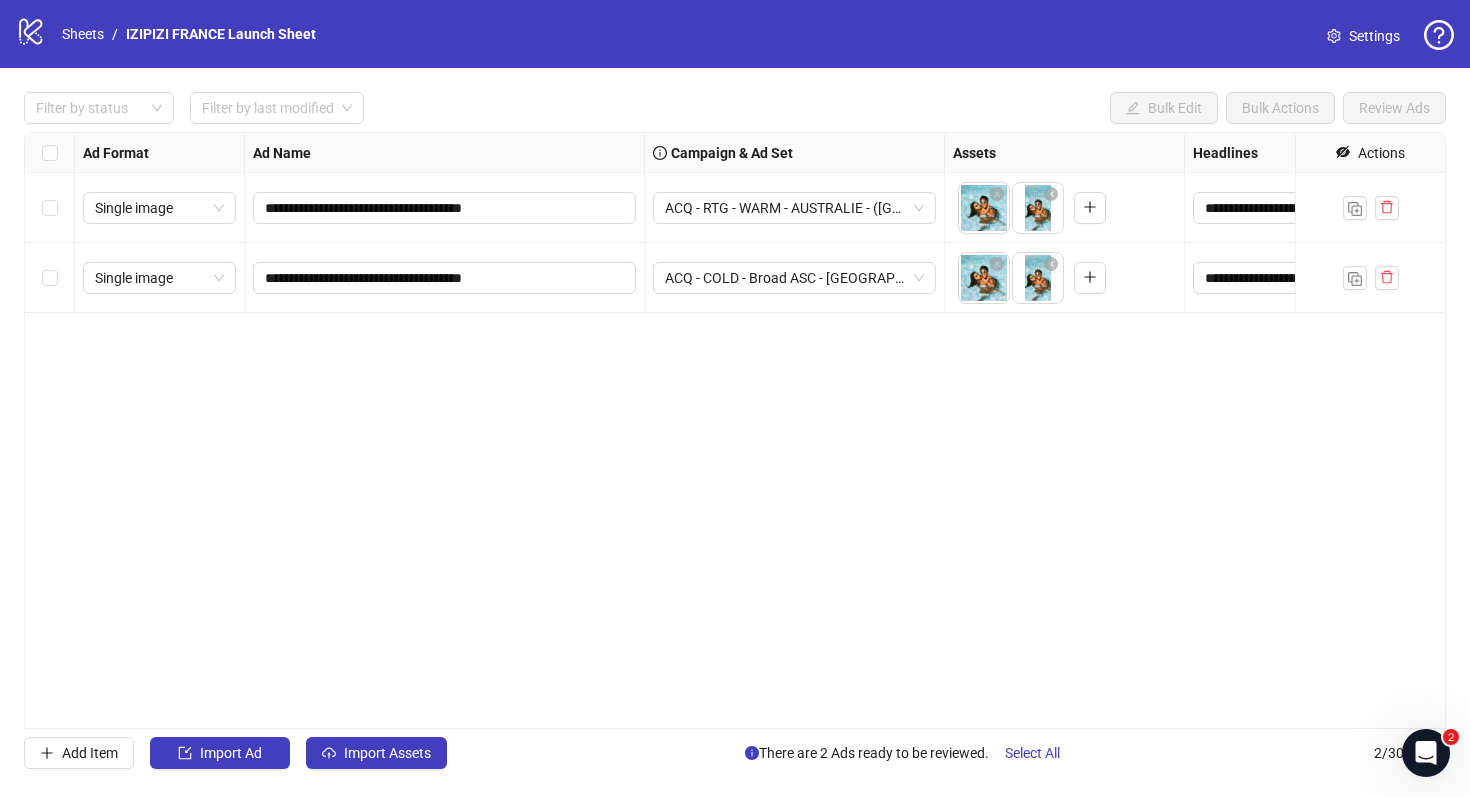 click on "**********" at bounding box center (735, 430) 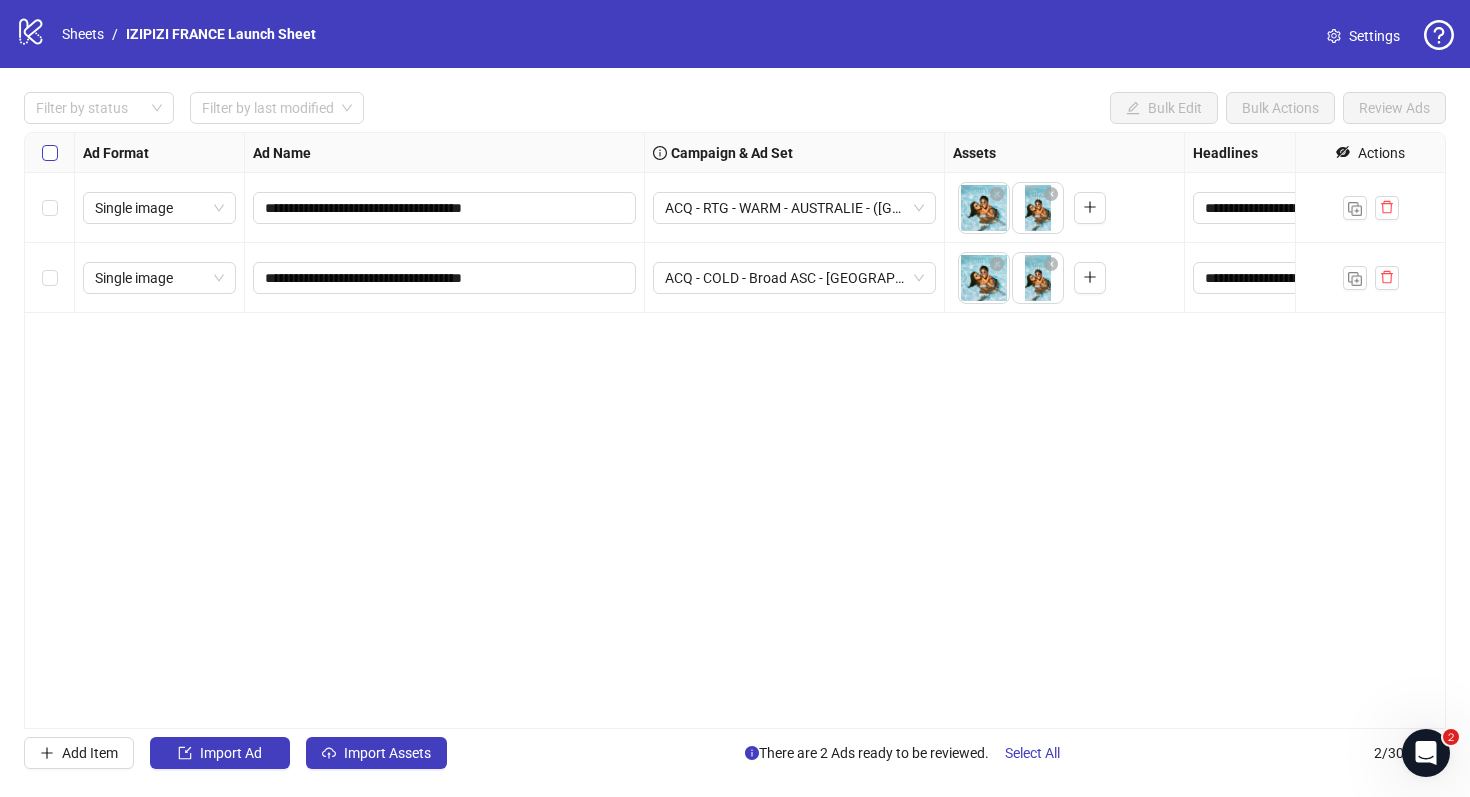 click at bounding box center [50, 153] 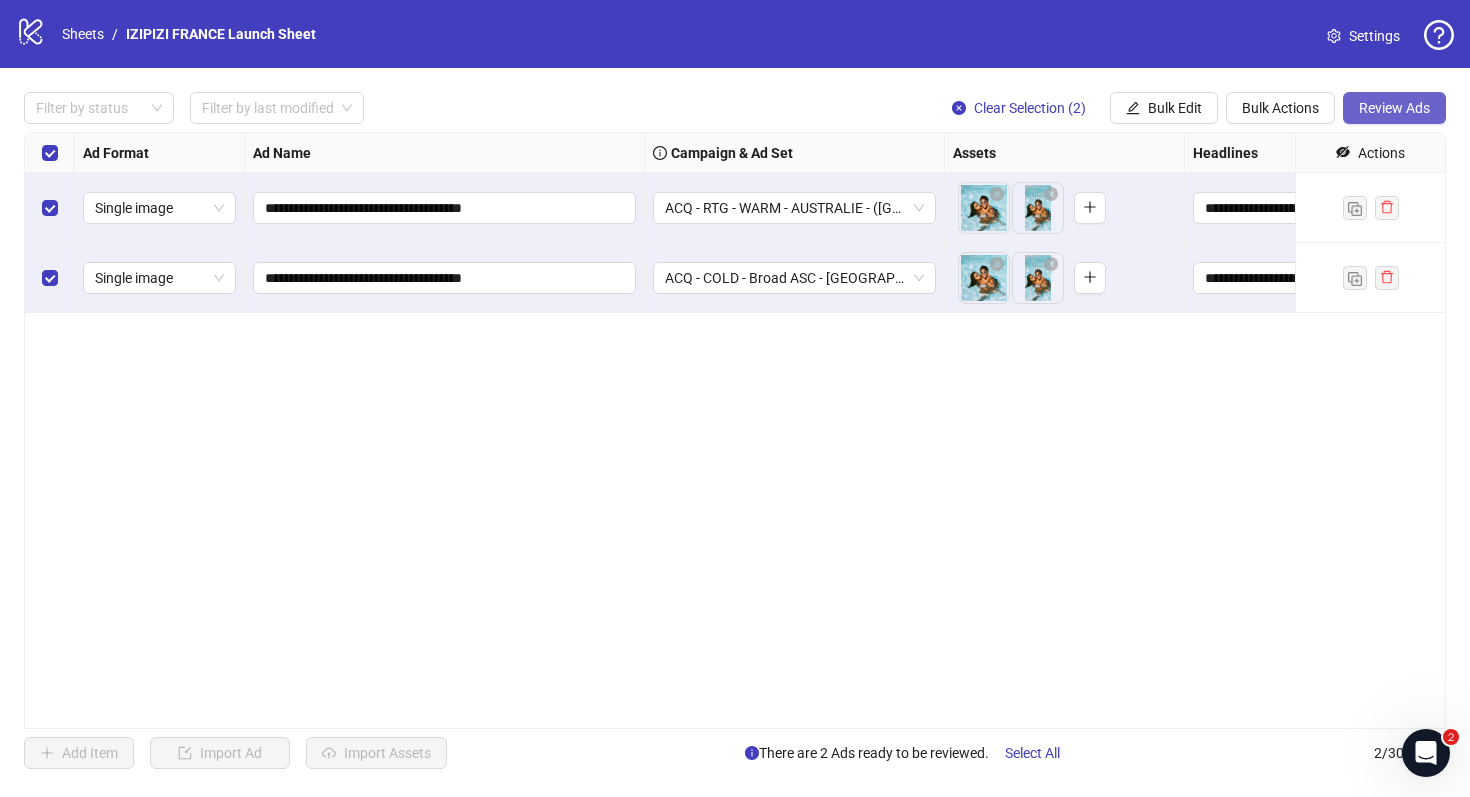 click on "Review Ads" at bounding box center [1394, 108] 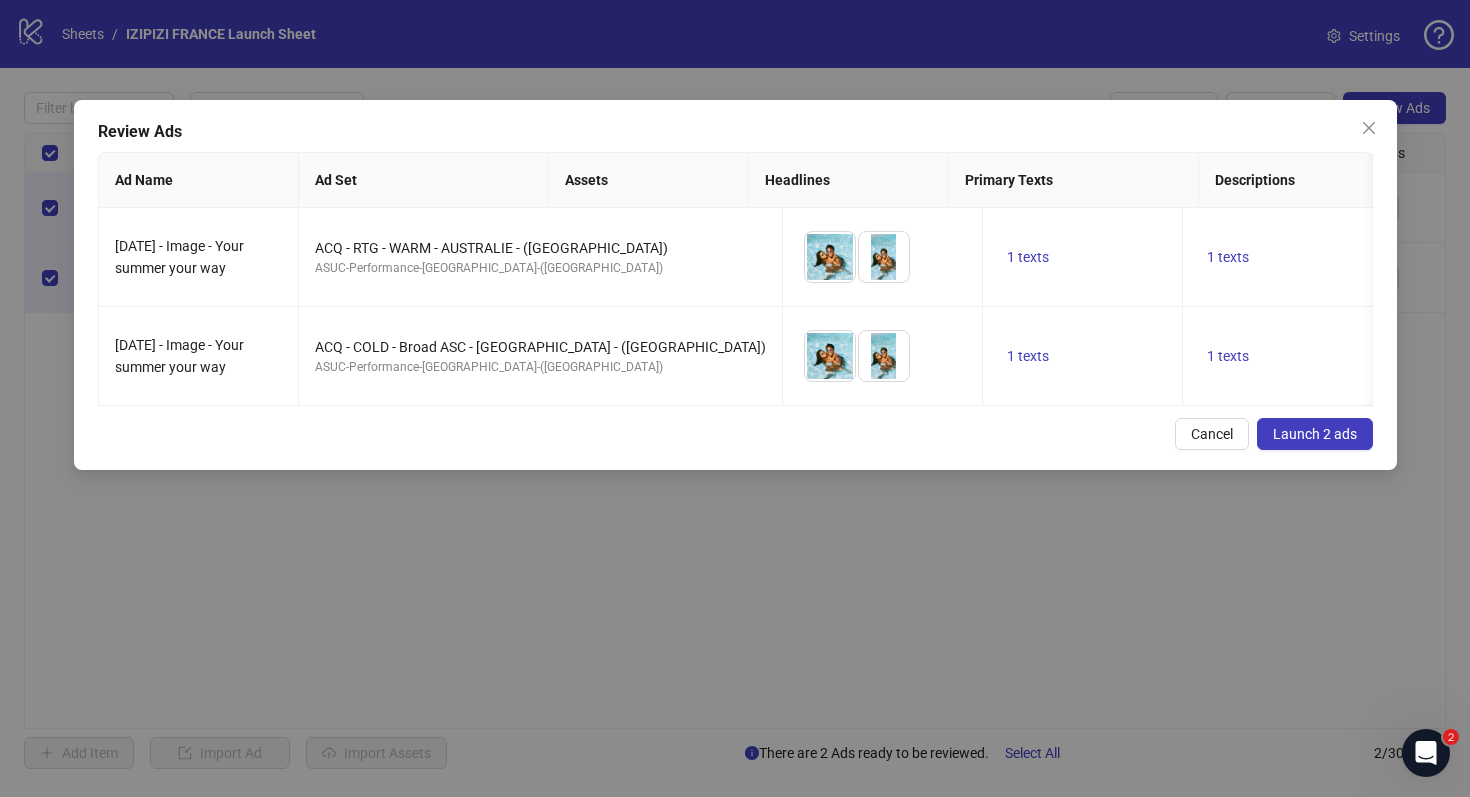 click on "Launch 2 ads" at bounding box center [1315, 434] 